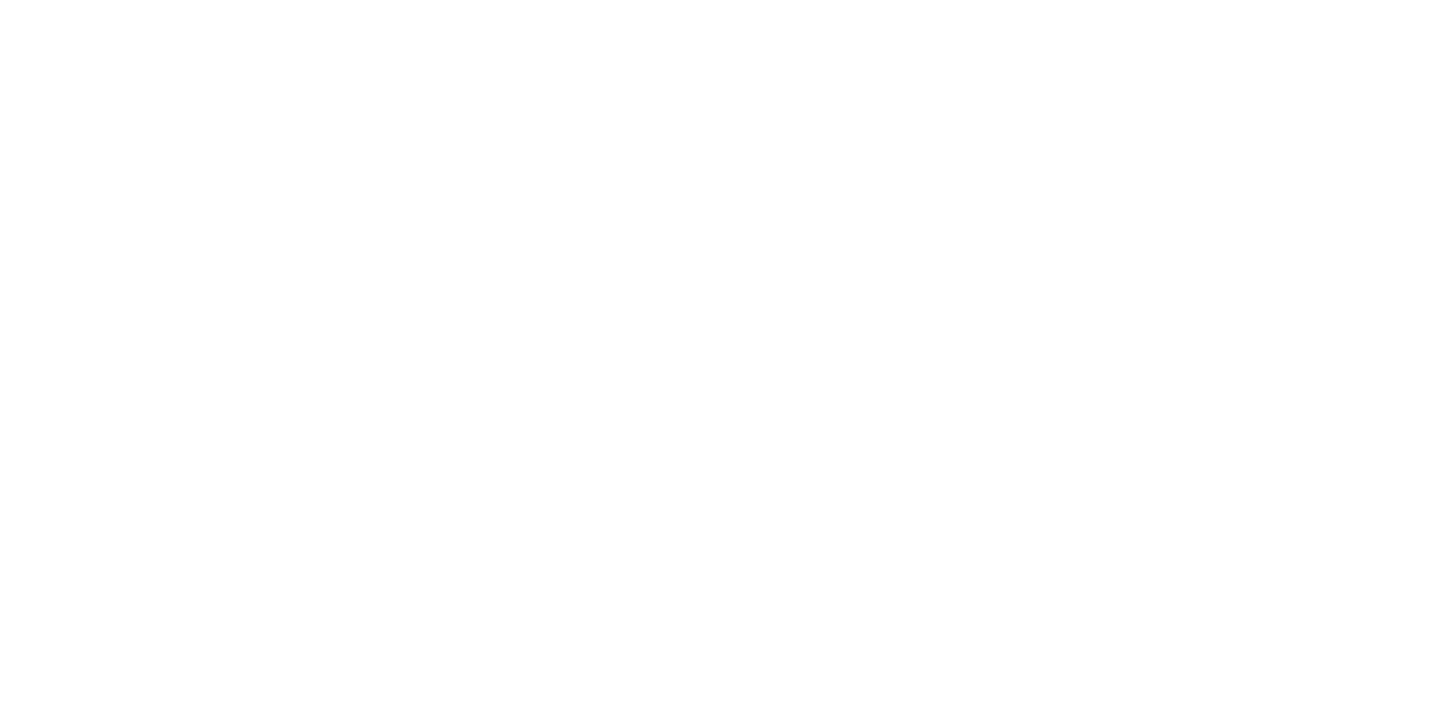 scroll, scrollTop: 0, scrollLeft: 0, axis: both 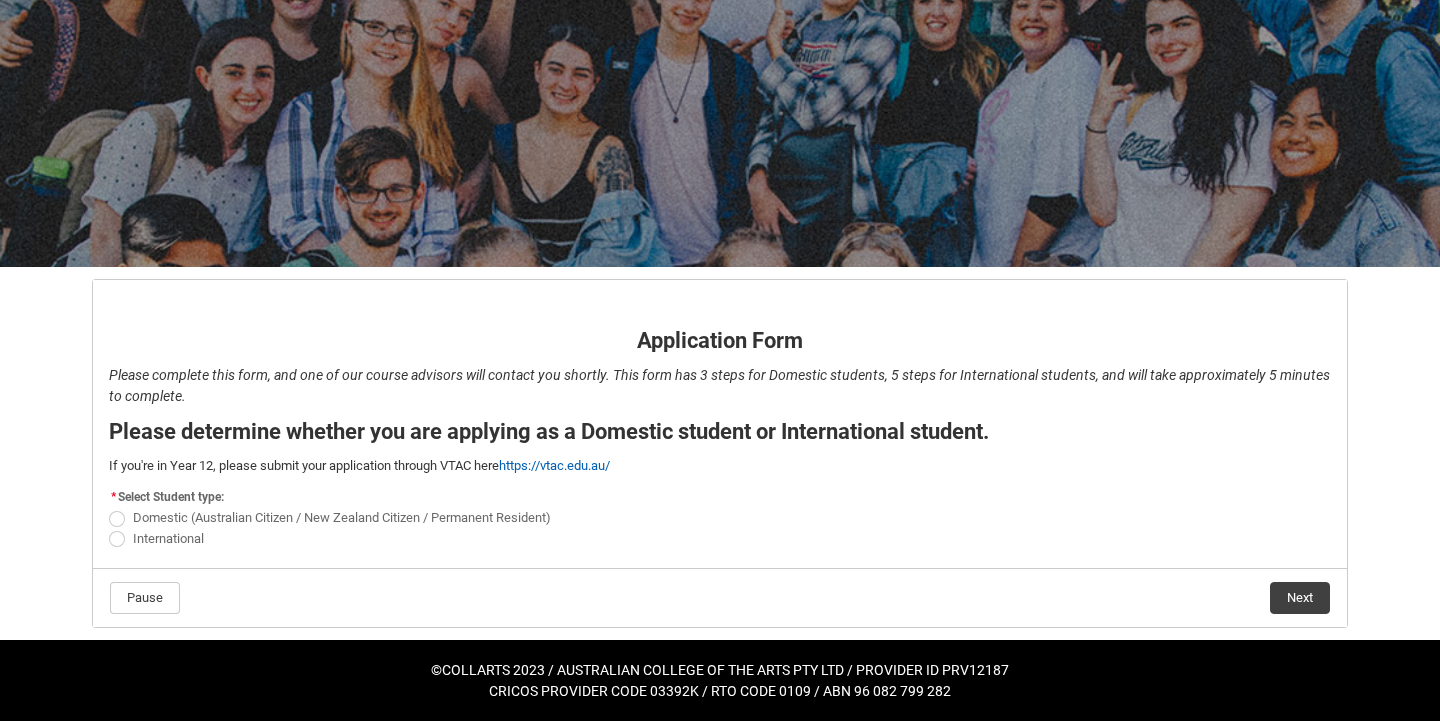 click at bounding box center [117, 519] 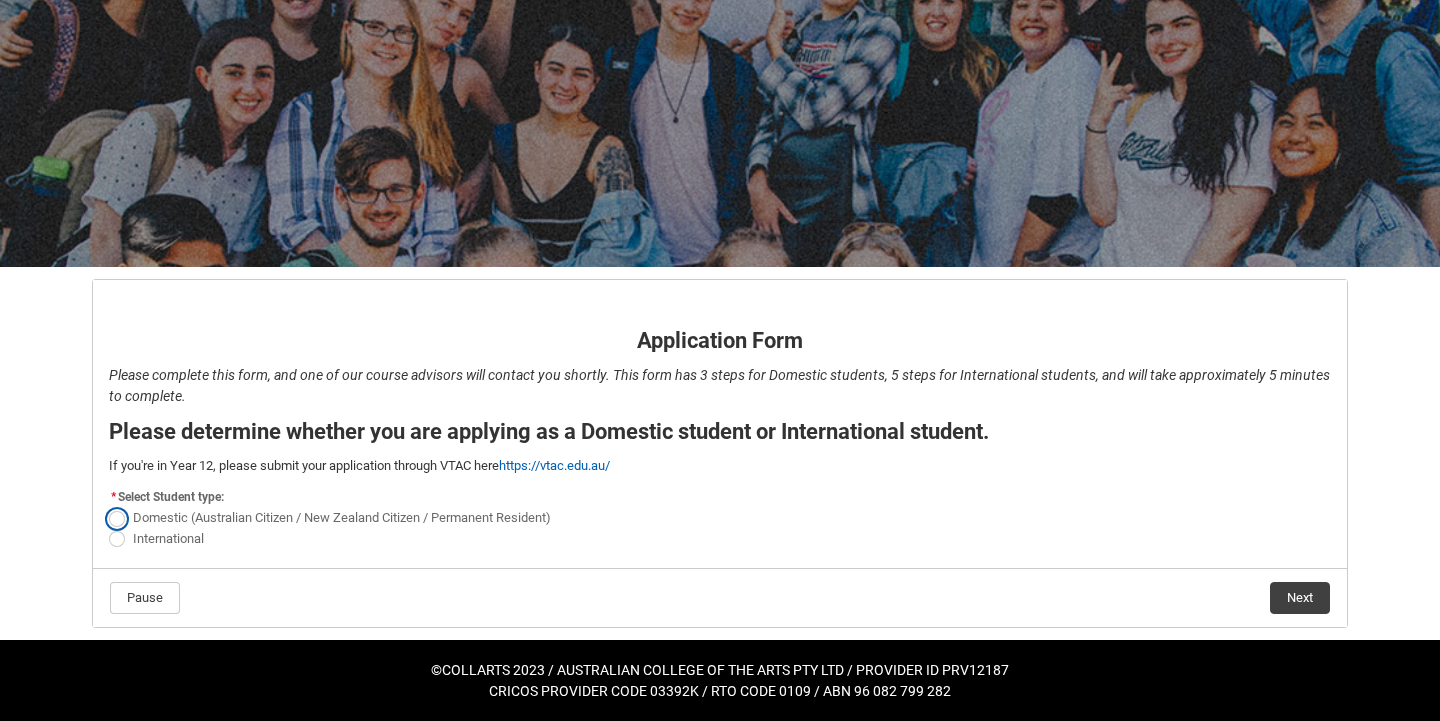 radio on "true" 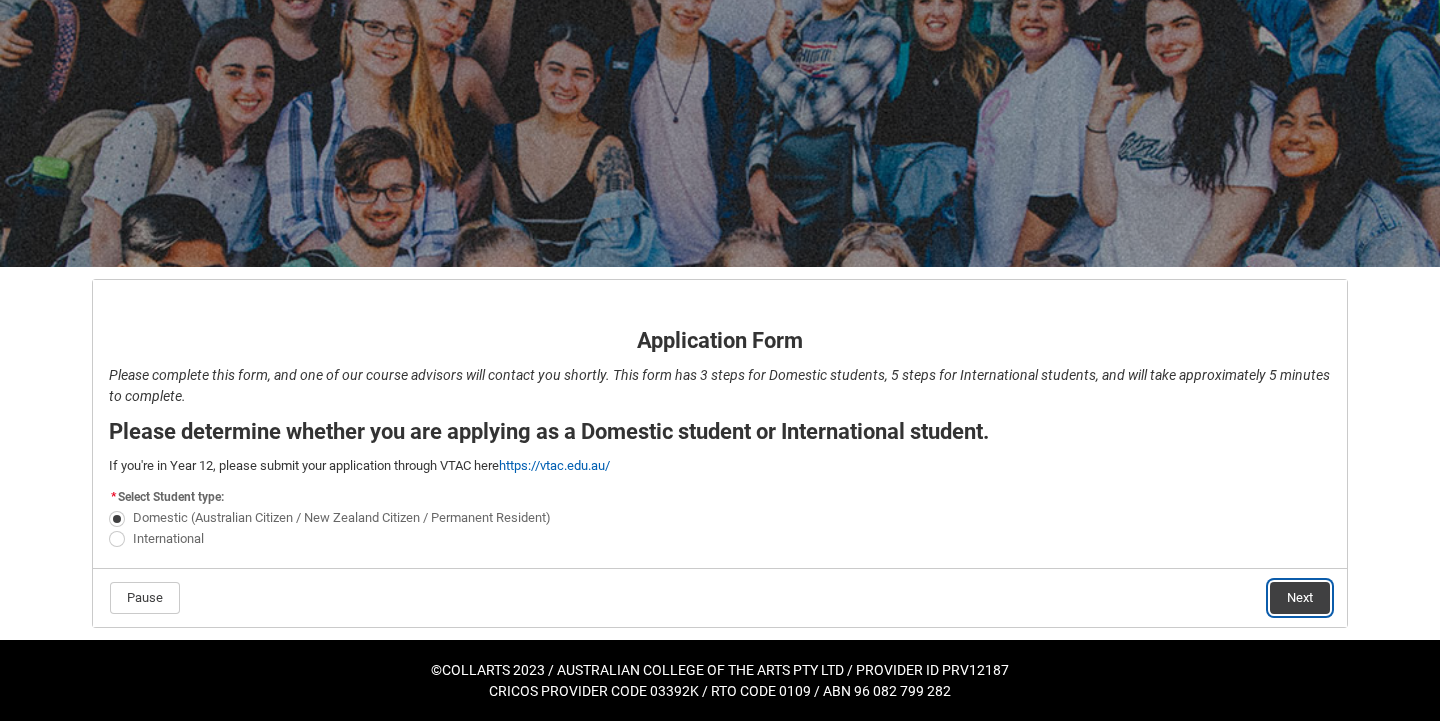 click on "Next" 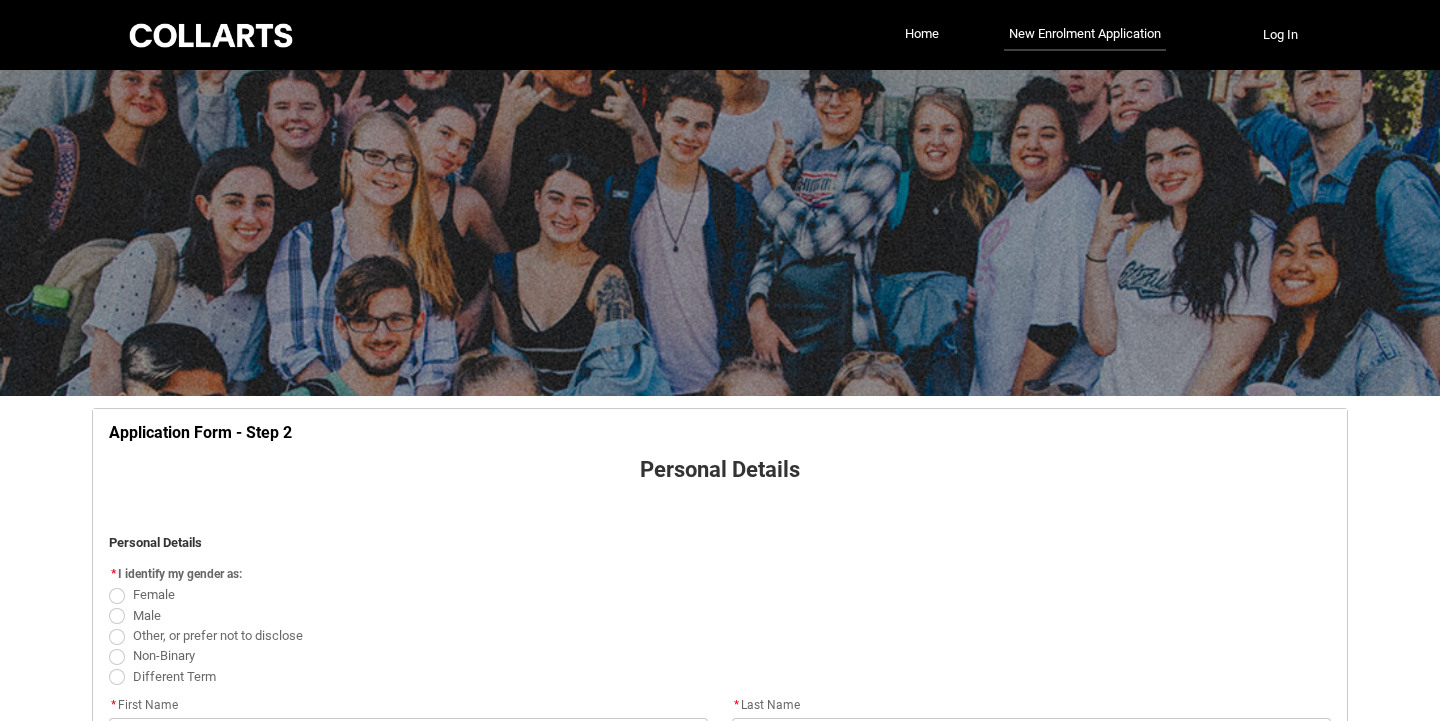 scroll, scrollTop: 209, scrollLeft: 0, axis: vertical 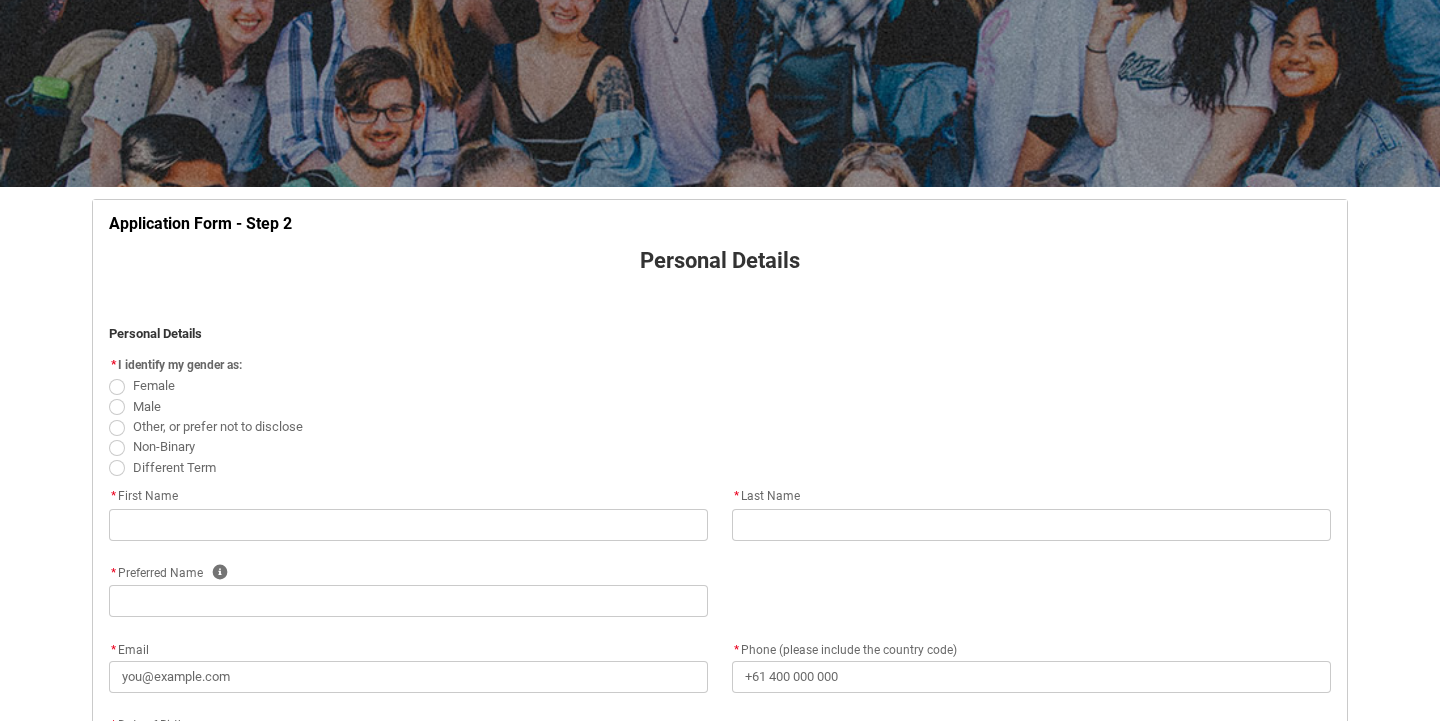 click at bounding box center (117, 407) 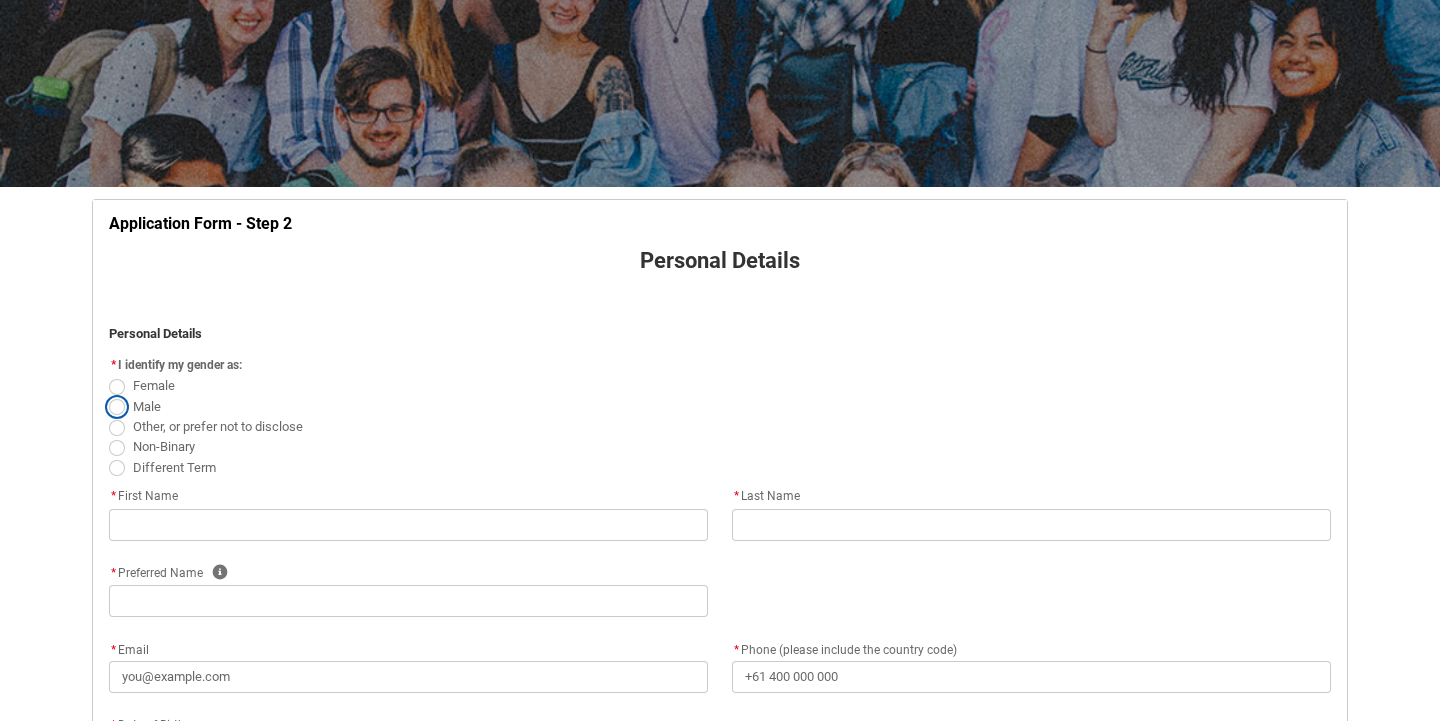 radio on "true" 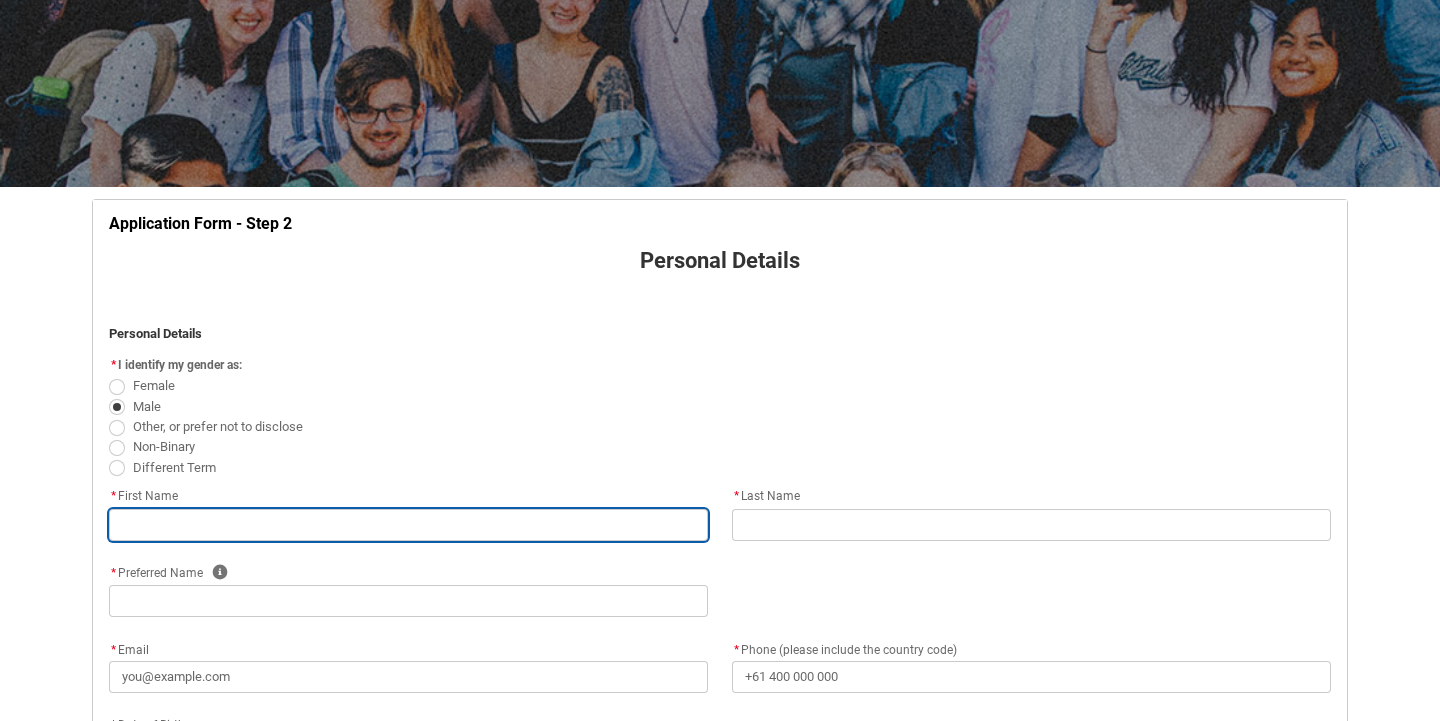 click at bounding box center (408, 525) 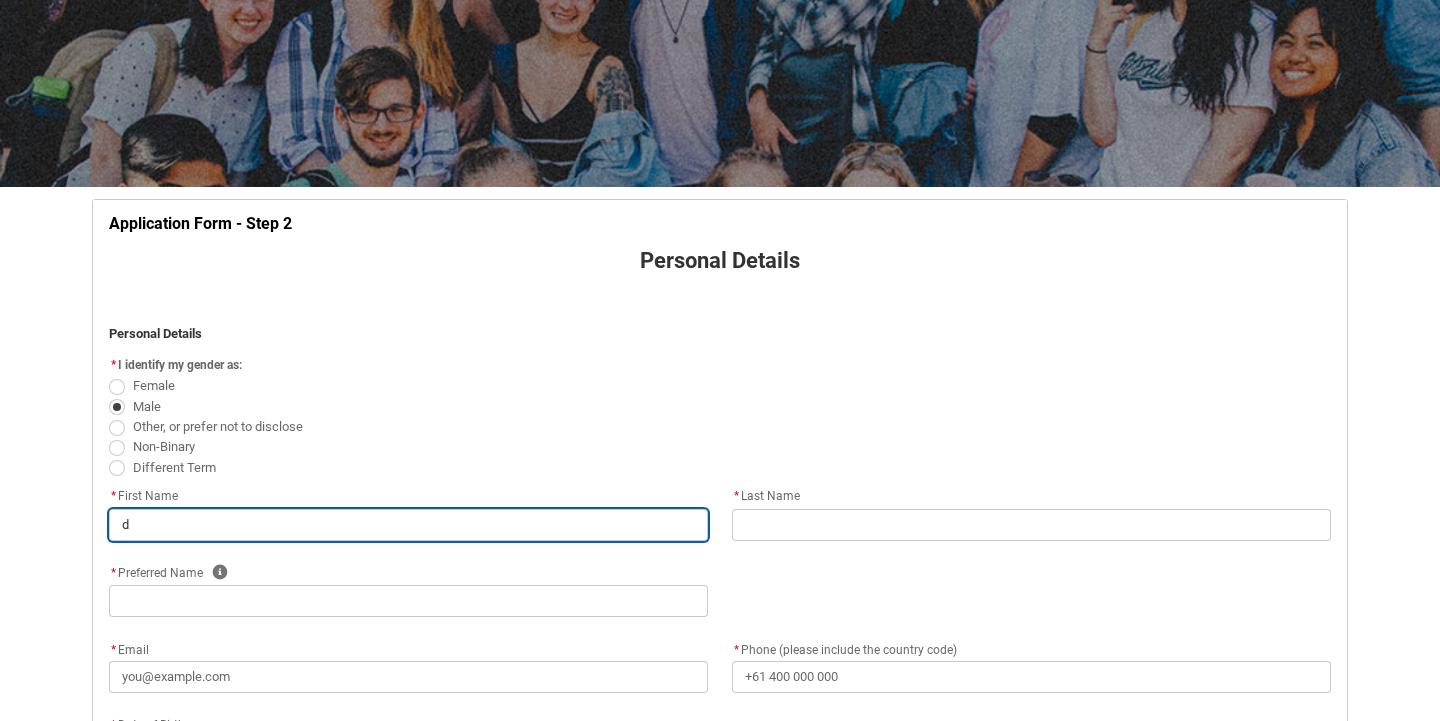 type on "da" 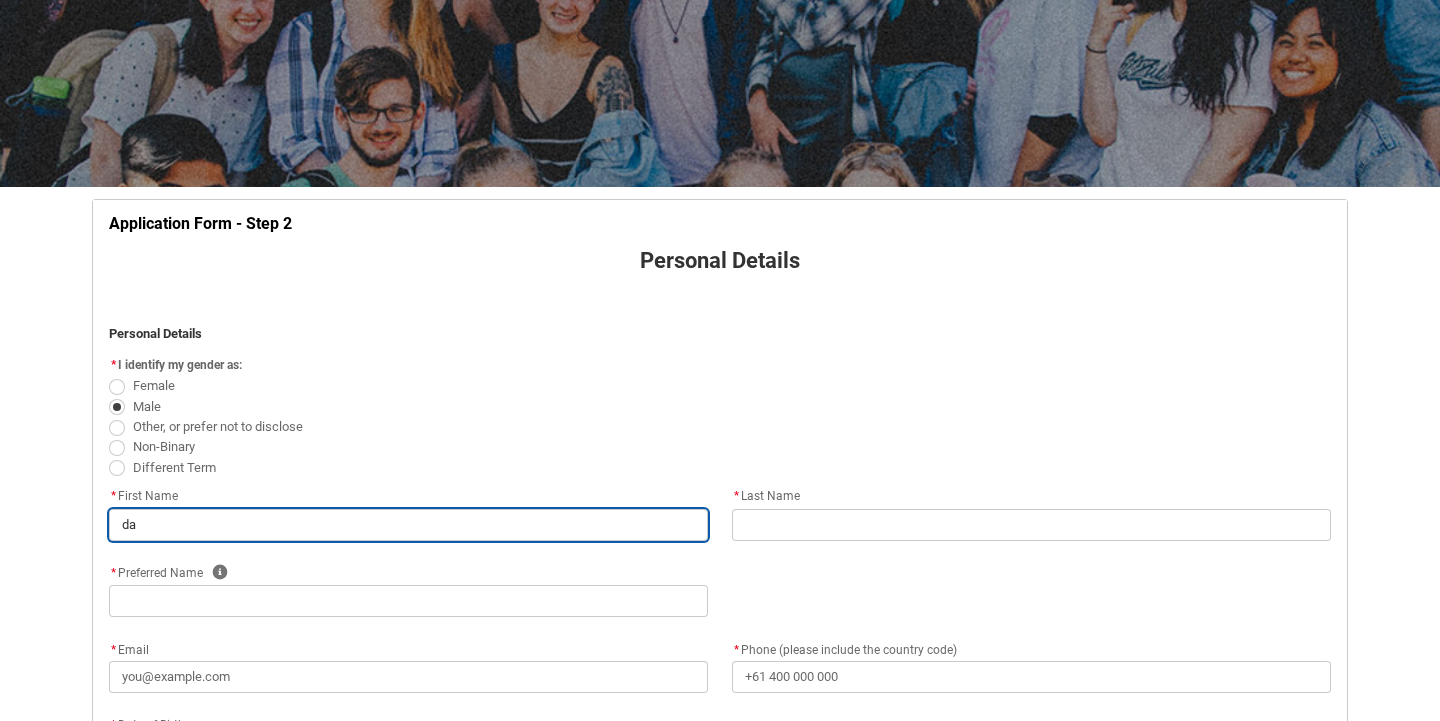 type on "[FIRST]" 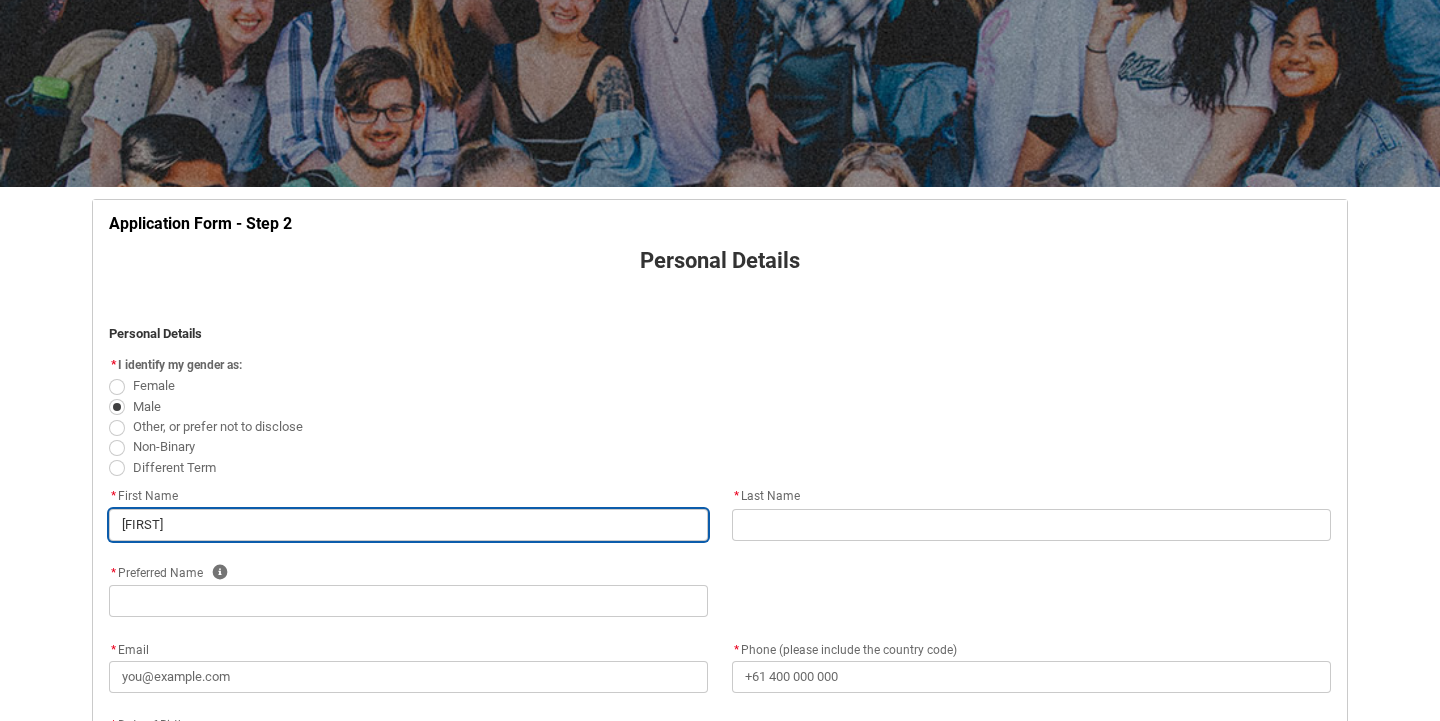type on "[NAME]" 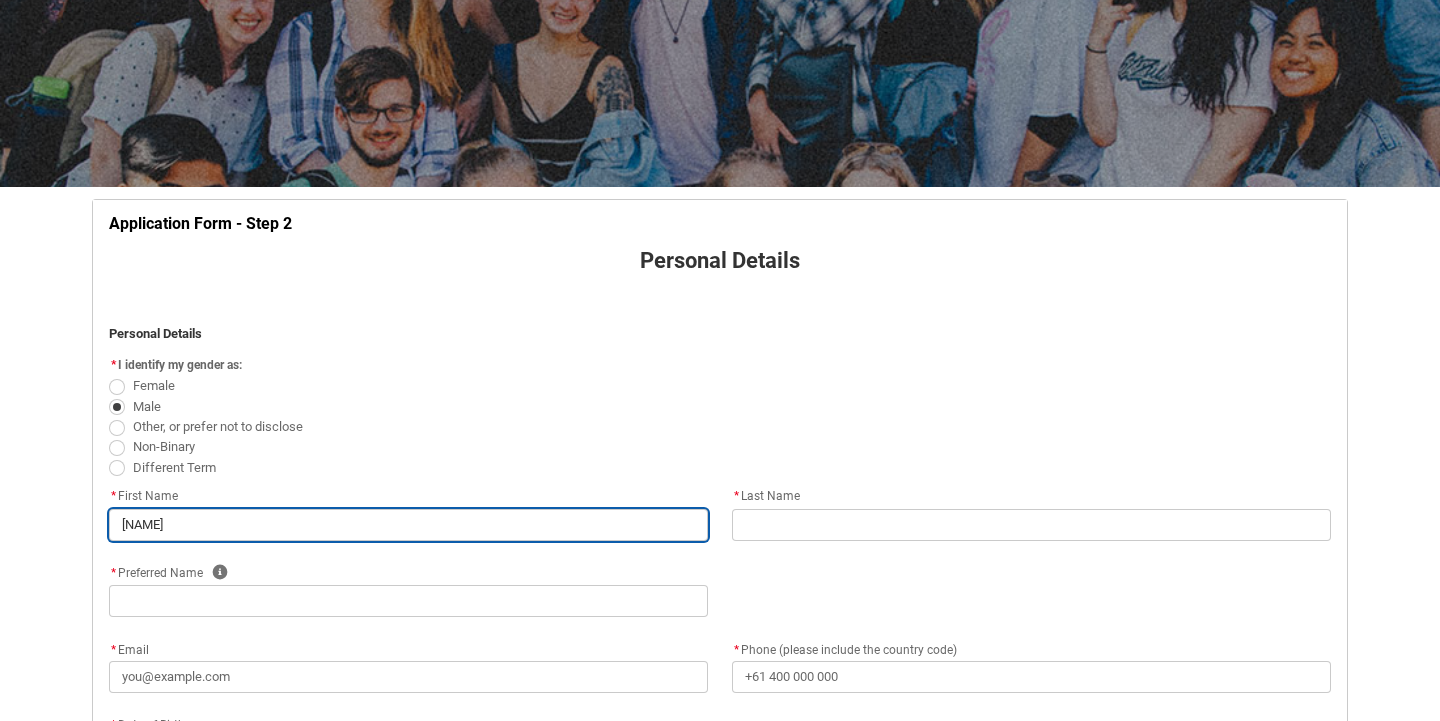 type on "[FIRST]" 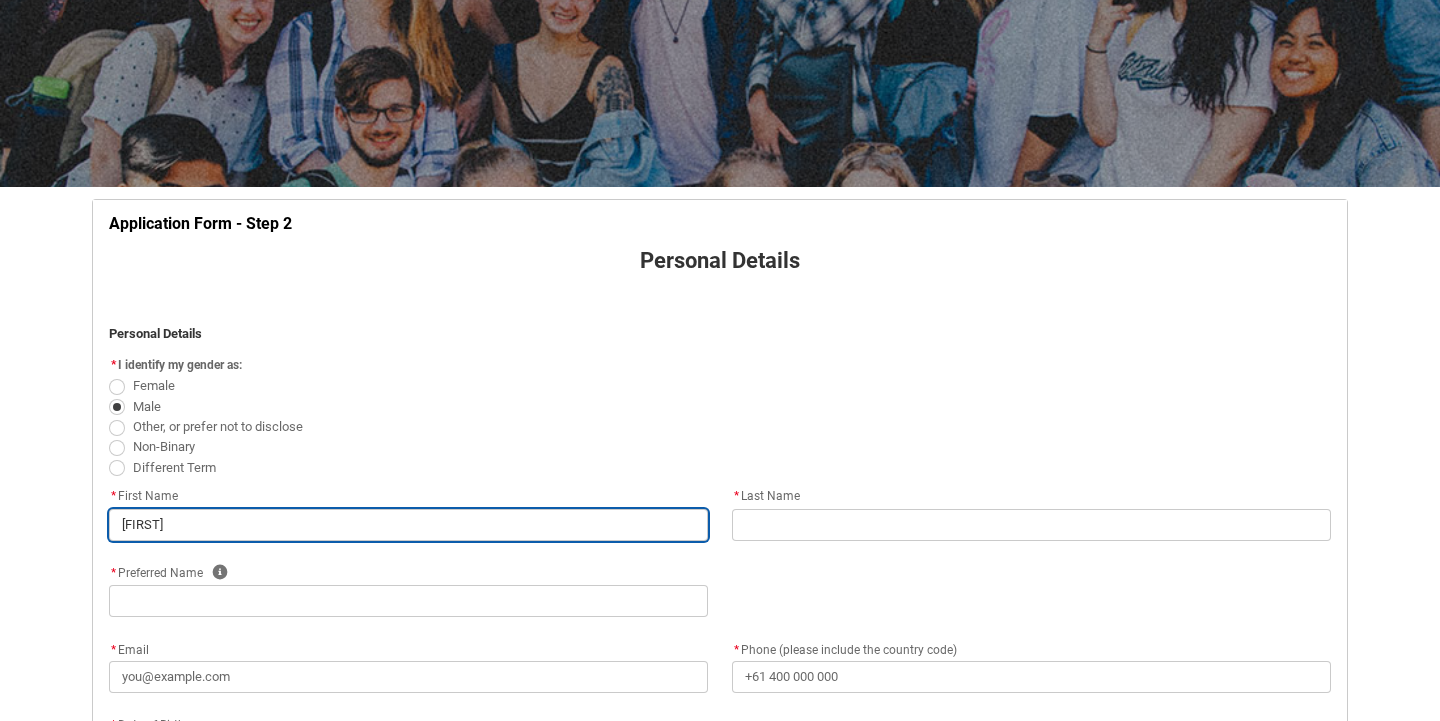type on "da" 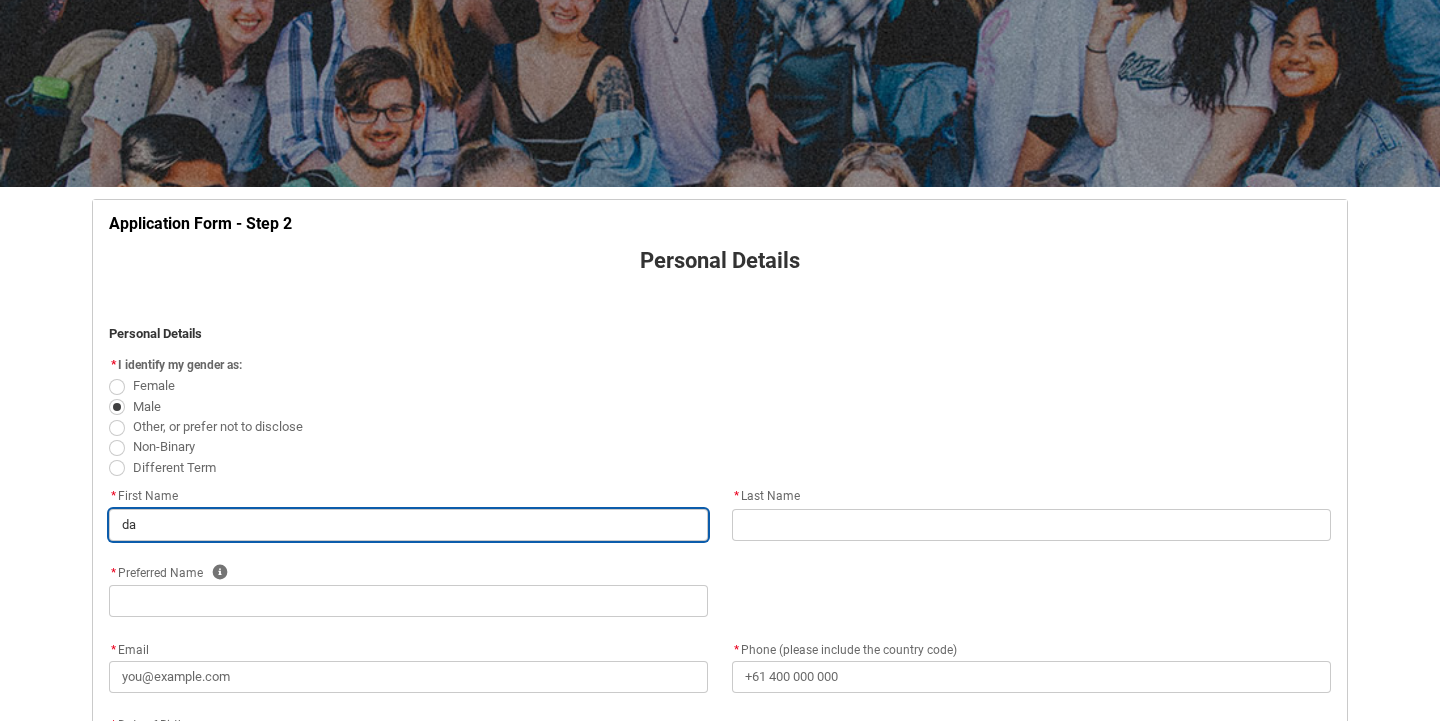 type on "d" 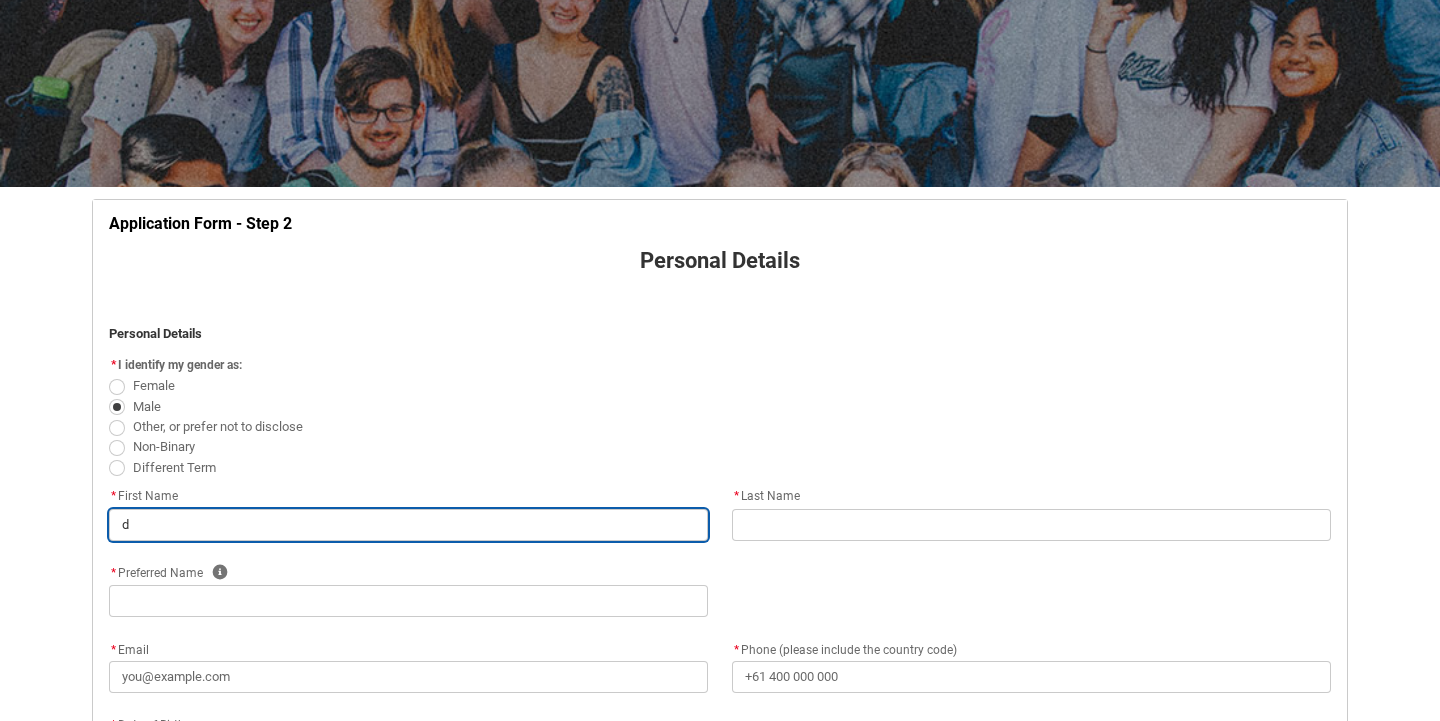 type 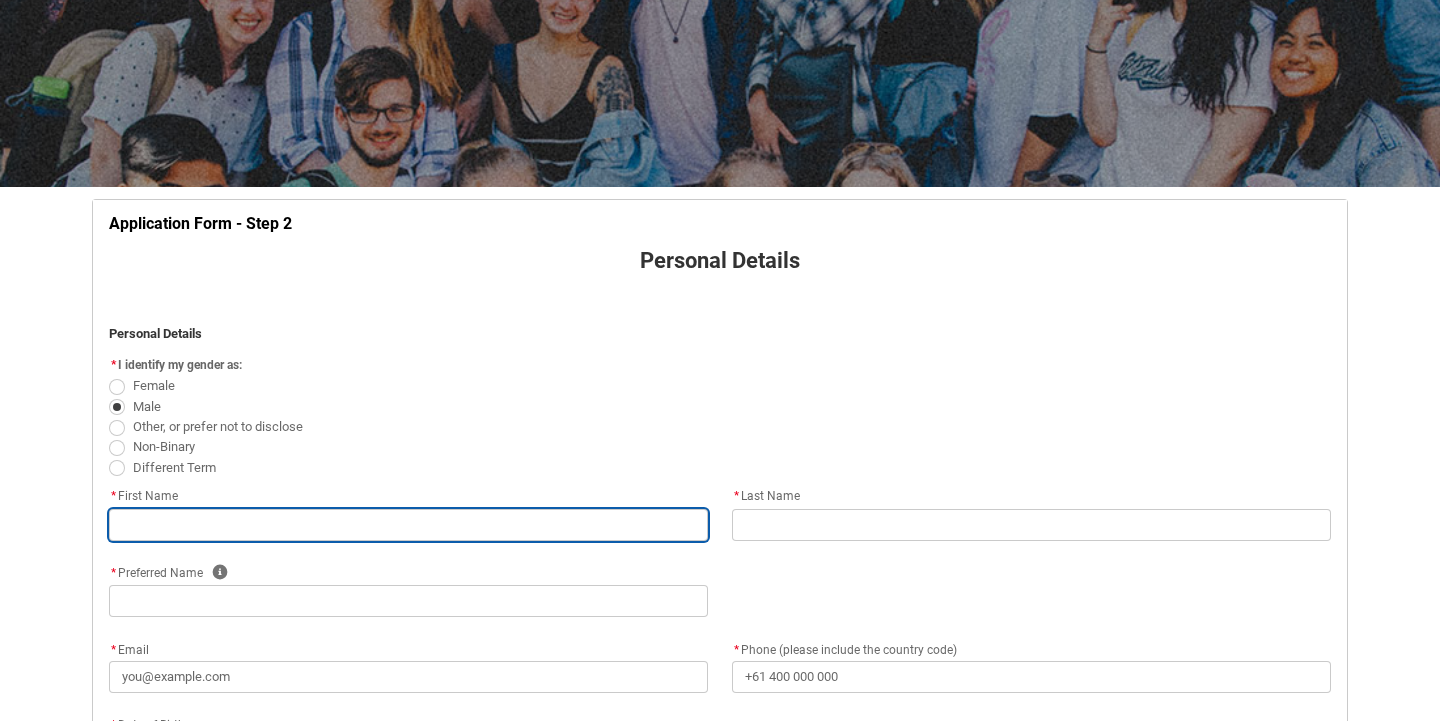type on "D" 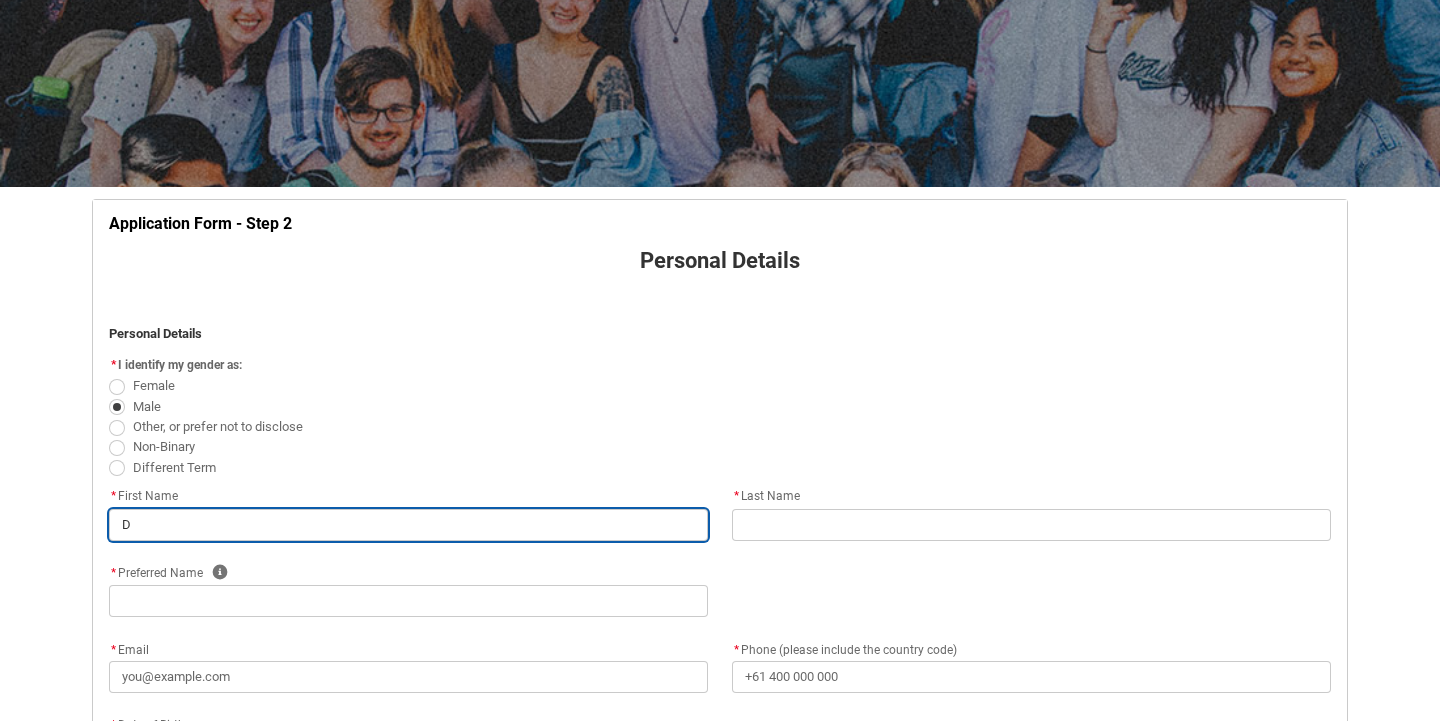 type on "Da" 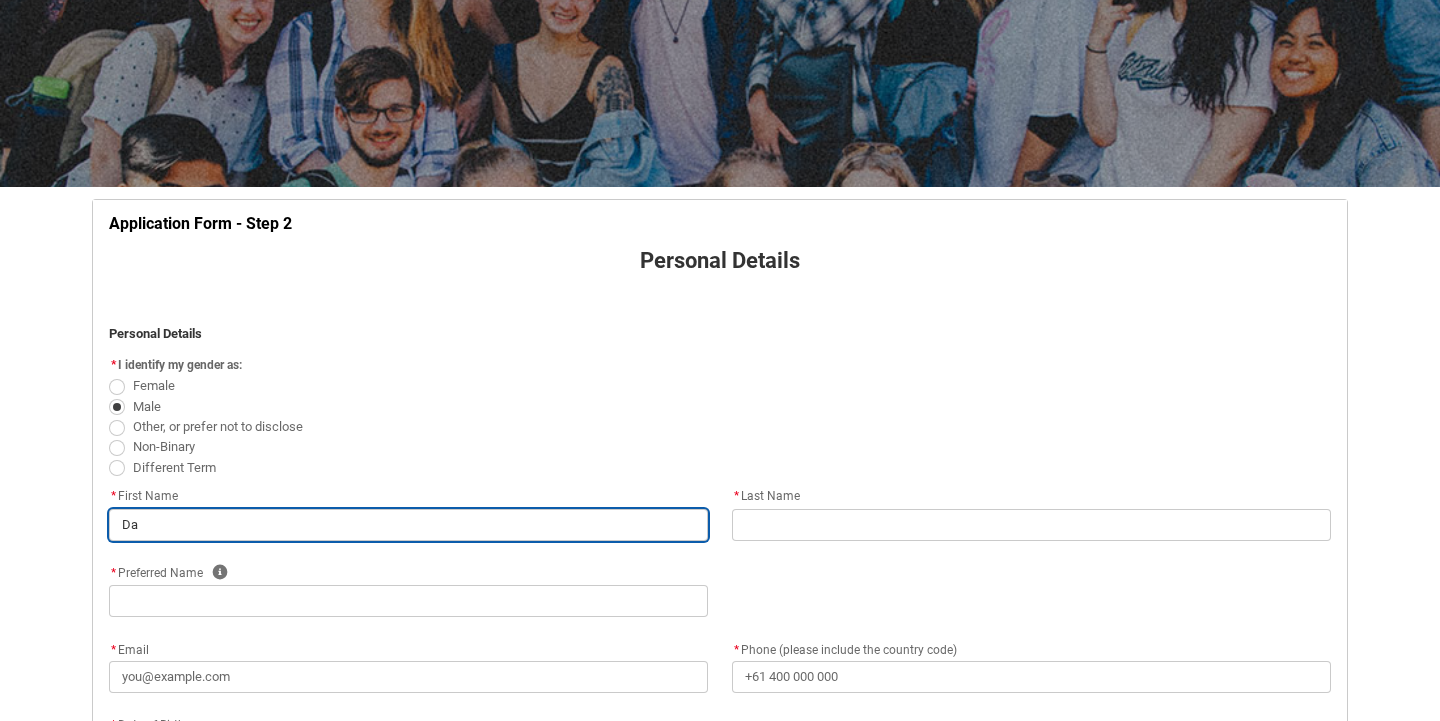 type on "Das" 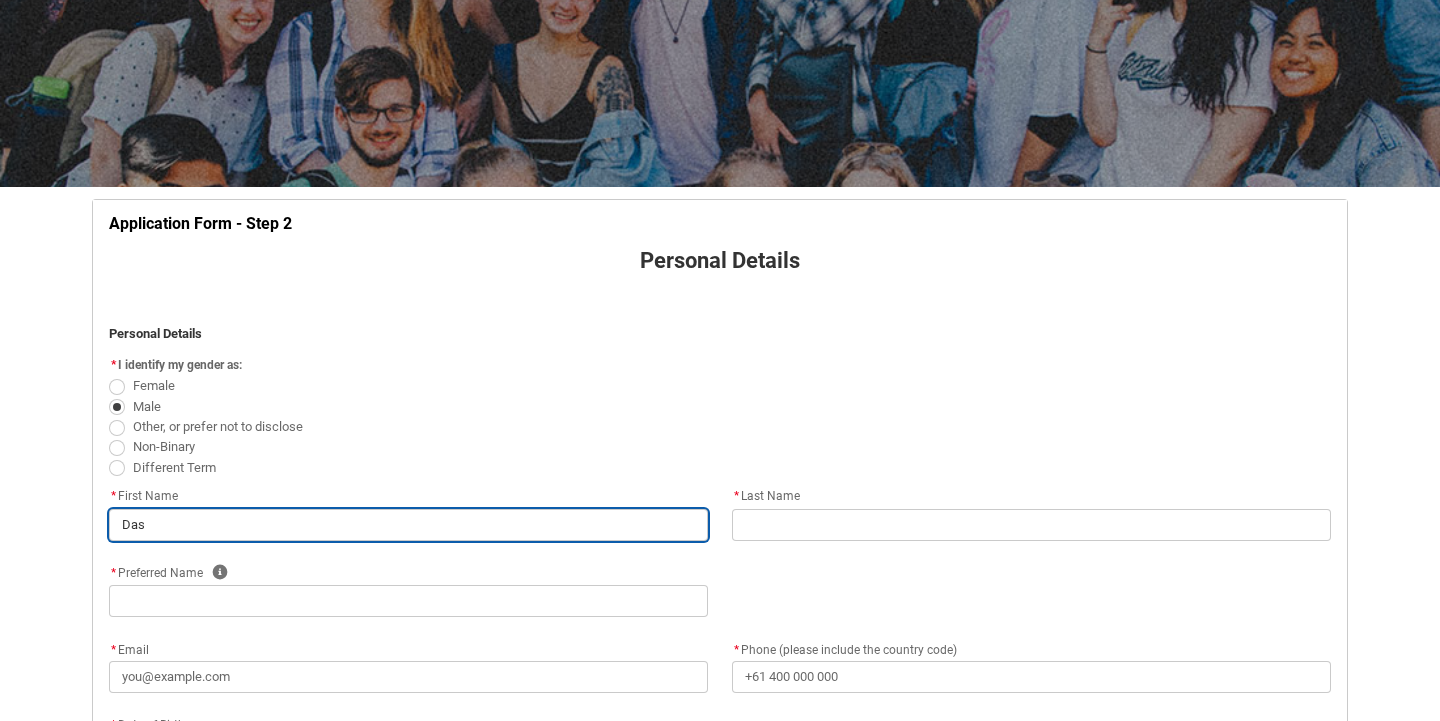 type on "[FIRST]" 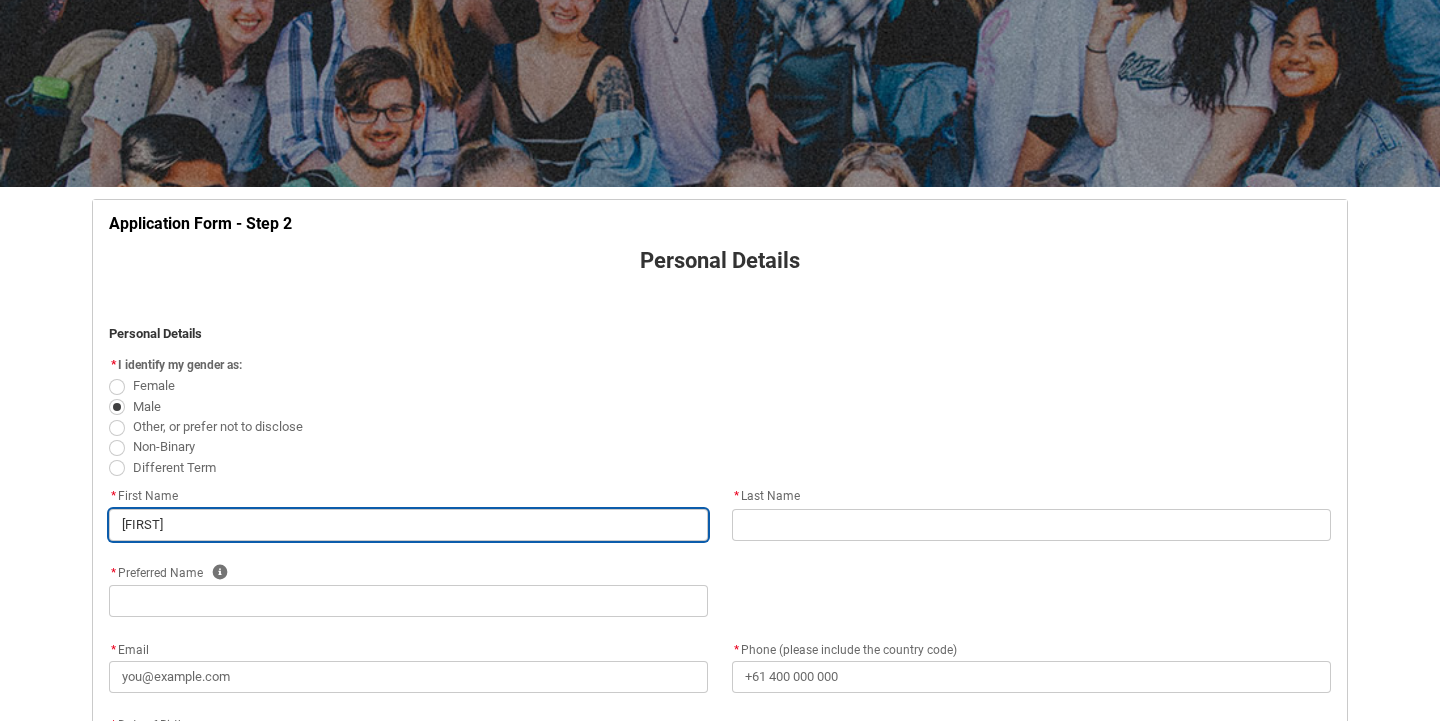 type on "[FIRST]" 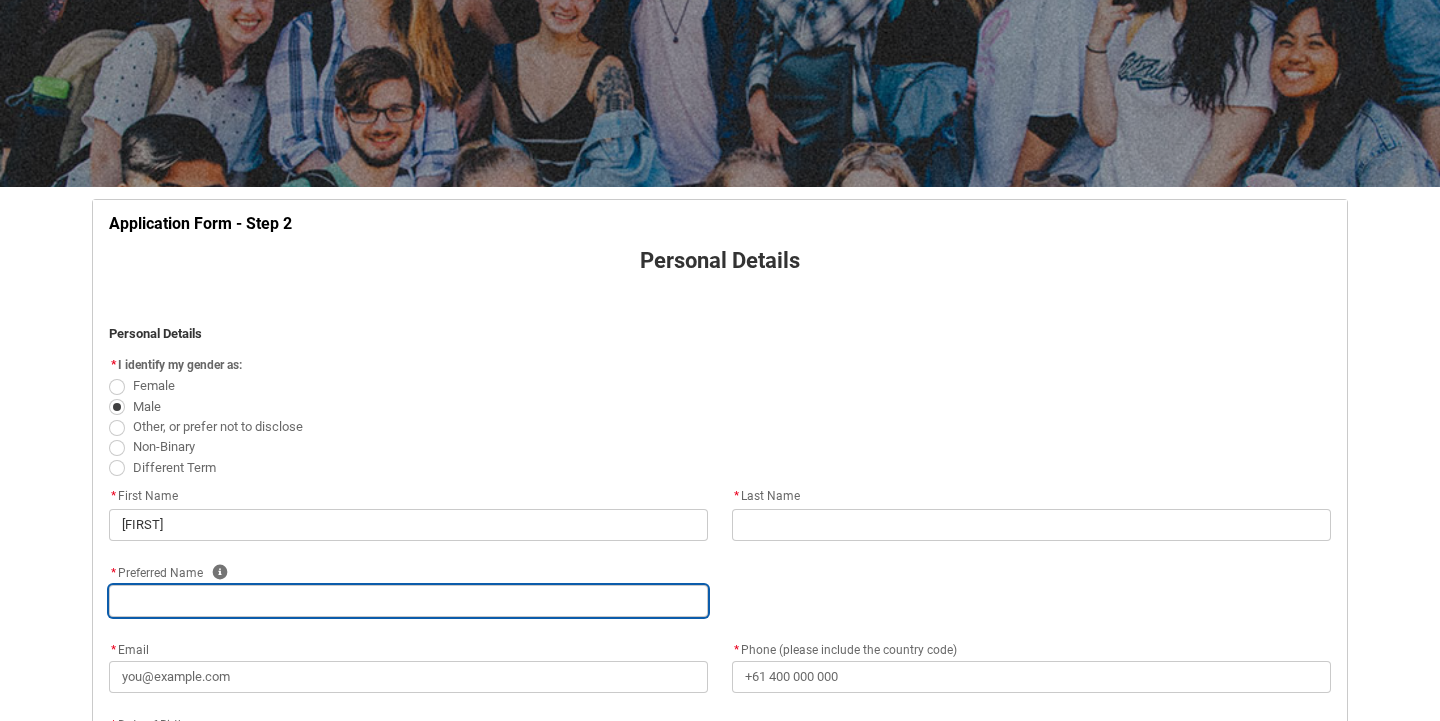 click at bounding box center [408, 601] 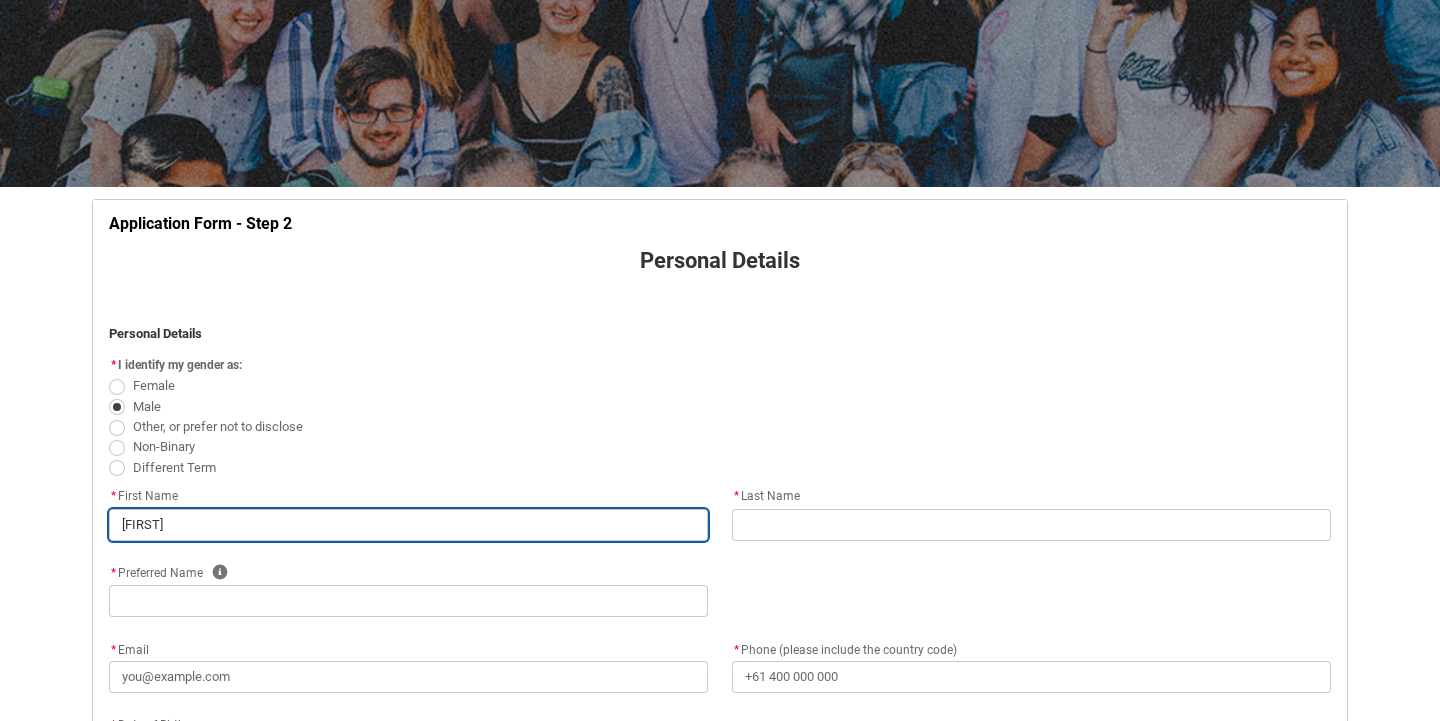 type 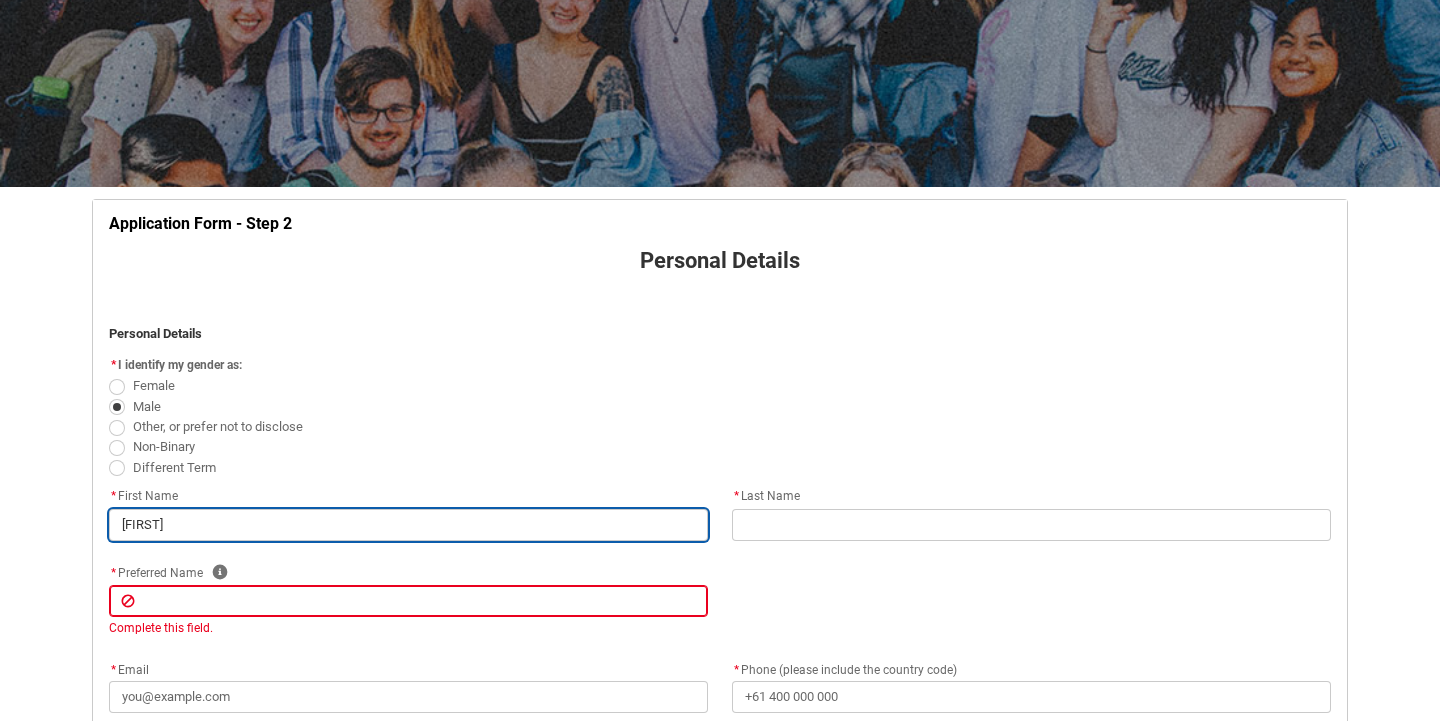 type on "[FIRST]" 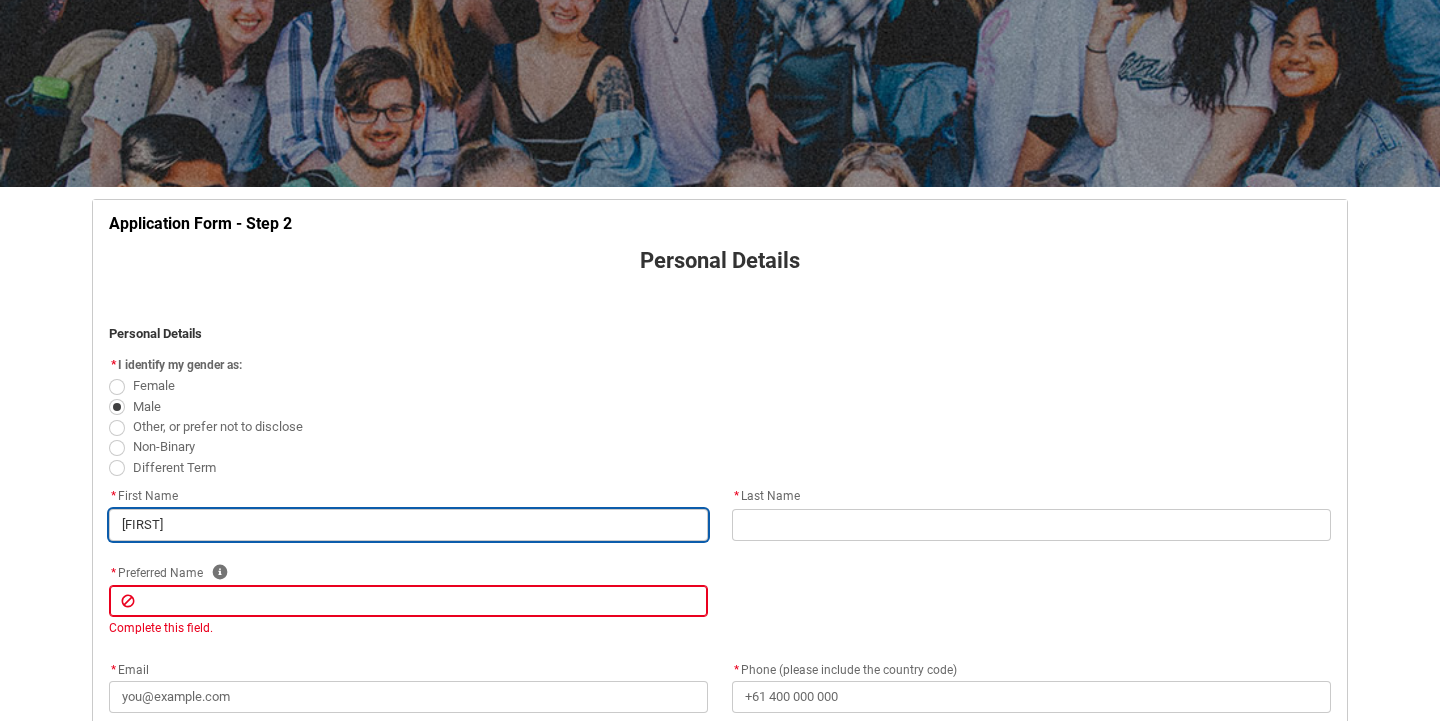 type on "[FIRST]" 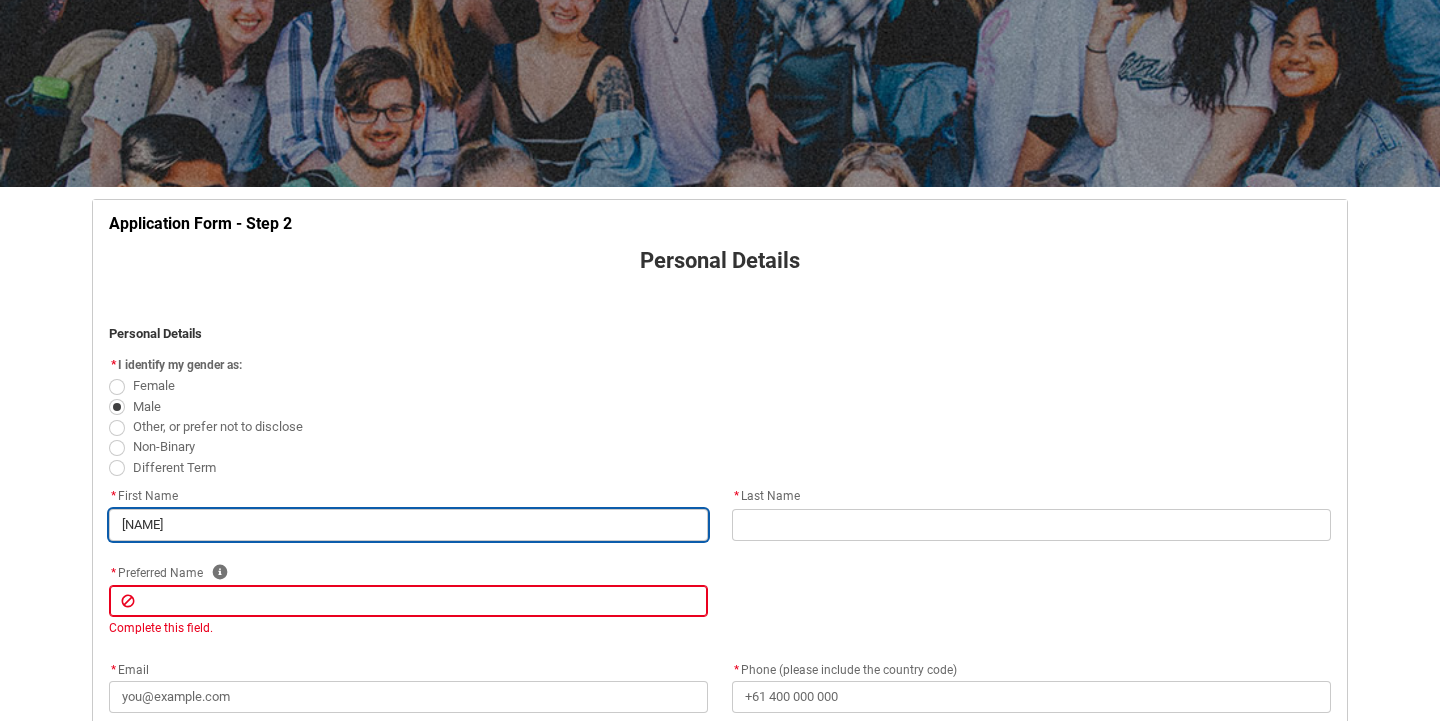 type on "[FIRST]" 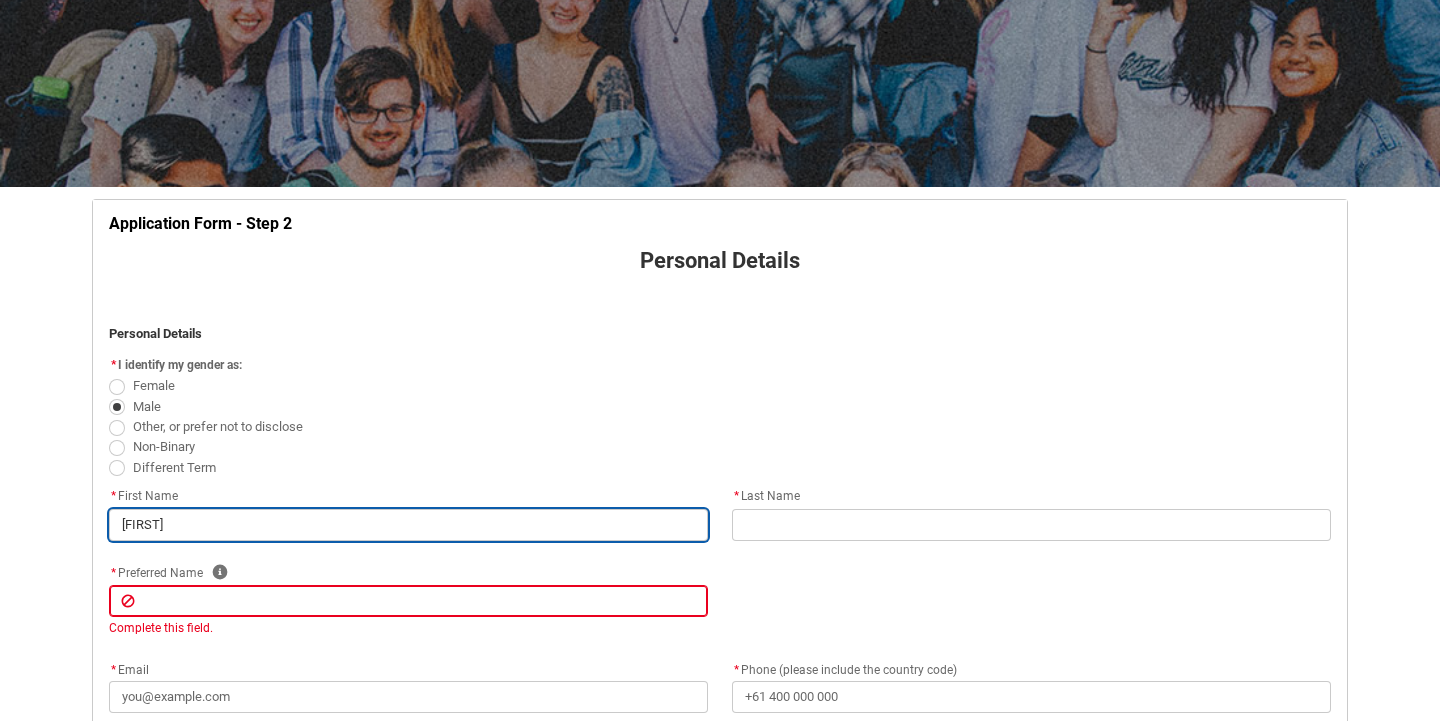type on "[FIRST]" 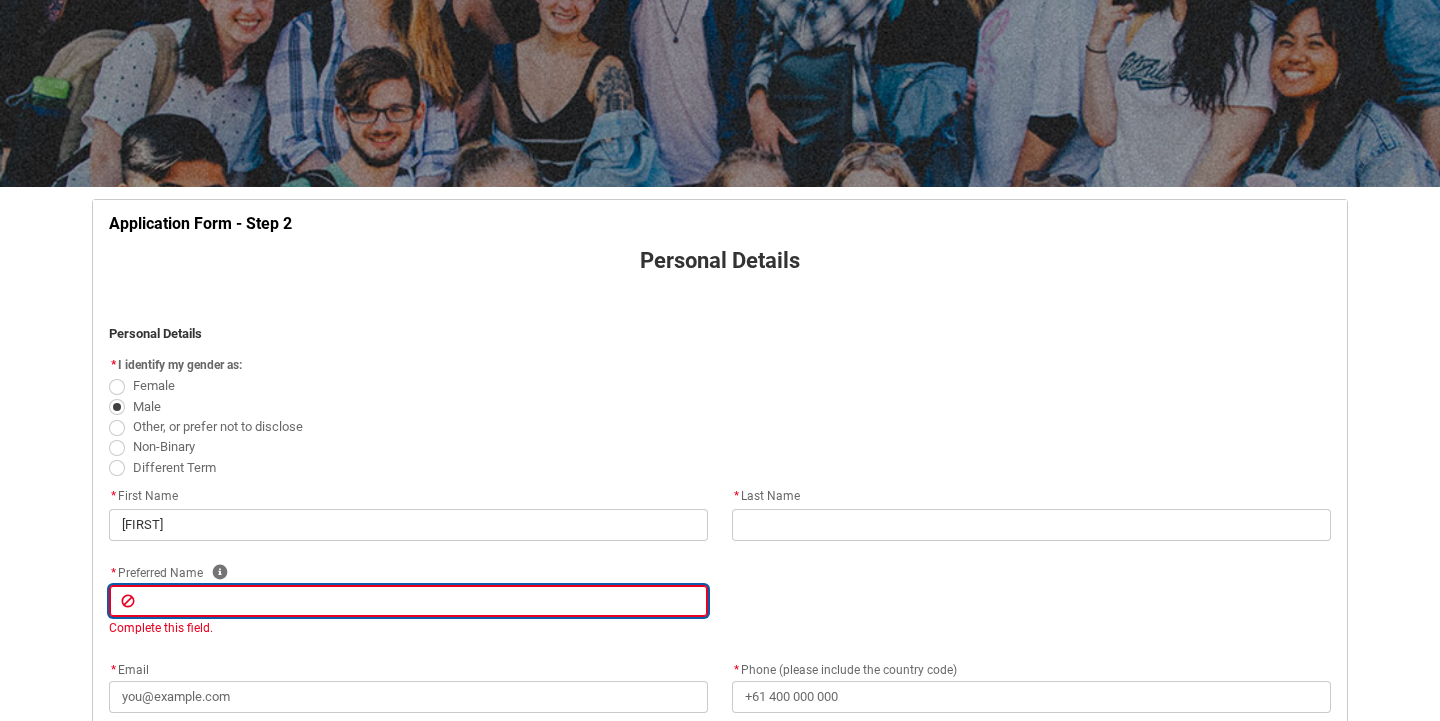 click at bounding box center (408, 601) 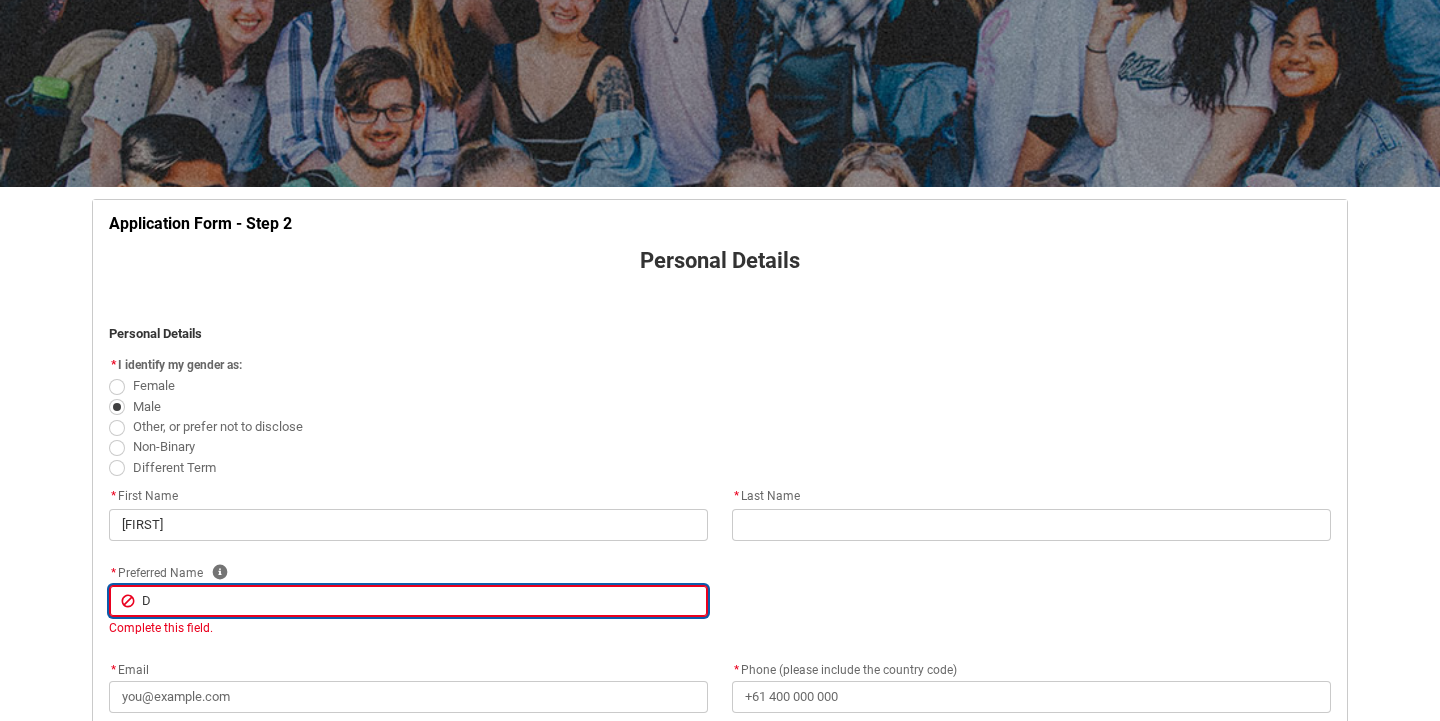 type on "Da" 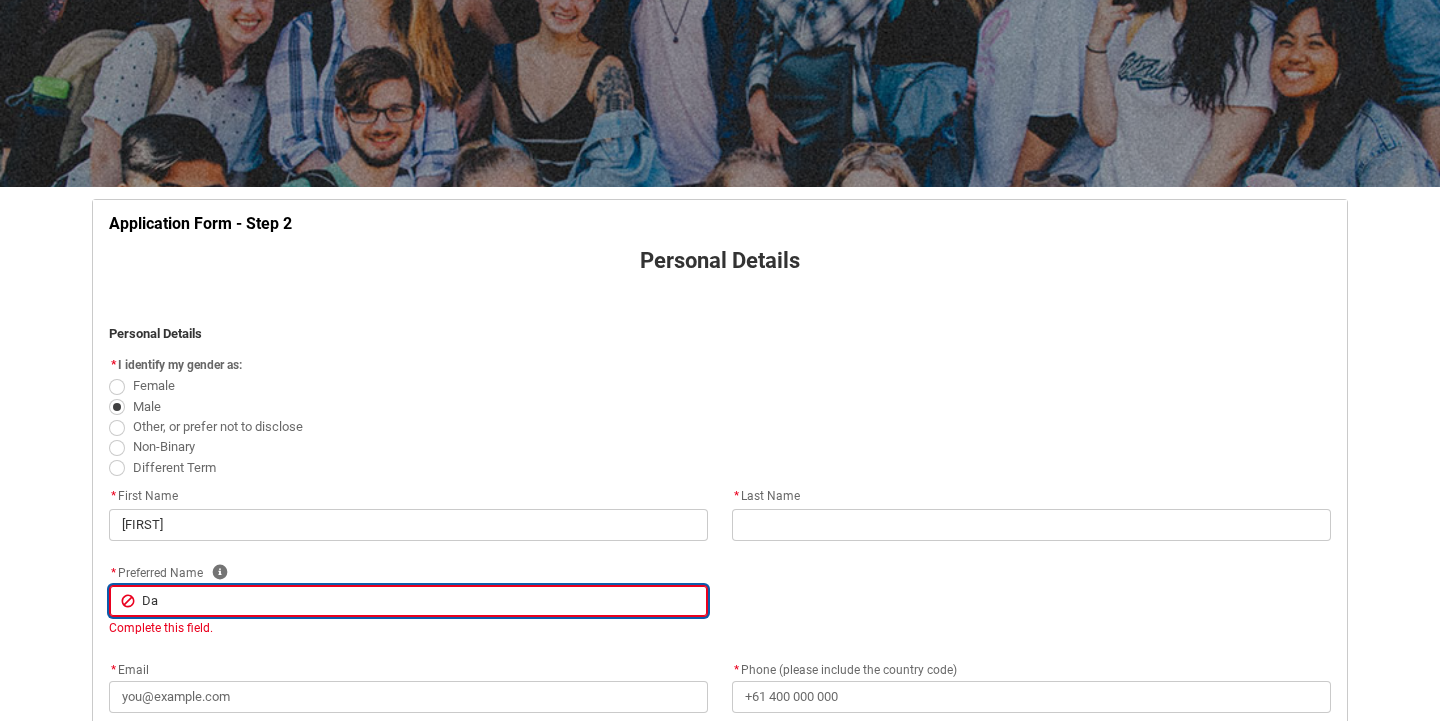 type on "Das" 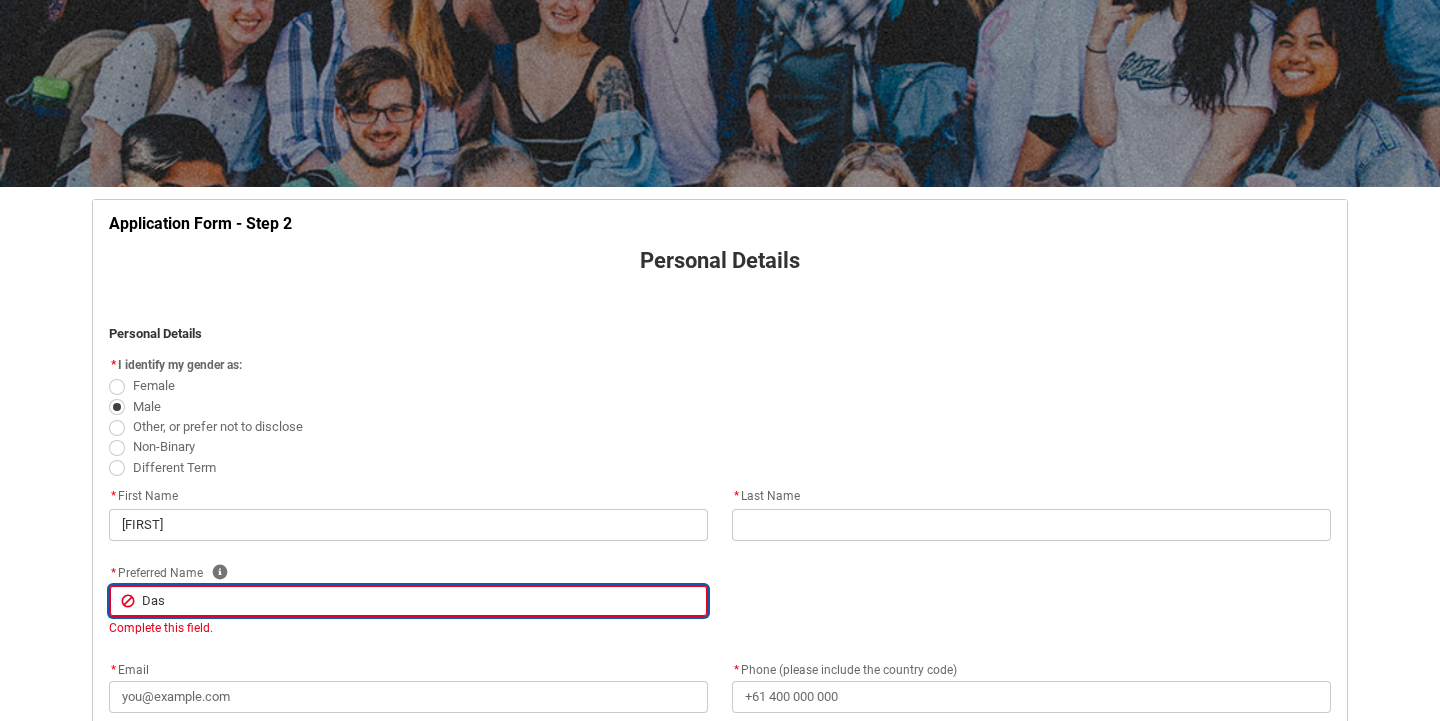 type on "[FIRST]" 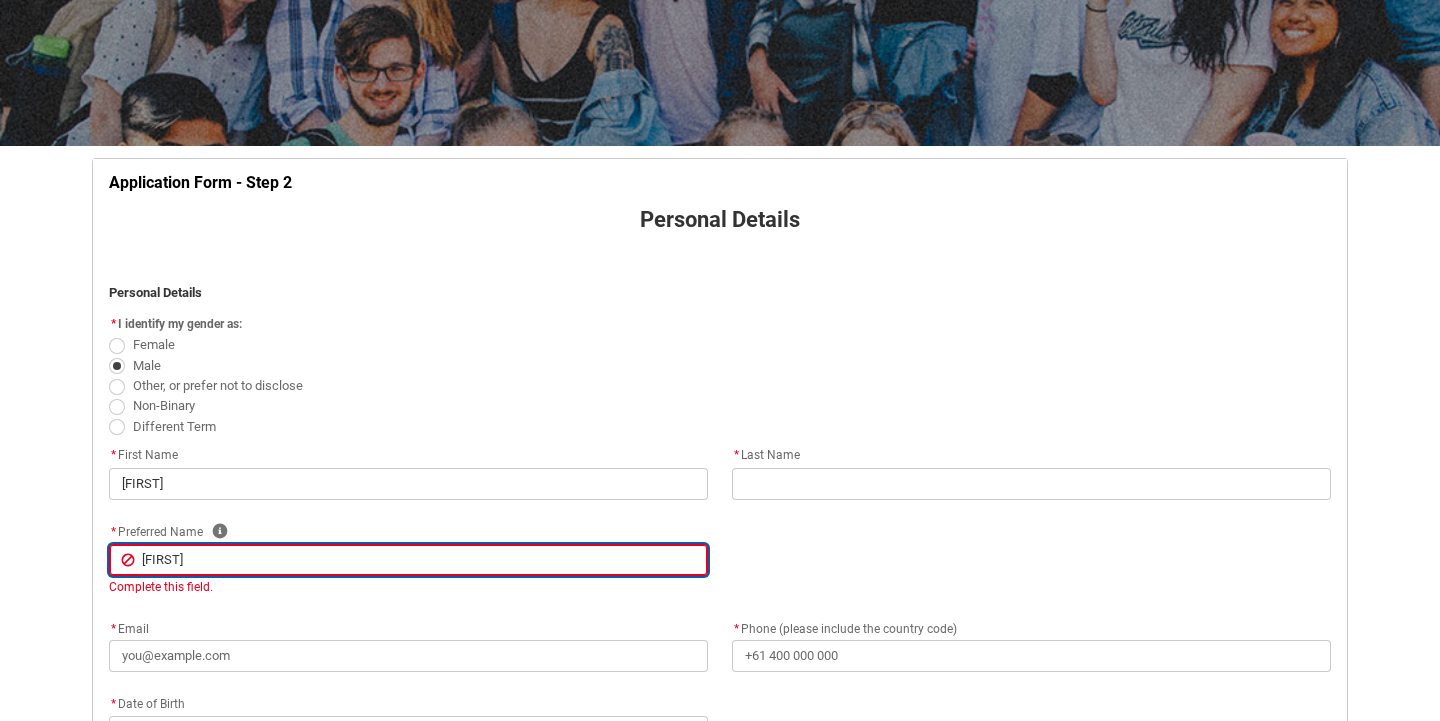 scroll, scrollTop: 259, scrollLeft: 0, axis: vertical 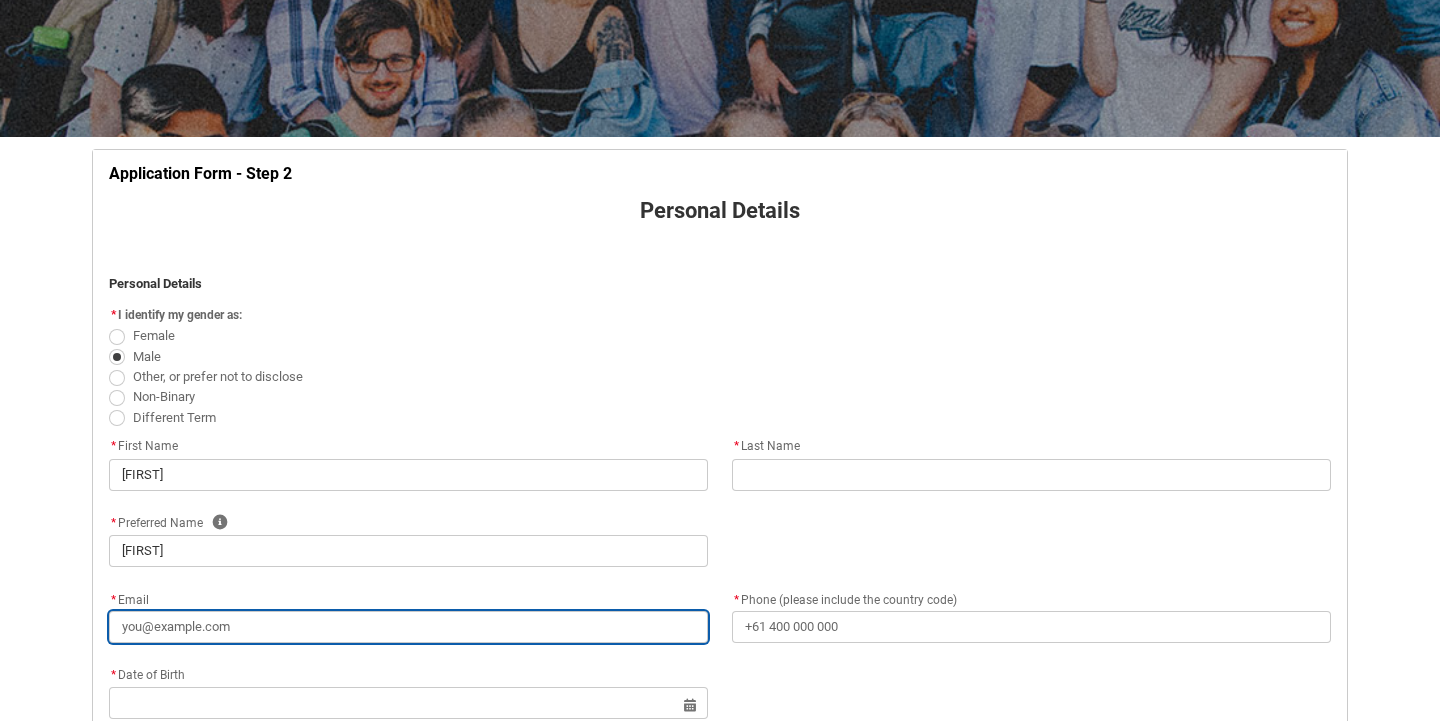 click on "* EMAIL * [PHONE] (please include the country code)" 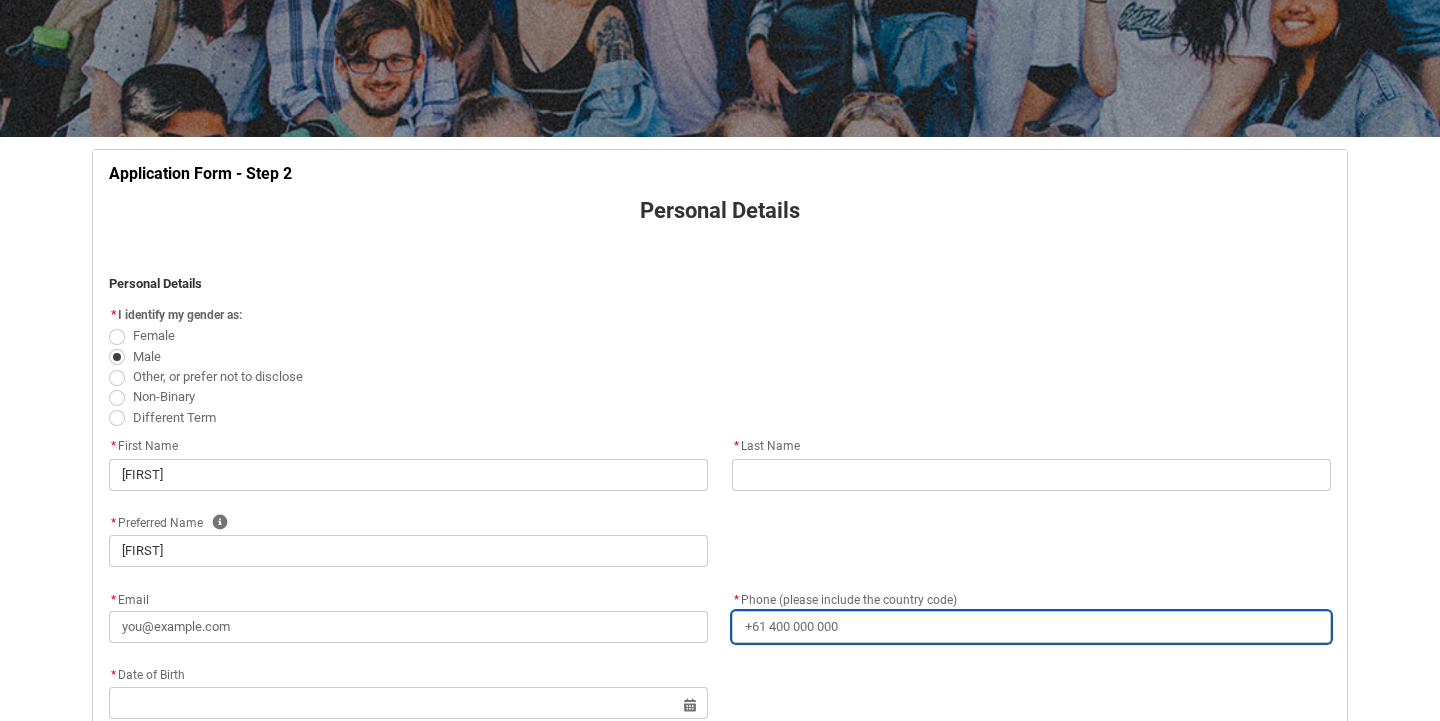 type on "[PHONE]" 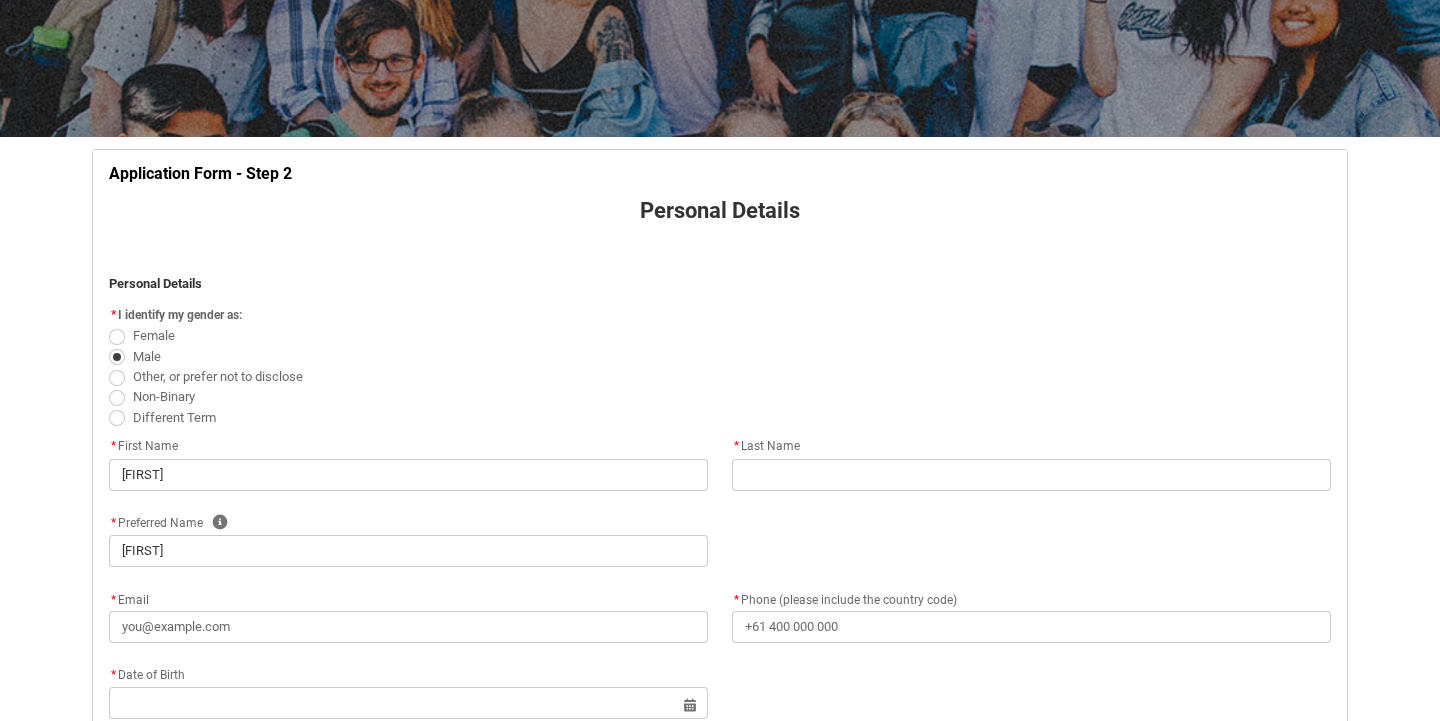 type on "[NUMBER] [STREET]  [CITY]" 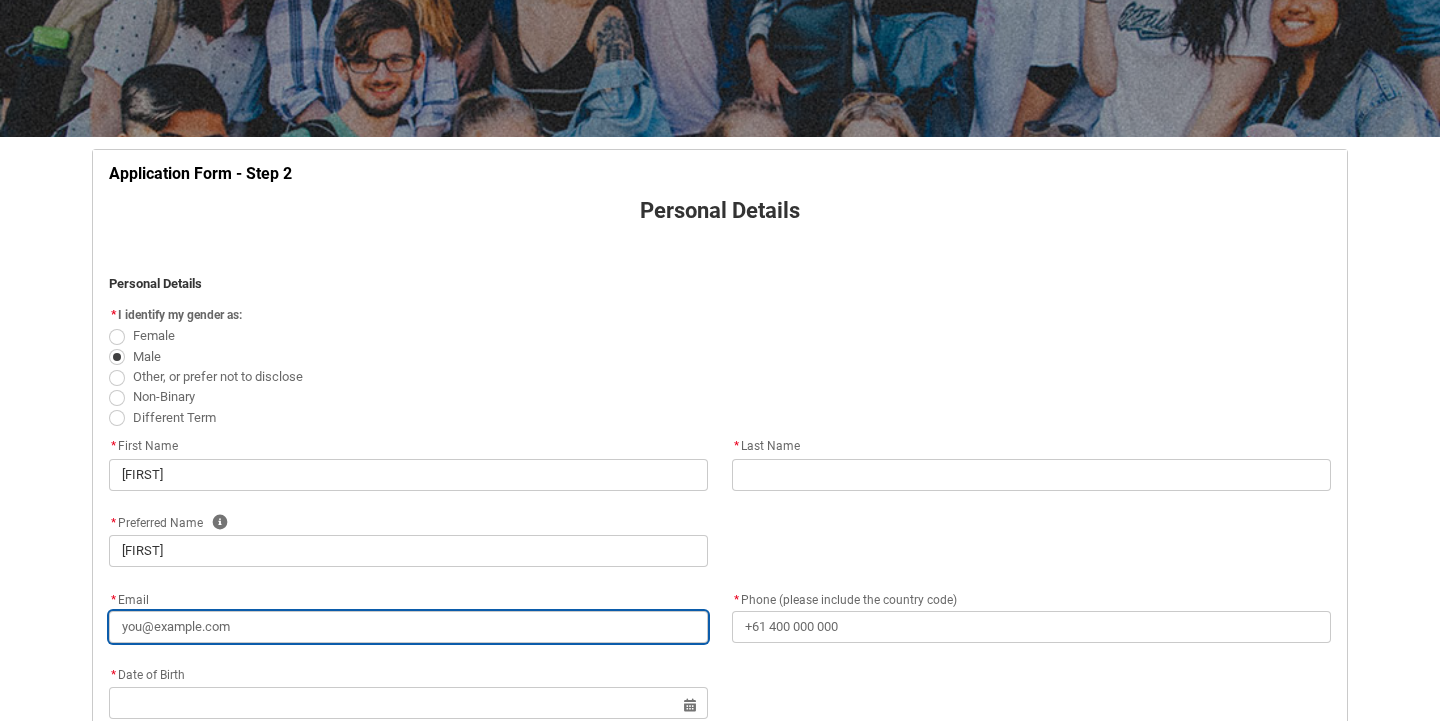 type on "dash.v777@[EXAMPLE.COM]" 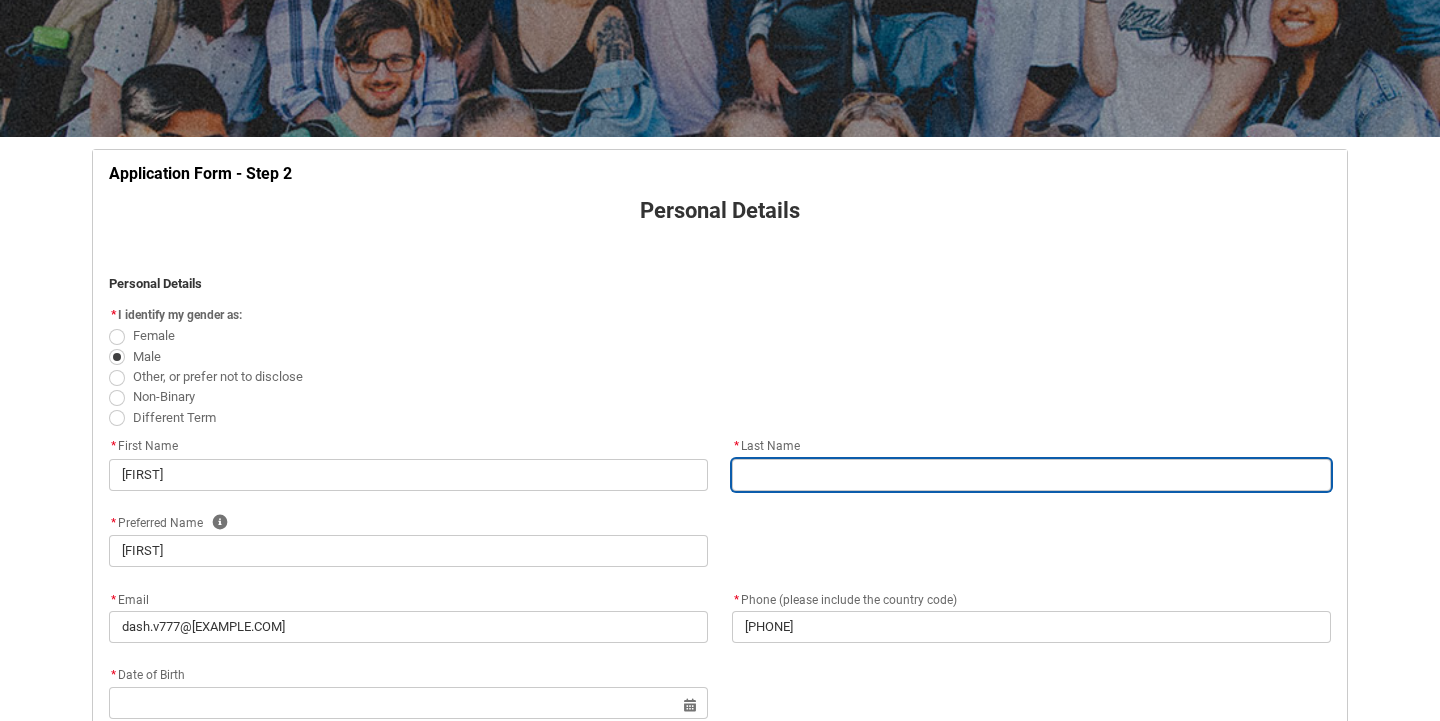 click at bounding box center [1031, 475] 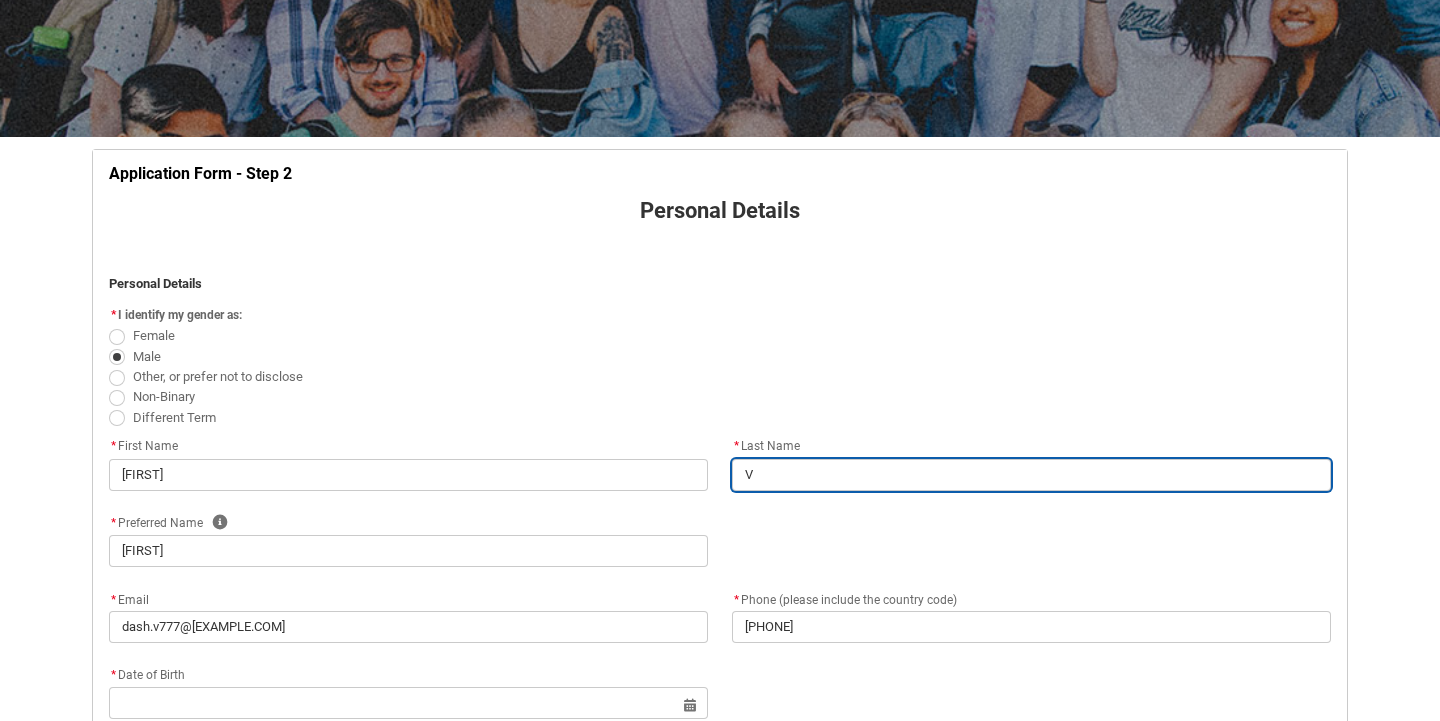 type on "[PLACE]" 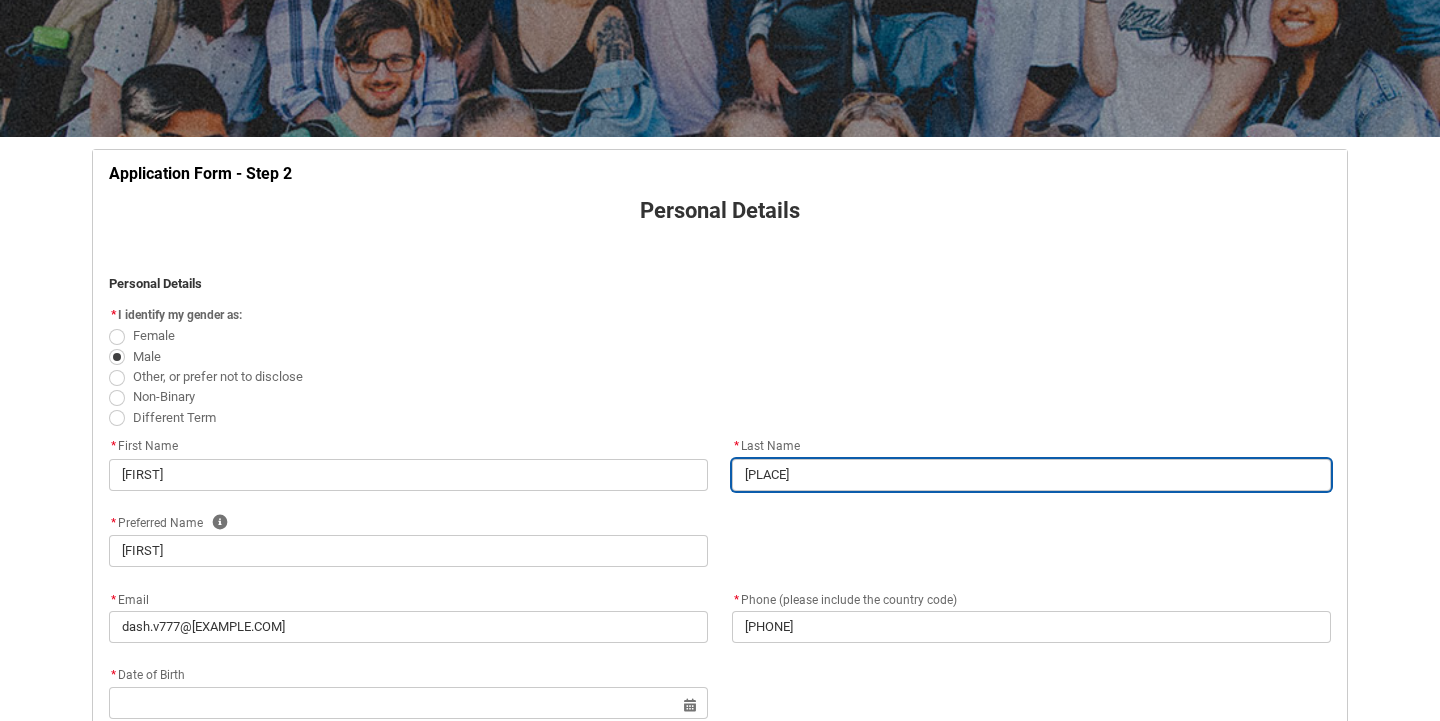 type on "[LAST]" 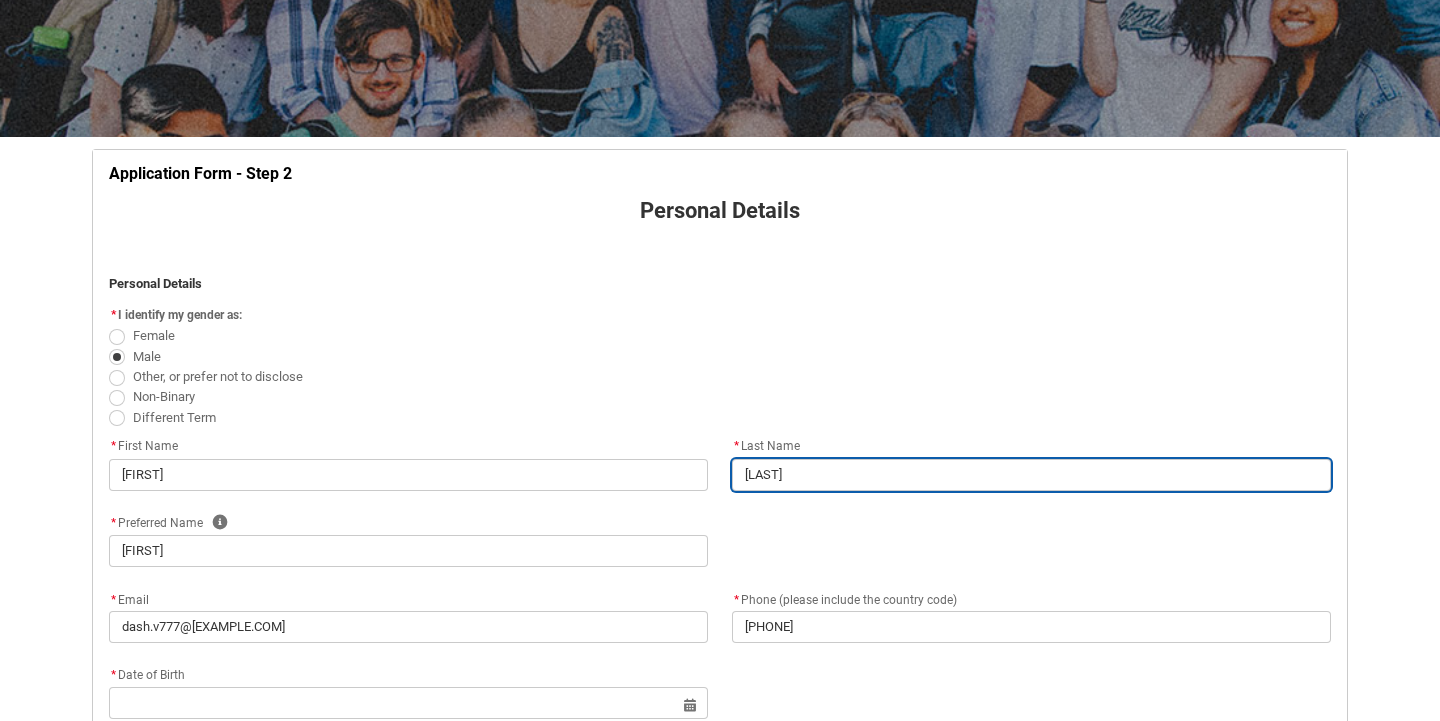 type on "[LAST]" 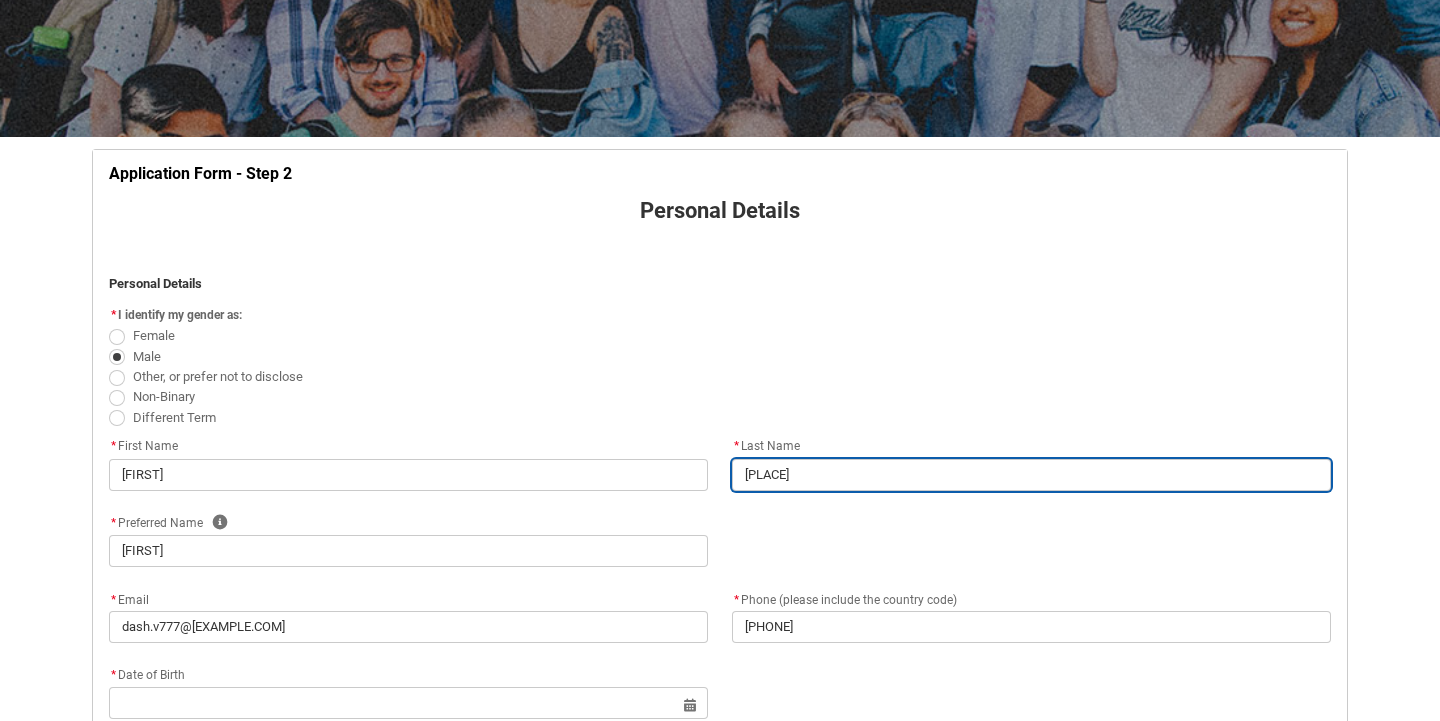 type on "[LAST]" 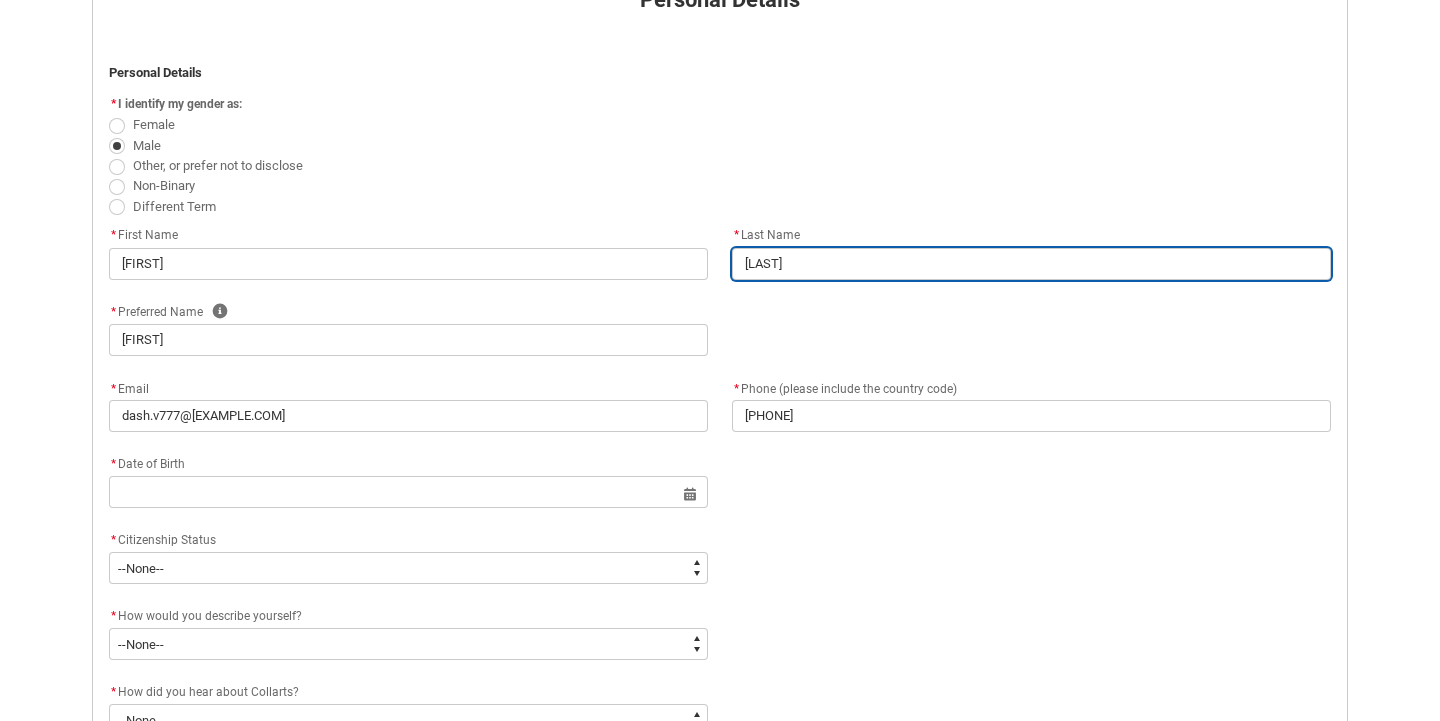 scroll, scrollTop: 501, scrollLeft: 0, axis: vertical 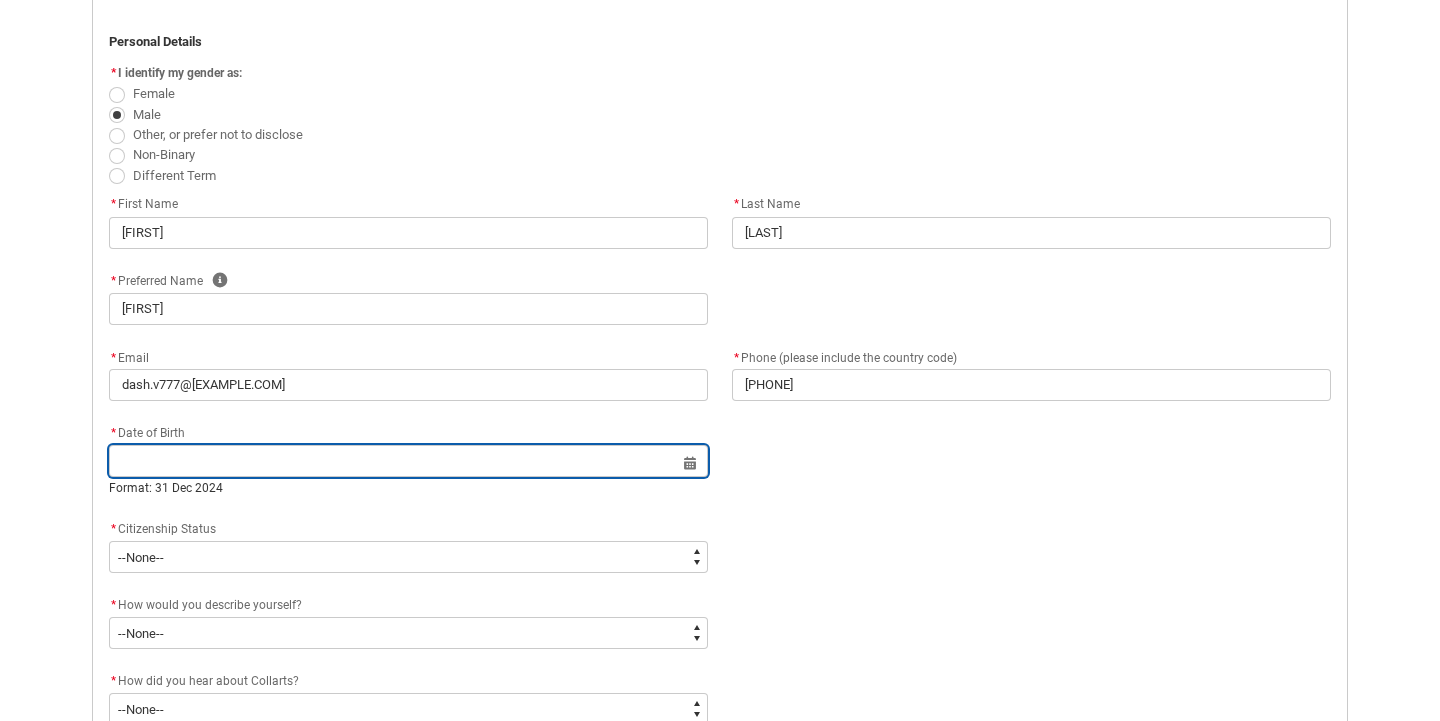click at bounding box center (408, 461) 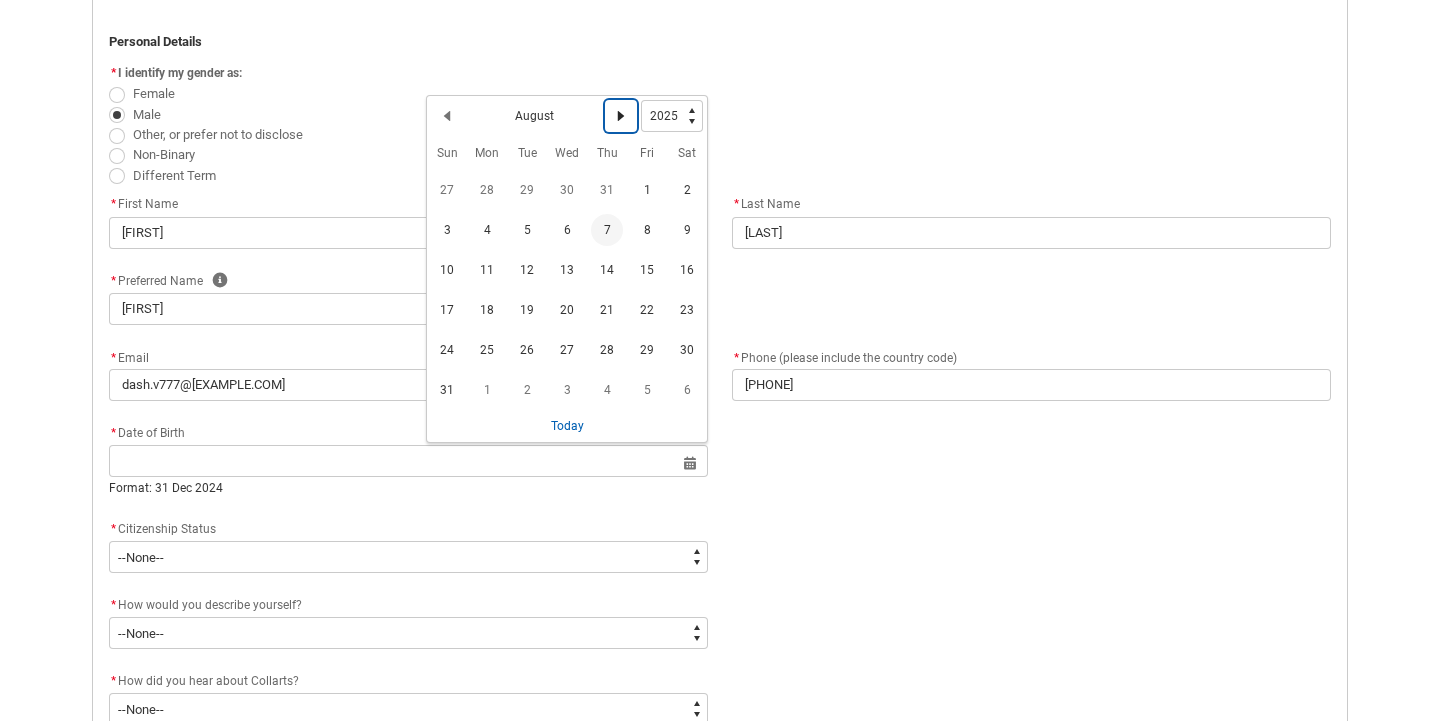 click 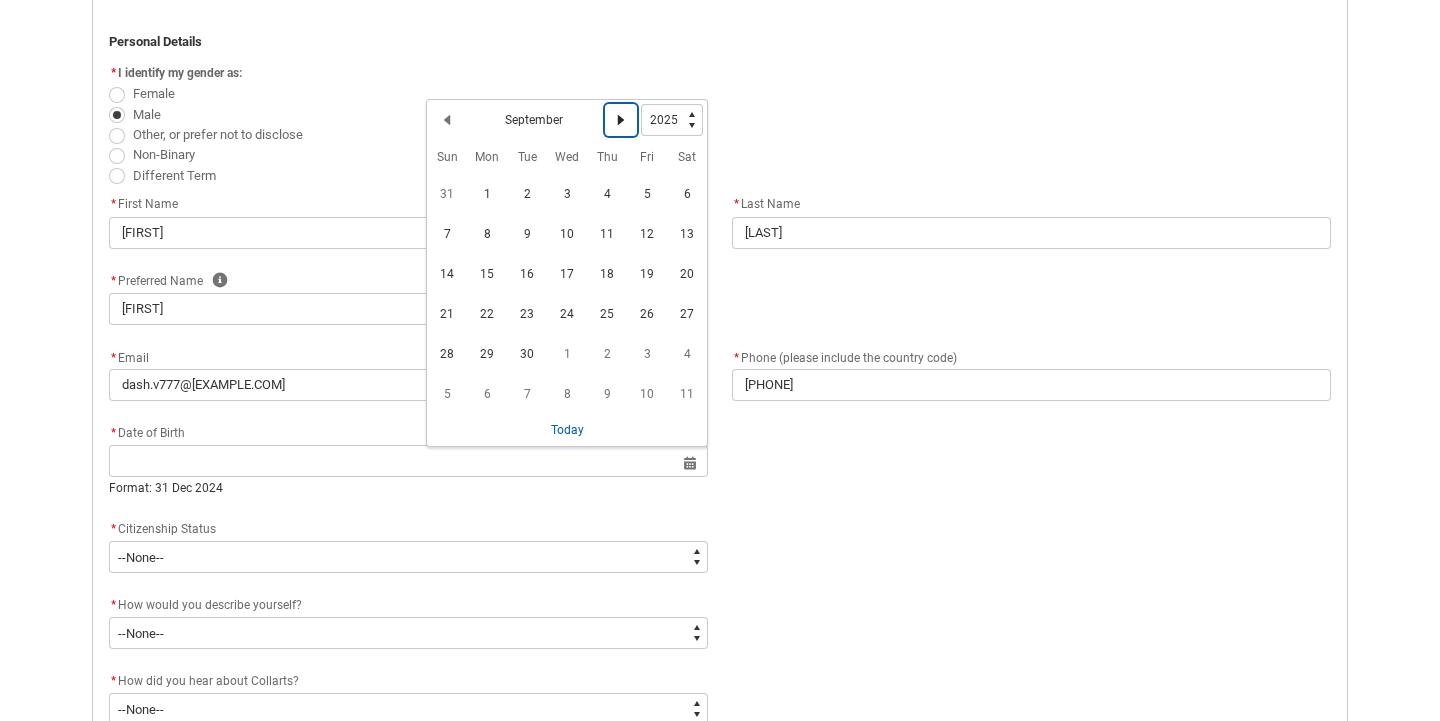 click 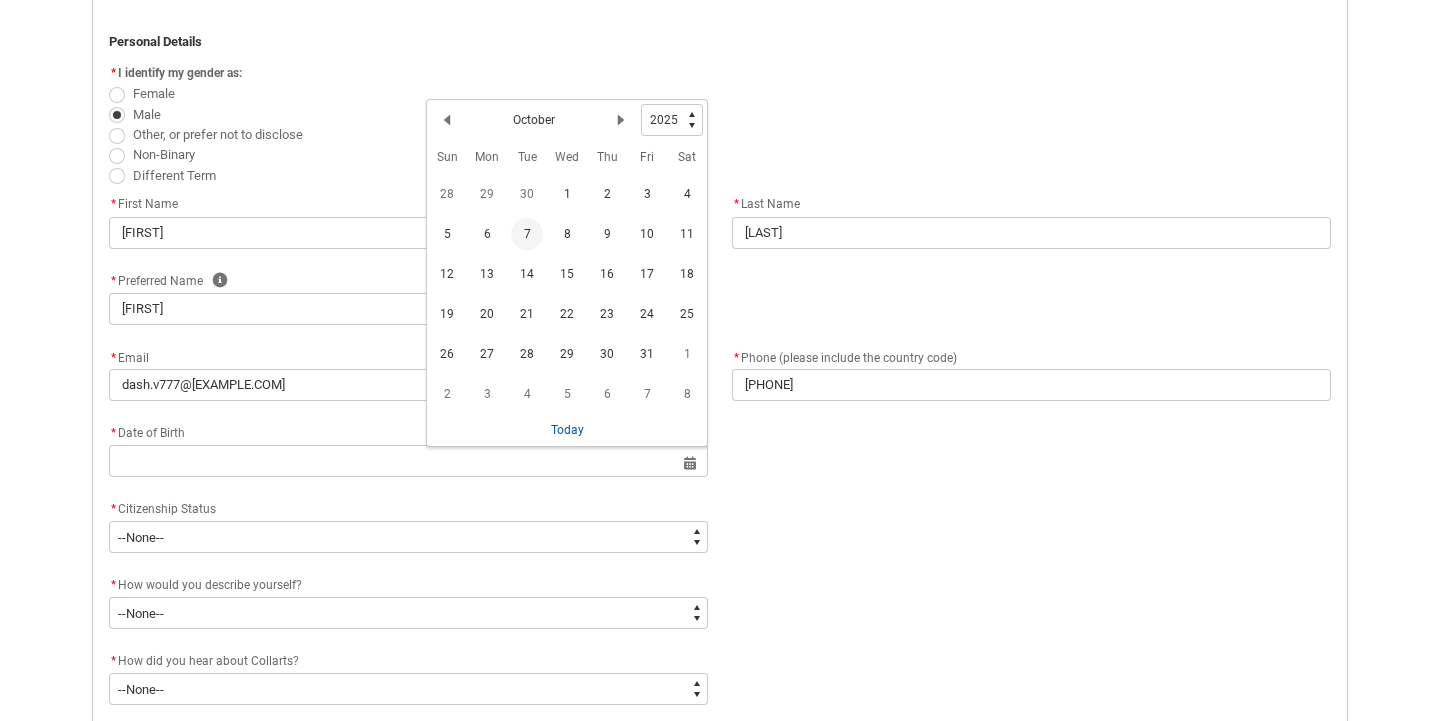 click on "7" 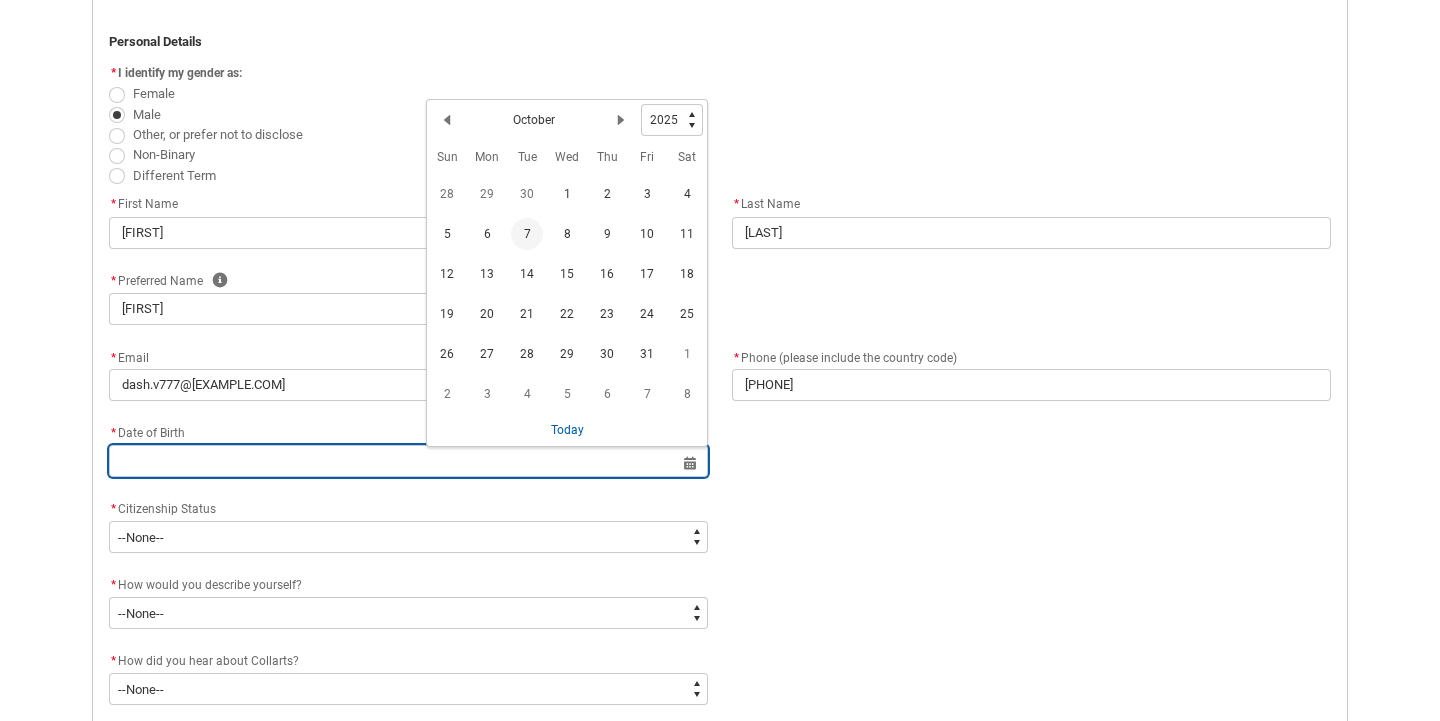 type on "[DATE]" 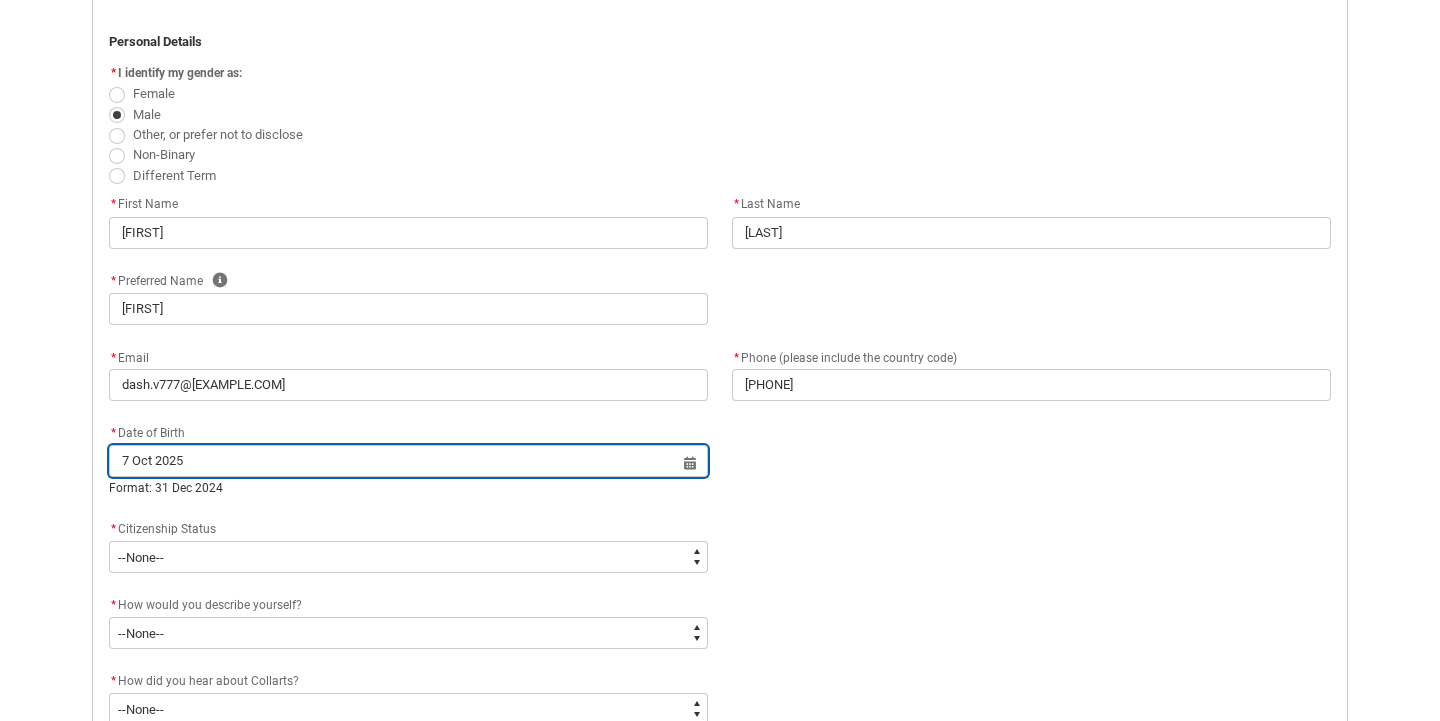 click on "7 Oct 2025" at bounding box center [408, 461] 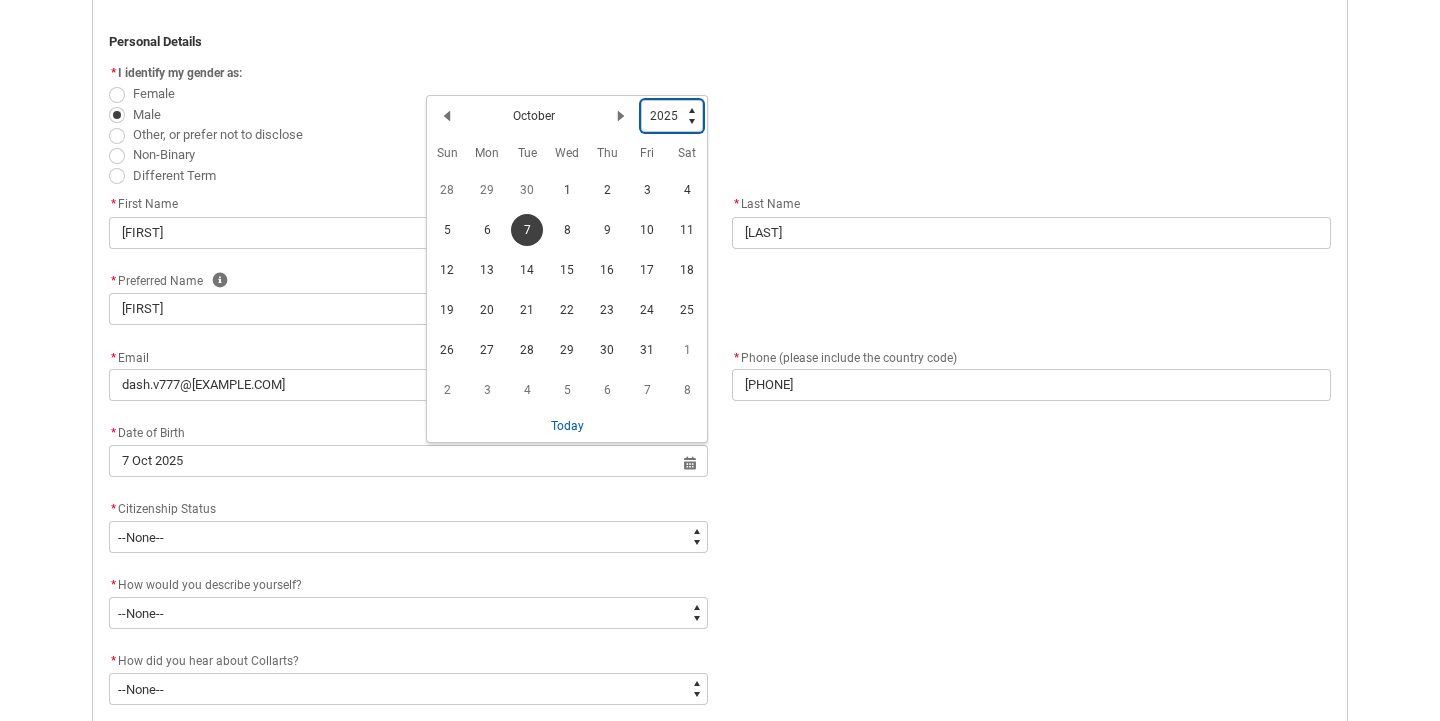click on "1925 1926 1927 1928 1929 1930 1931 1932 1933 1934 1935 1936 1937 1938 1939 1940 1941 1942 1943 1944 1945 1946 1947 1948 1949 1950 1951 1952 1953 1954 1955 1956 1957 1958 1959 1960 1961 1962 1963 1964 1965 1966 1967 1968 1969 1970 1971 1972 1973 1974 1975 1976 1977 1978 1979 1980 1981 1982 1983 1984 1985 1986 1987 1988 1989 1990 1991 1992 1993 1994 1995 1996 1997 1998 1999 2000 2001 2002 2003 2004 2005 2006 2007 2008 2009 2010 2011 2012 2013 2014 2015 2016 2017 2018 2019 2020 2021 2022 2023 2024 2025 2026 2027 2028 2029 2030 2031 2032 2033 2034 2035 2036 2037 2038 2039 2040 2041 2042 2043 2044 2045 2046 2047 2048 2049 2050 2051 2052 2053 2054 2055 2056 2057 2058 2059 2060 2061 2062 2063 2064 2065 2066 2067 2068 2069 2070 2071 2072 2073 2074 2075 2076 2077 2078 2079 2080 2081 2082 2083 2084 2085 2086 2087 2088 2089 2090 2091 2092 2093 2094 2095 2096 2097 2098 2099 2100 2101 2102 2103 2104 2105 2106 2107 2108 2109 2110 2111 2112 2113 2114 2115 2116 2117 2118 2119 2120 2121 2122 2123 2124 2125" at bounding box center (672, 116) 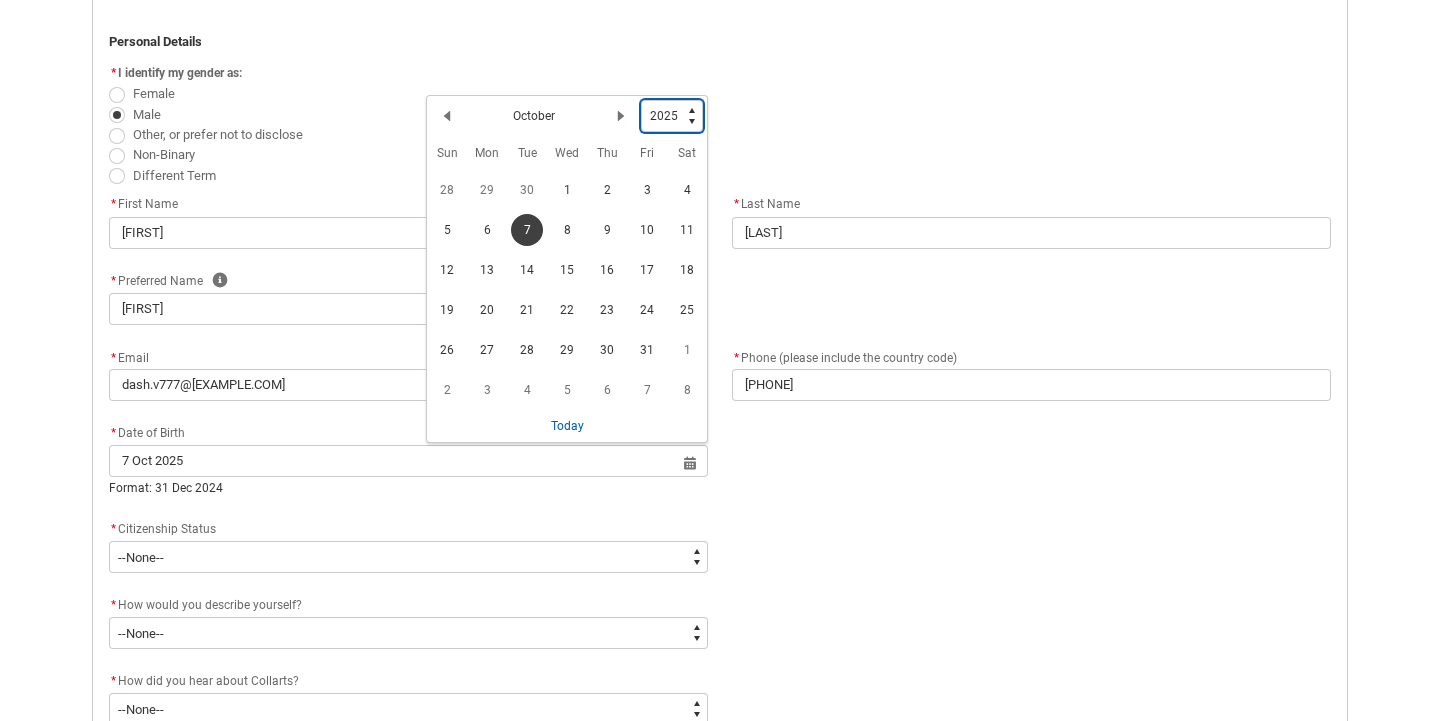 type on "2002" 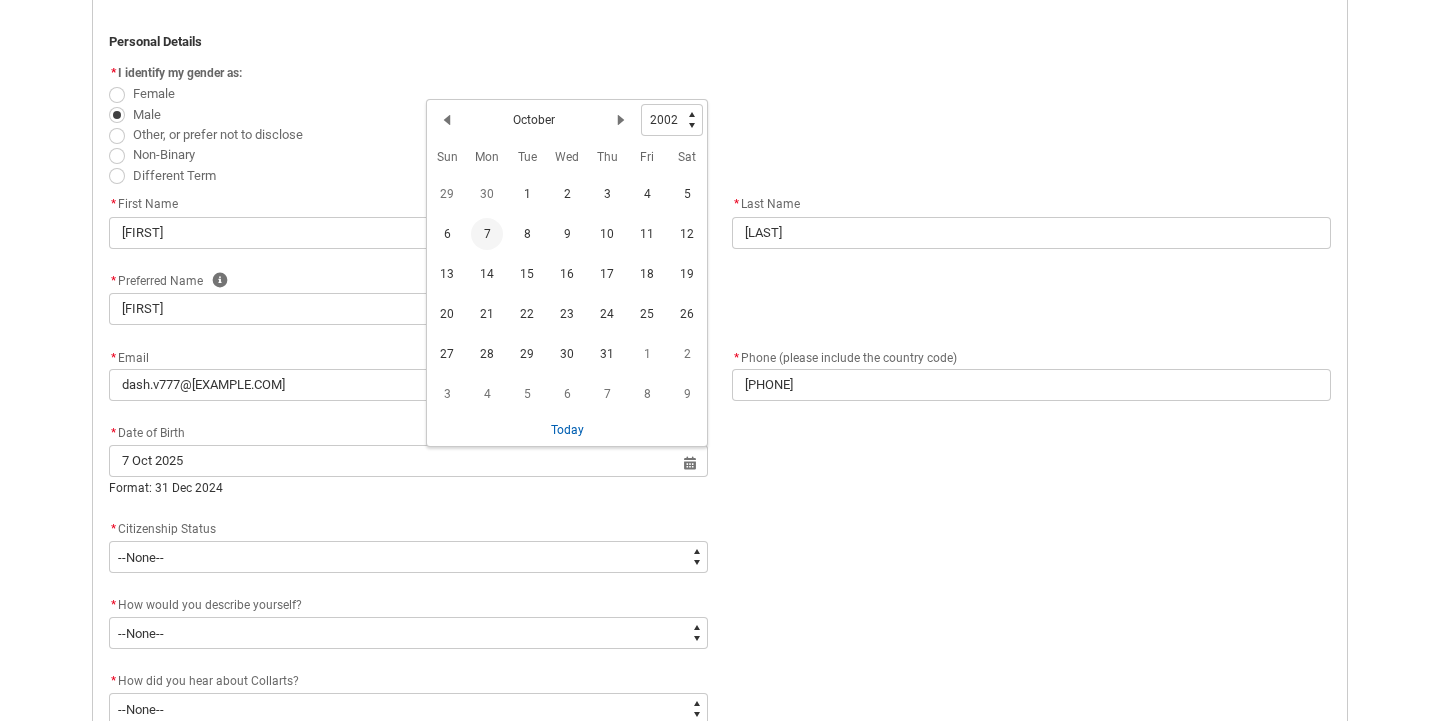 click on "7" 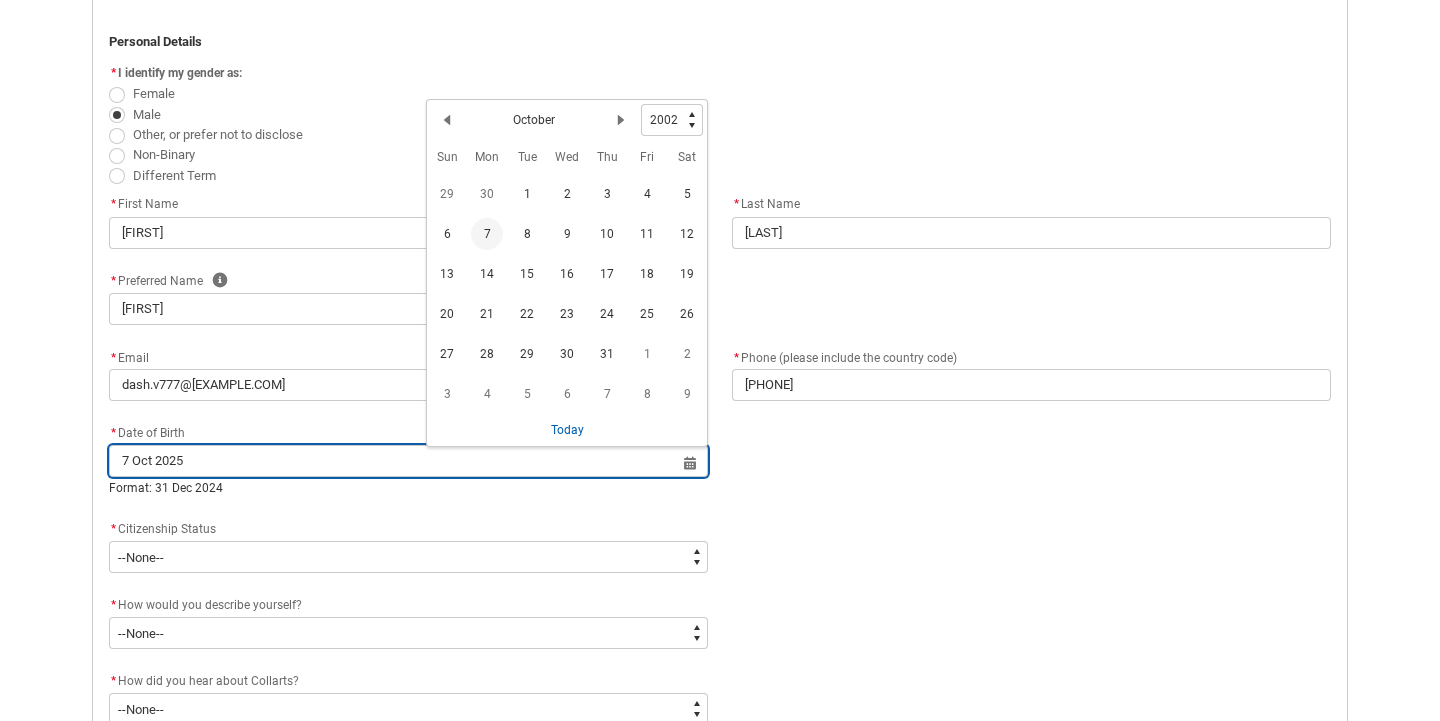 type on "[DATE]" 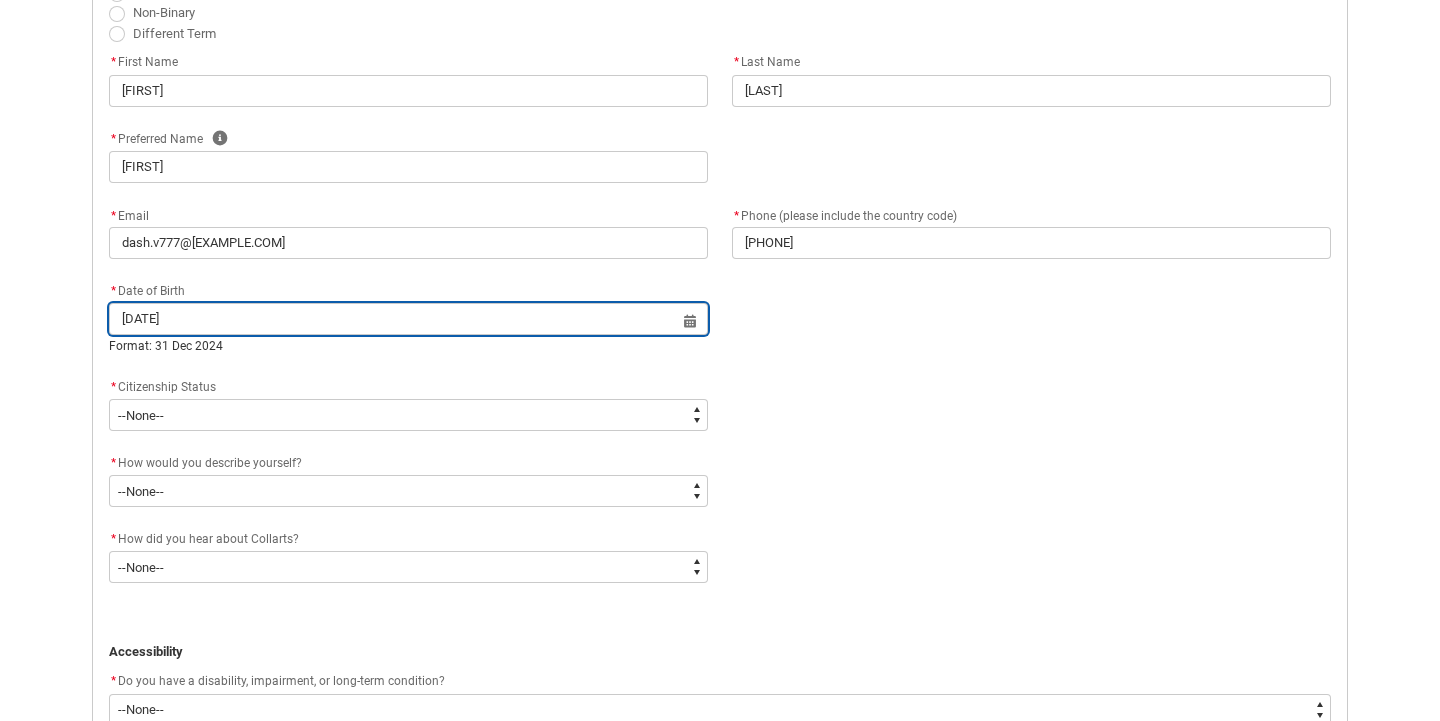 scroll, scrollTop: 650, scrollLeft: 0, axis: vertical 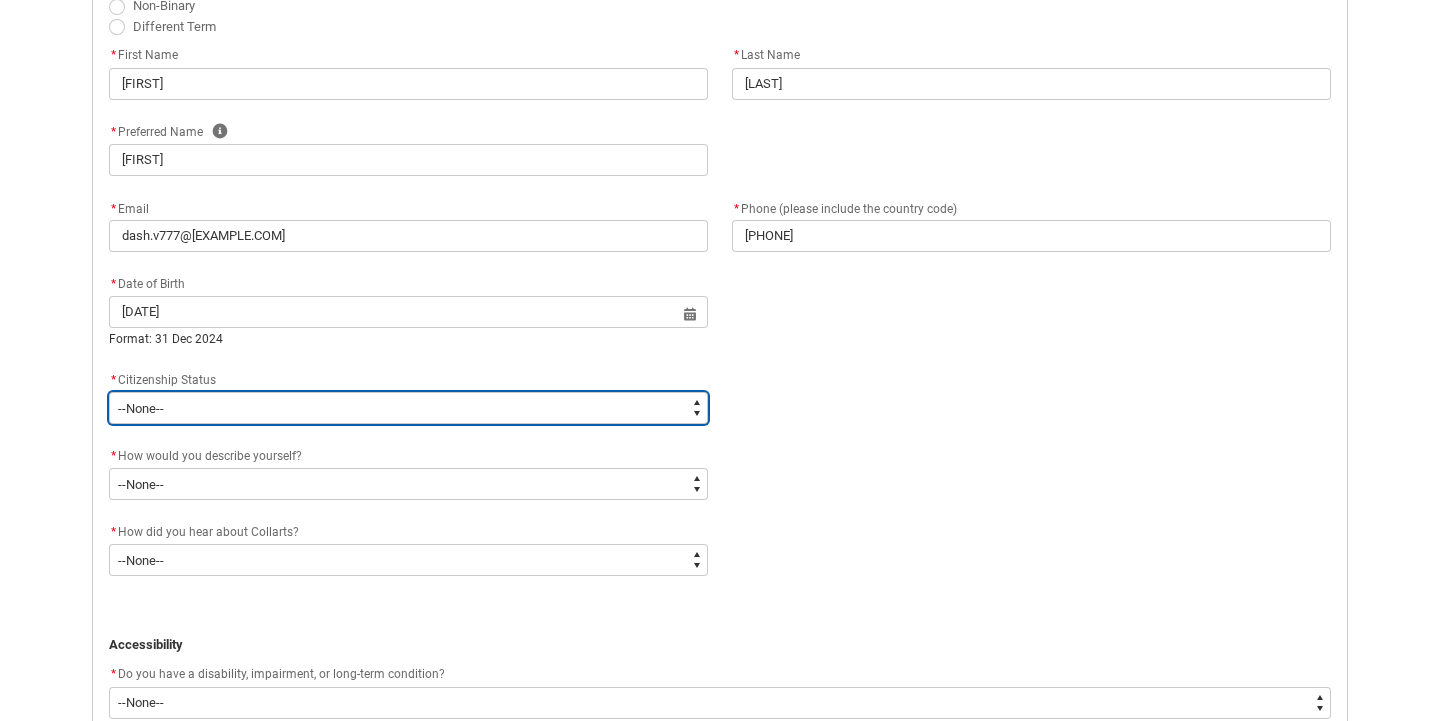 click on "--None-- Australian Citizen Humanitarian Visa New Zealand citizen Other Permanent Resident Visa Student Visa" at bounding box center (408, 408) 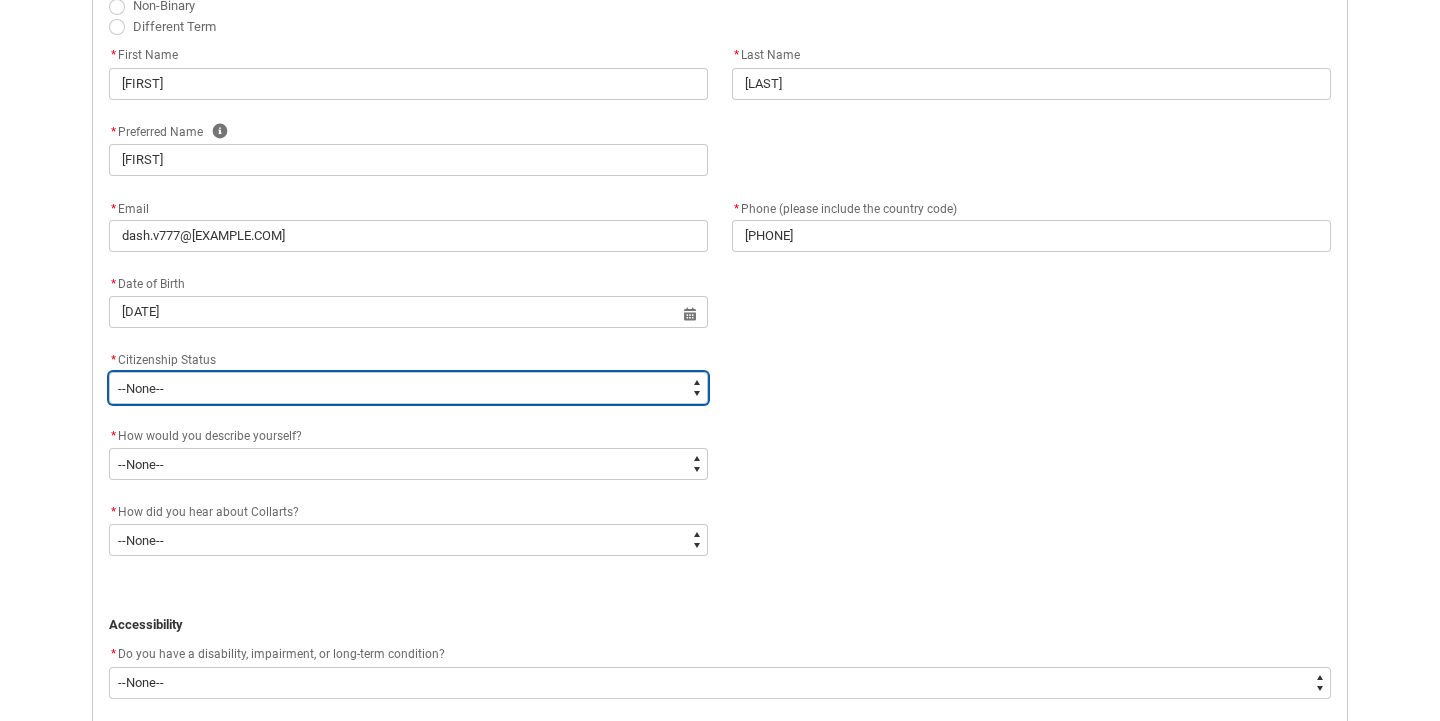 type on "Citizenship.1" 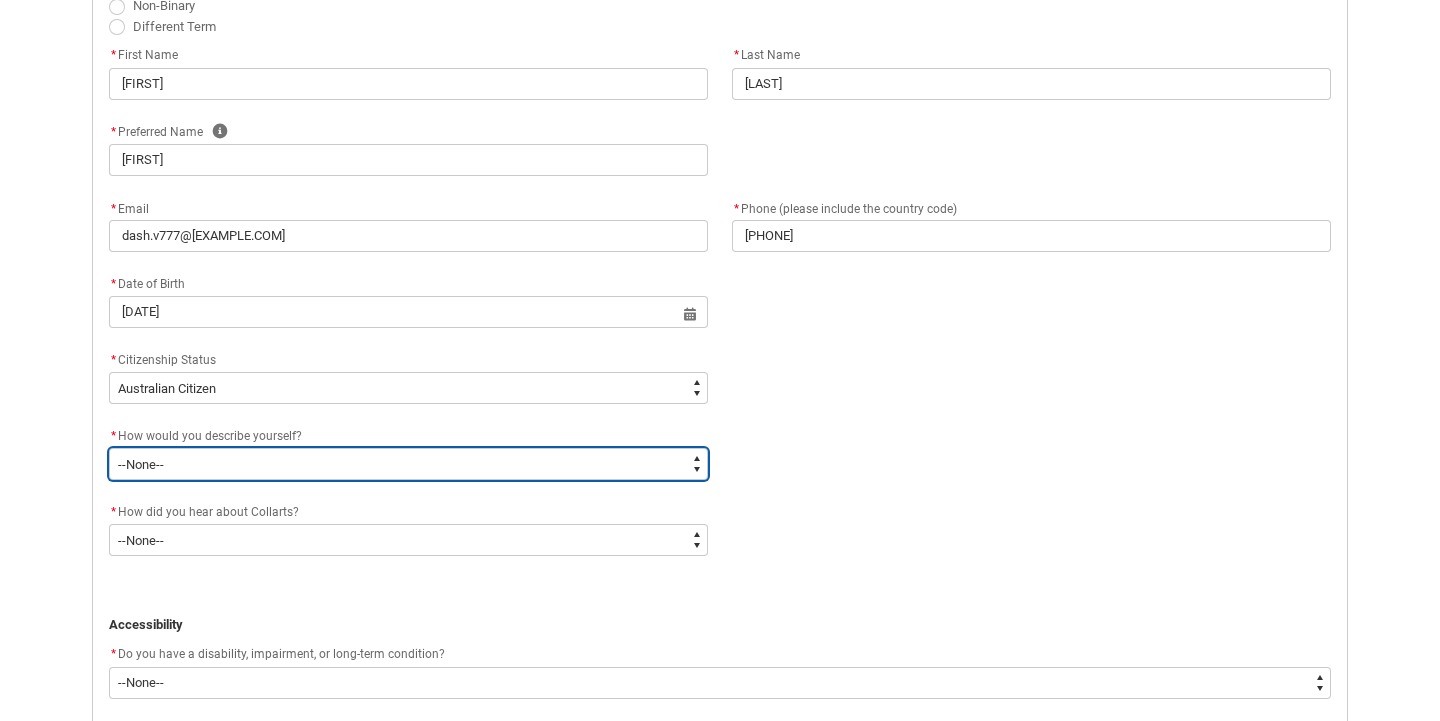 click on "--None-- I'm currently in Year 12 and planning what I'll do after school I've completed Year 12 I took some time off after high school and want to return to study I'm looking to transfer from another college/university I'm looking for a career change I'm already in the industry/have a qualification and am looking to extend my skills" at bounding box center (408, 464) 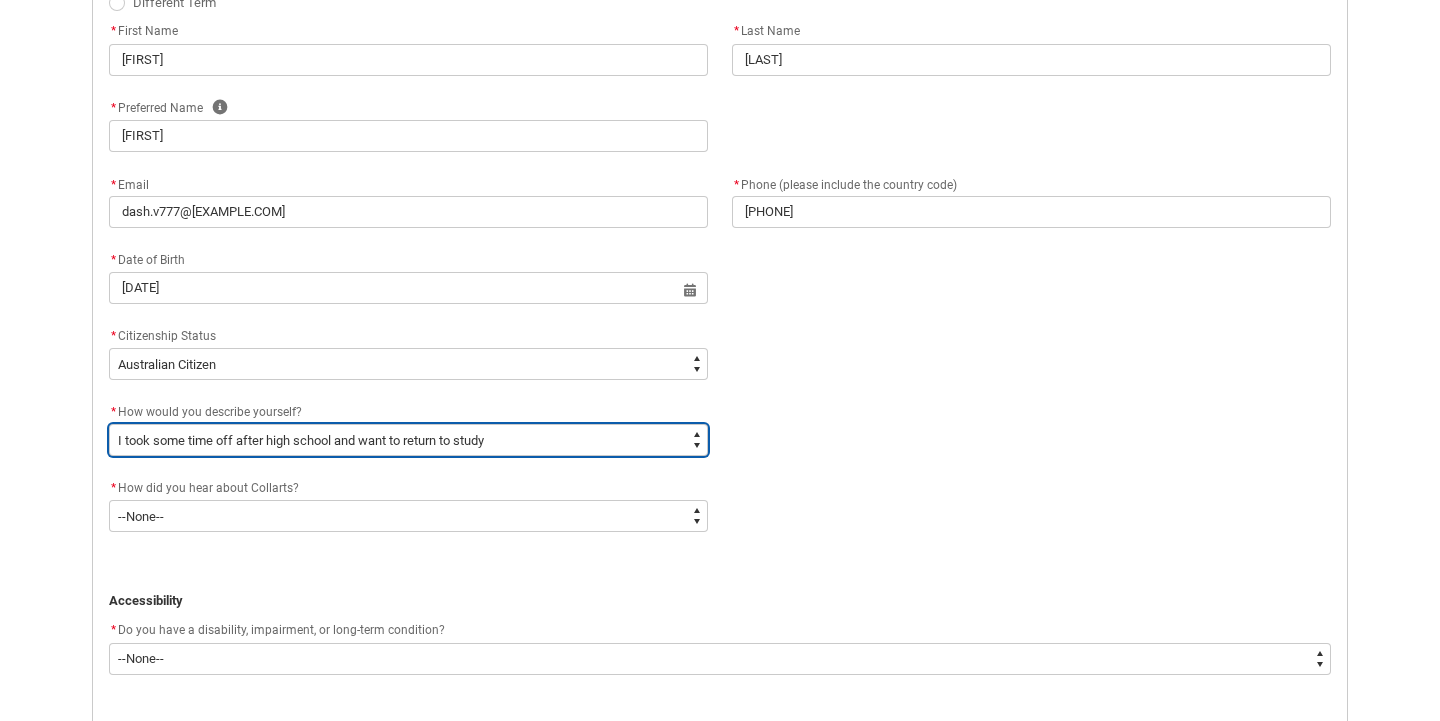 scroll, scrollTop: 676, scrollLeft: 0, axis: vertical 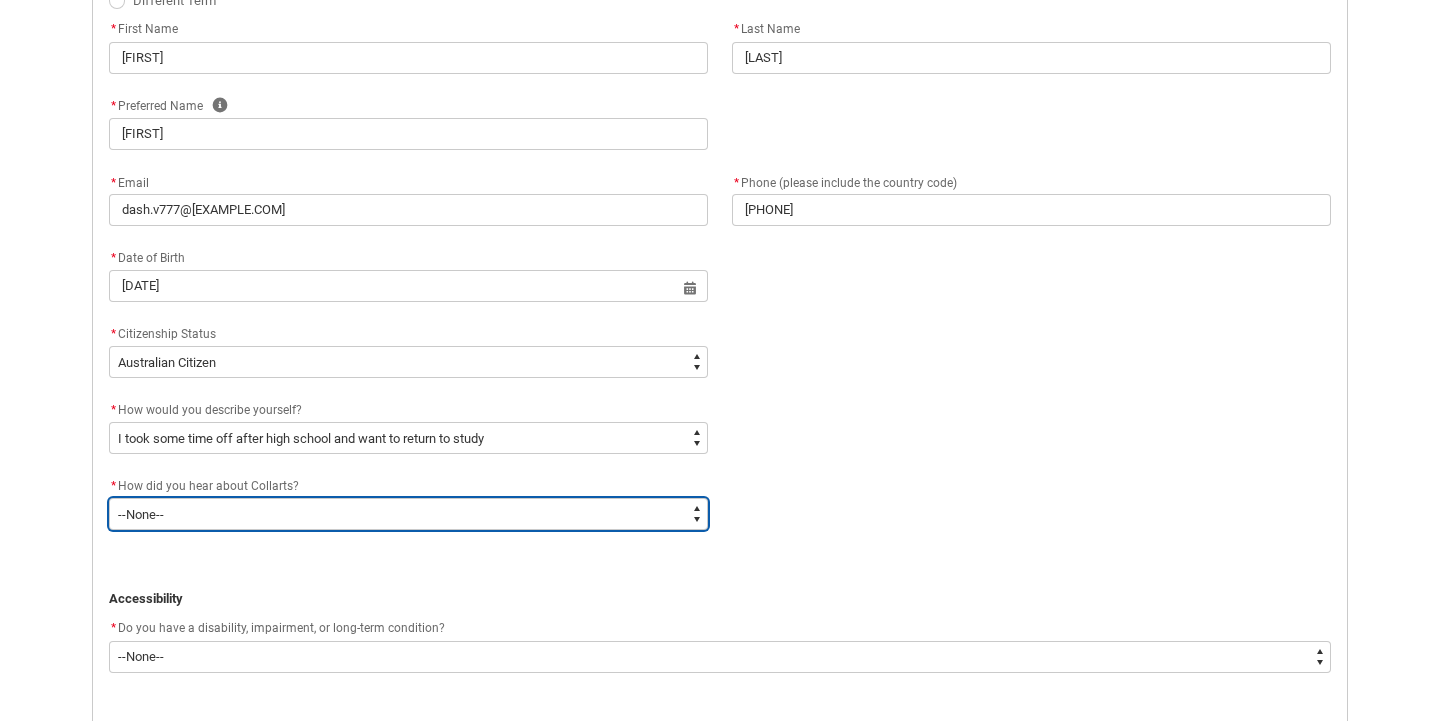 click on "--None-- Advertising - Facebook Advertising - Google Advertising - Instagram Advertising - YouTube Advertising - Other Career Advisor Career Expo Collarts Newsletter/Email Collarts Website Festivals/Events Freeza/Amplified In the Media Online Search (Google) Radio Signage Socials (Facebook, Instagram, TikTok, LinkedIn etc) Spotify VET course at school VTAC Word of mouth Workshops at Collarts Workshops at school Other" at bounding box center [408, 514] 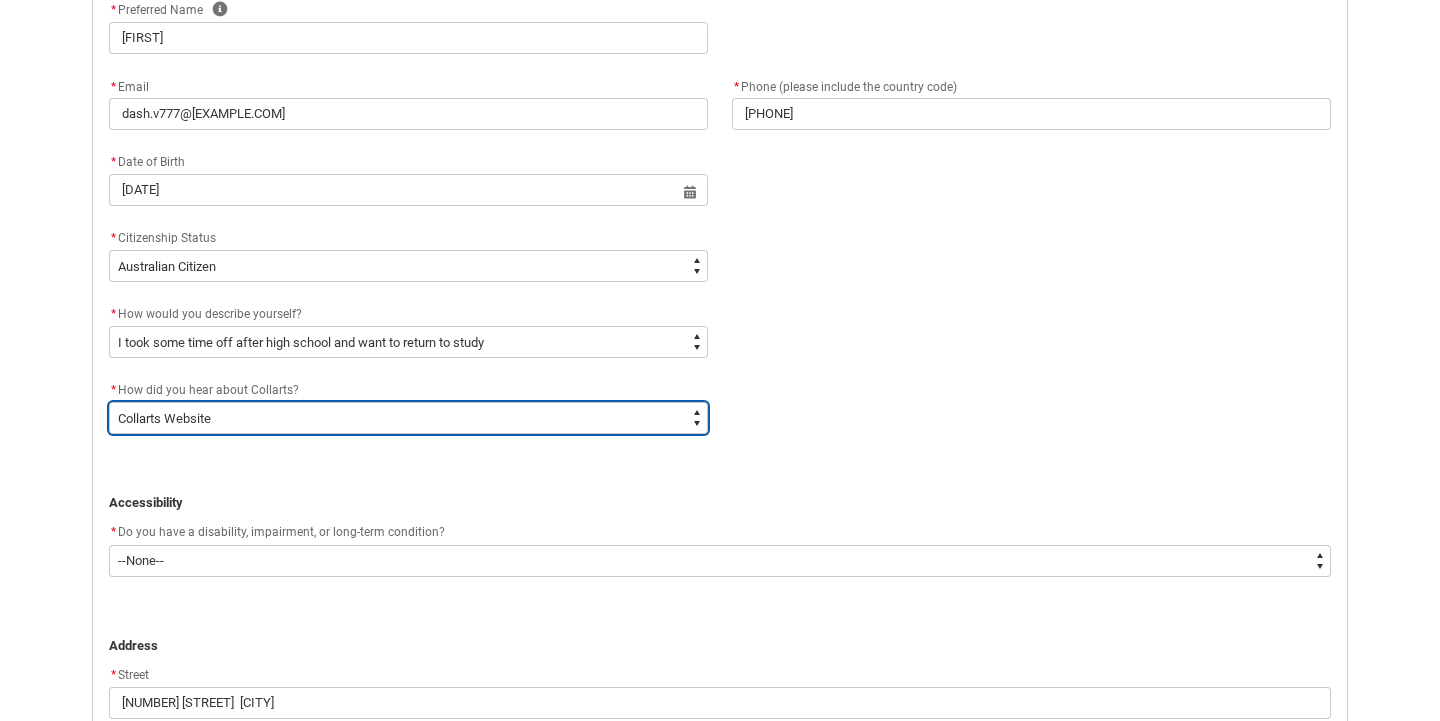 scroll, scrollTop: 795, scrollLeft: 0, axis: vertical 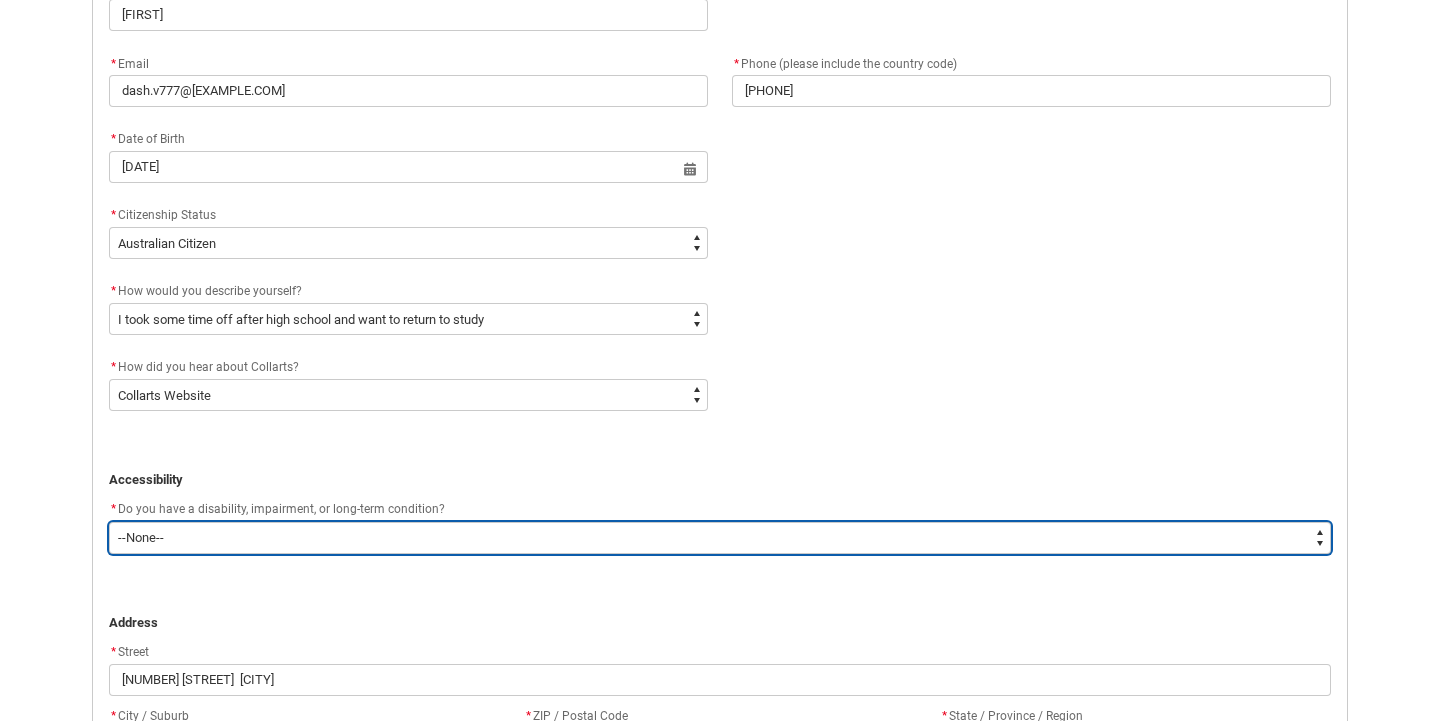 click on "--None-- Yes No" at bounding box center (720, 538) 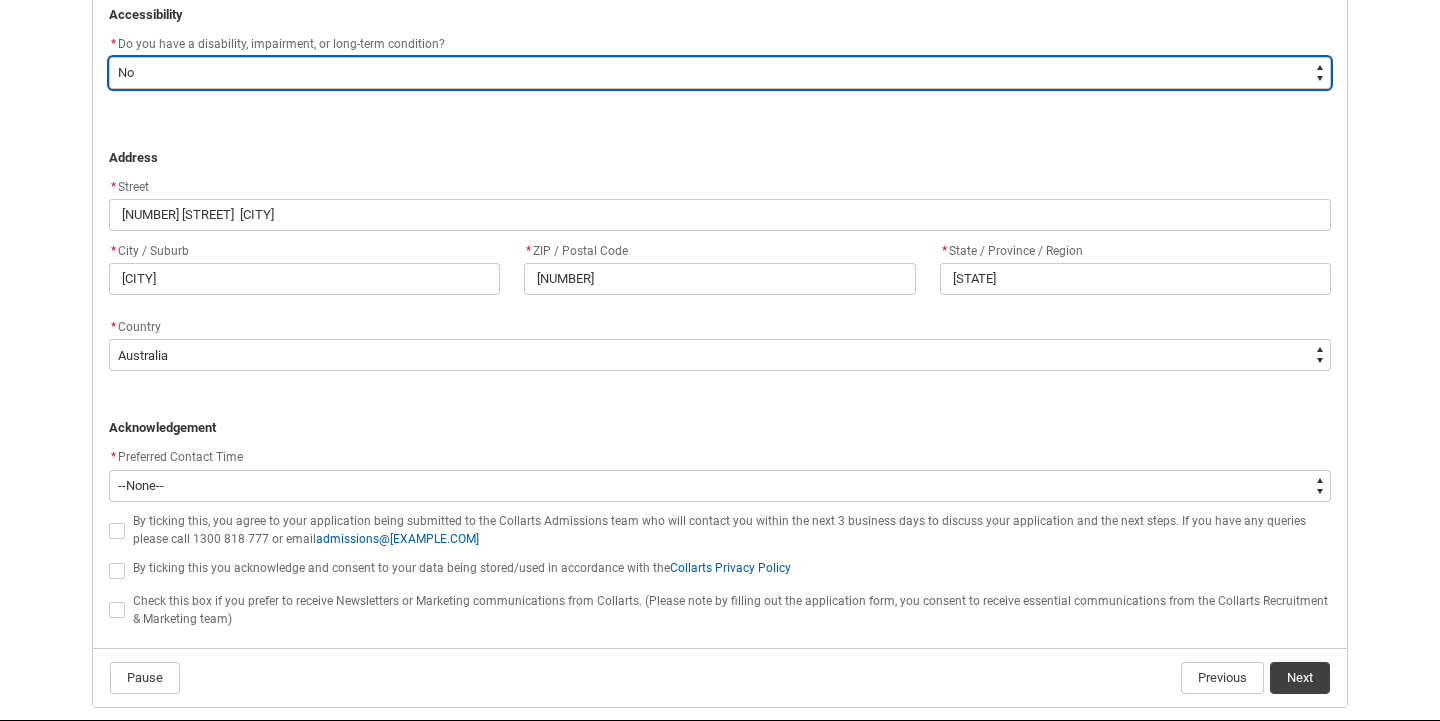 scroll, scrollTop: 1266, scrollLeft: 0, axis: vertical 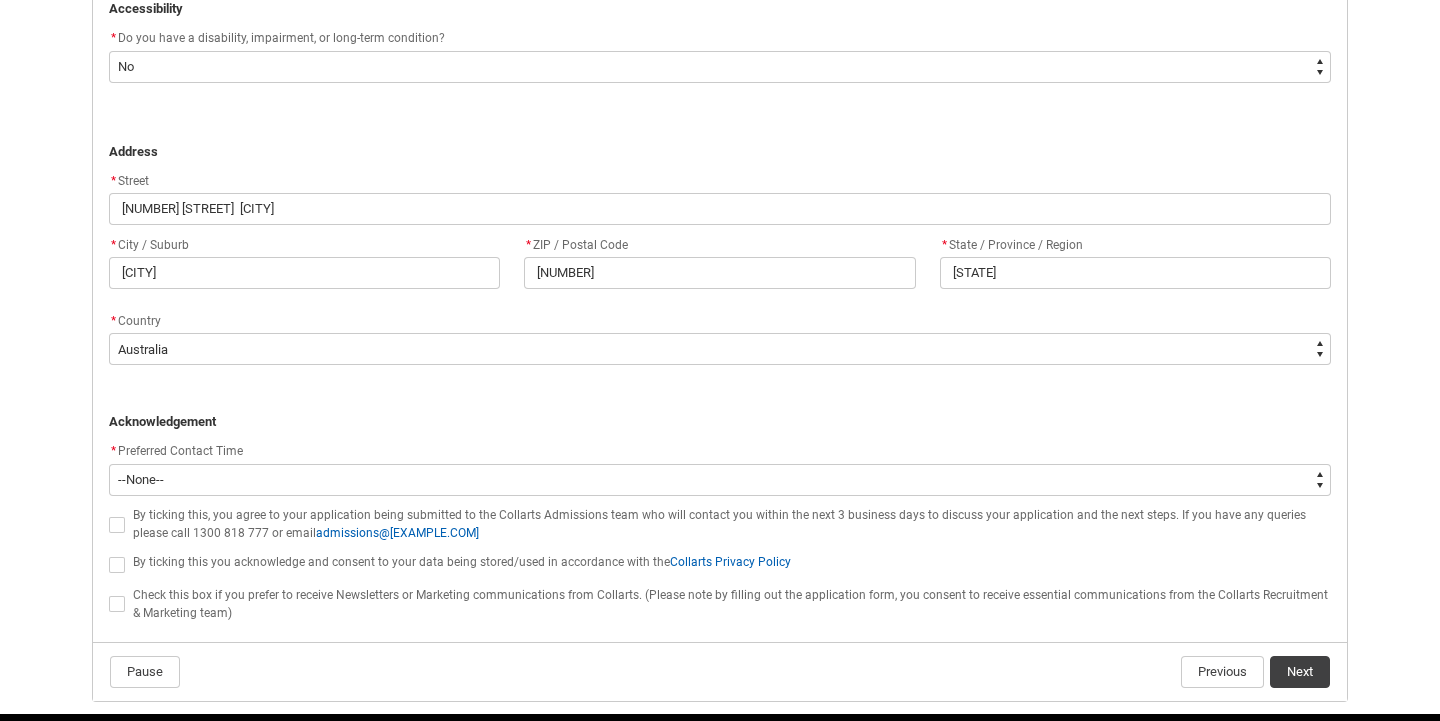 click 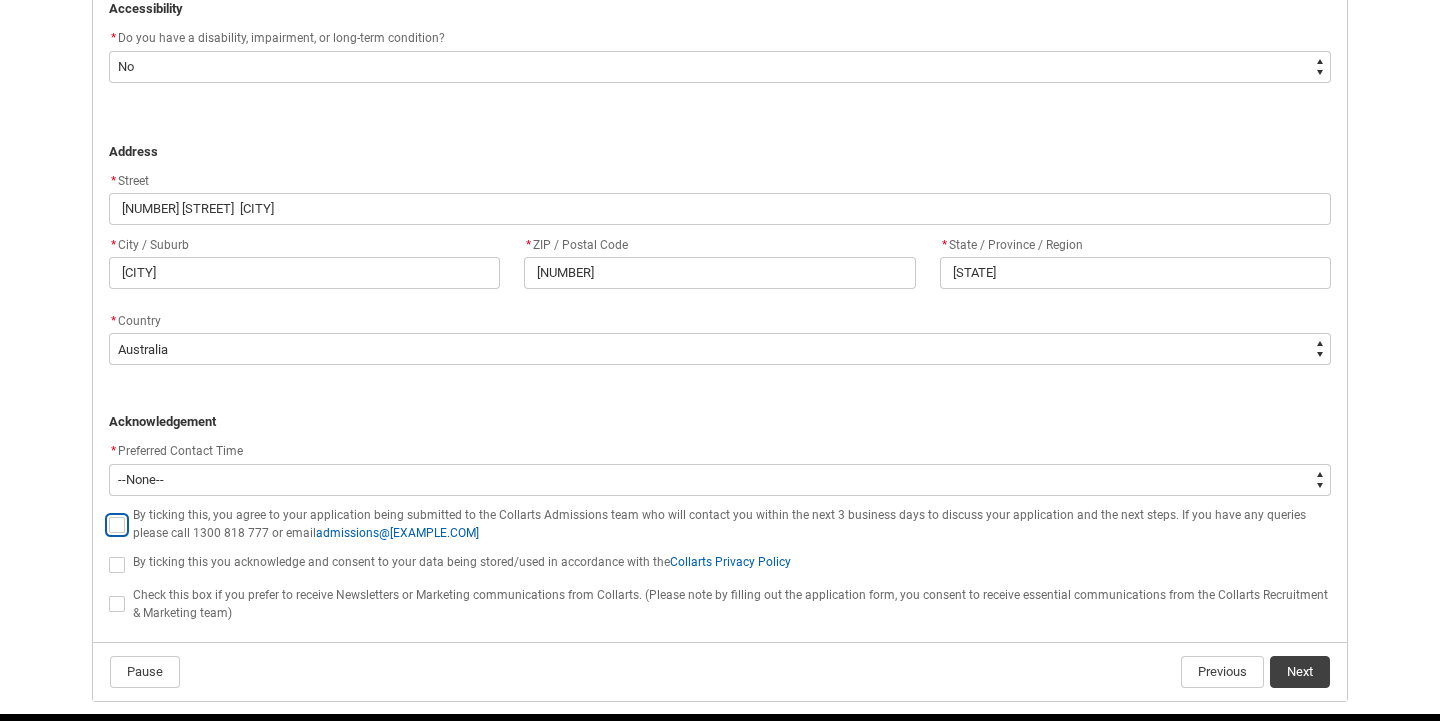 type on "true" 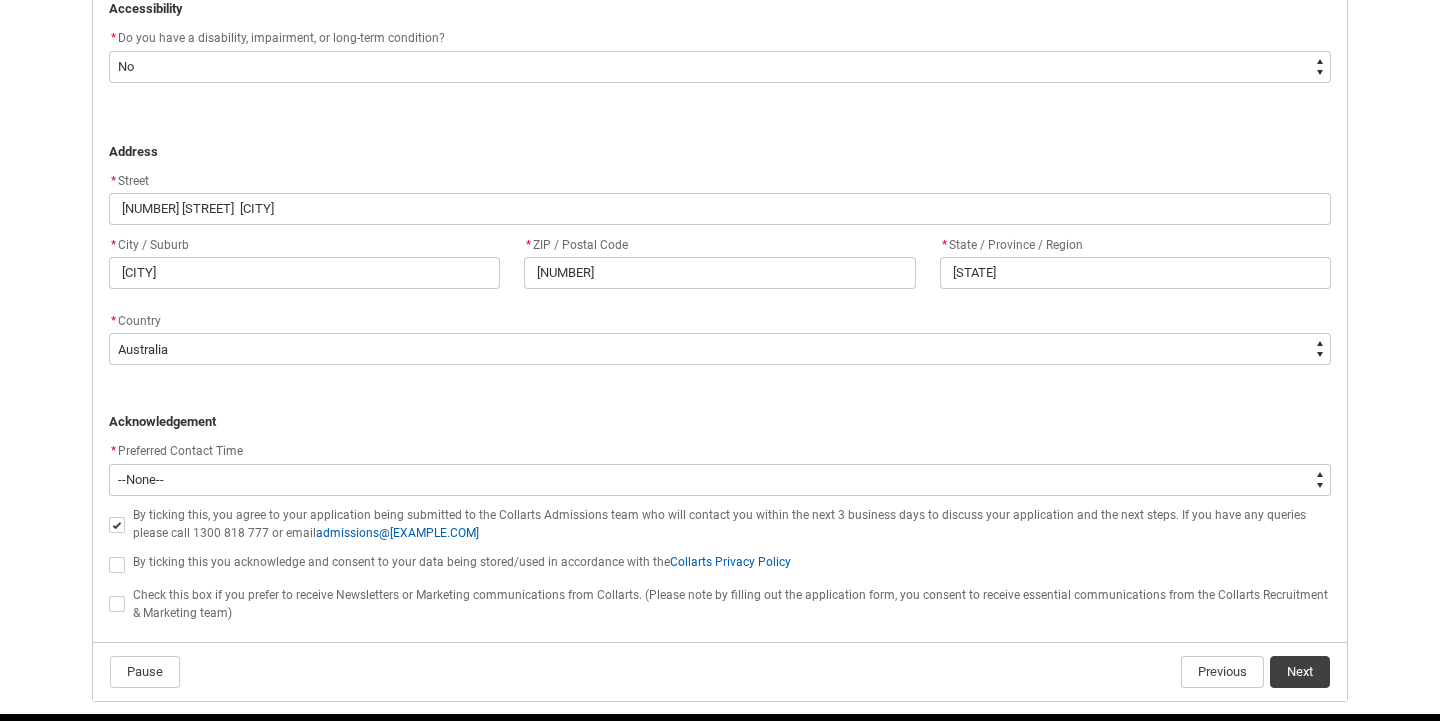 click 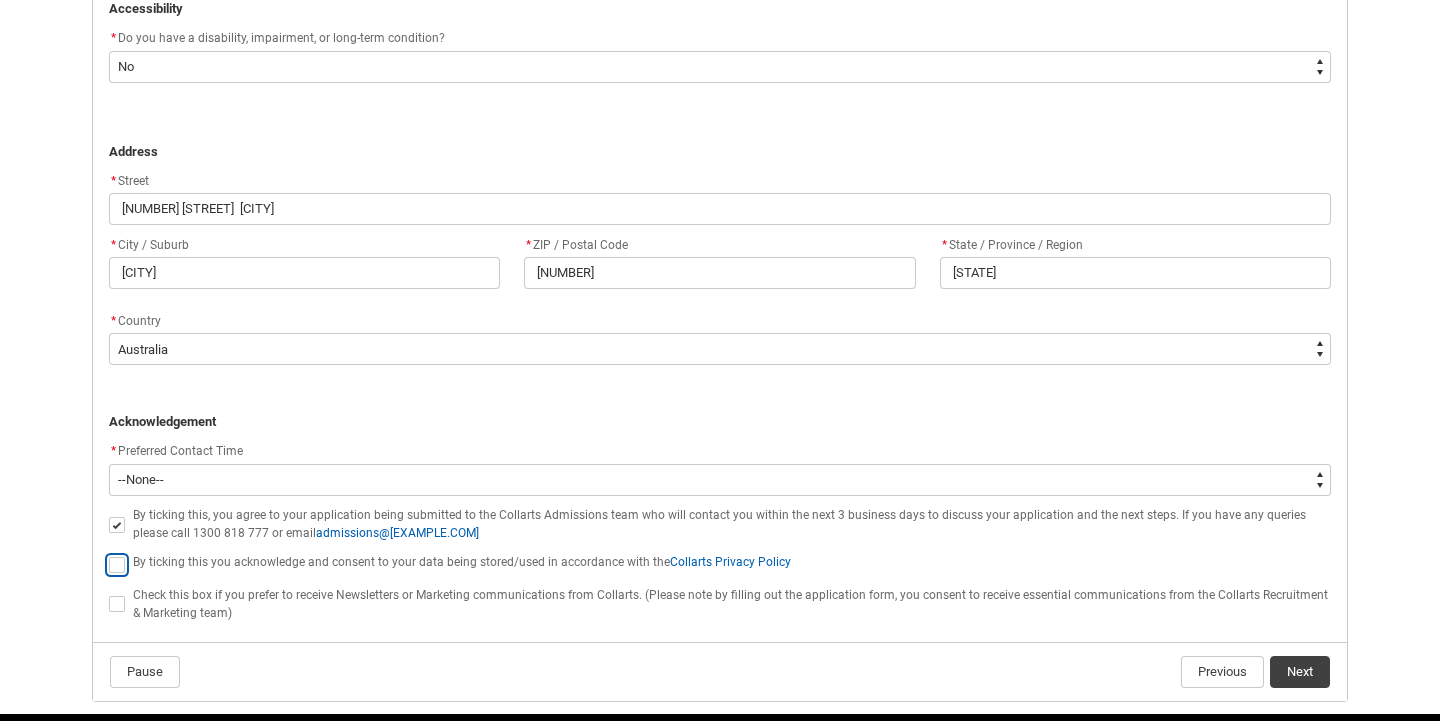 type on "true" 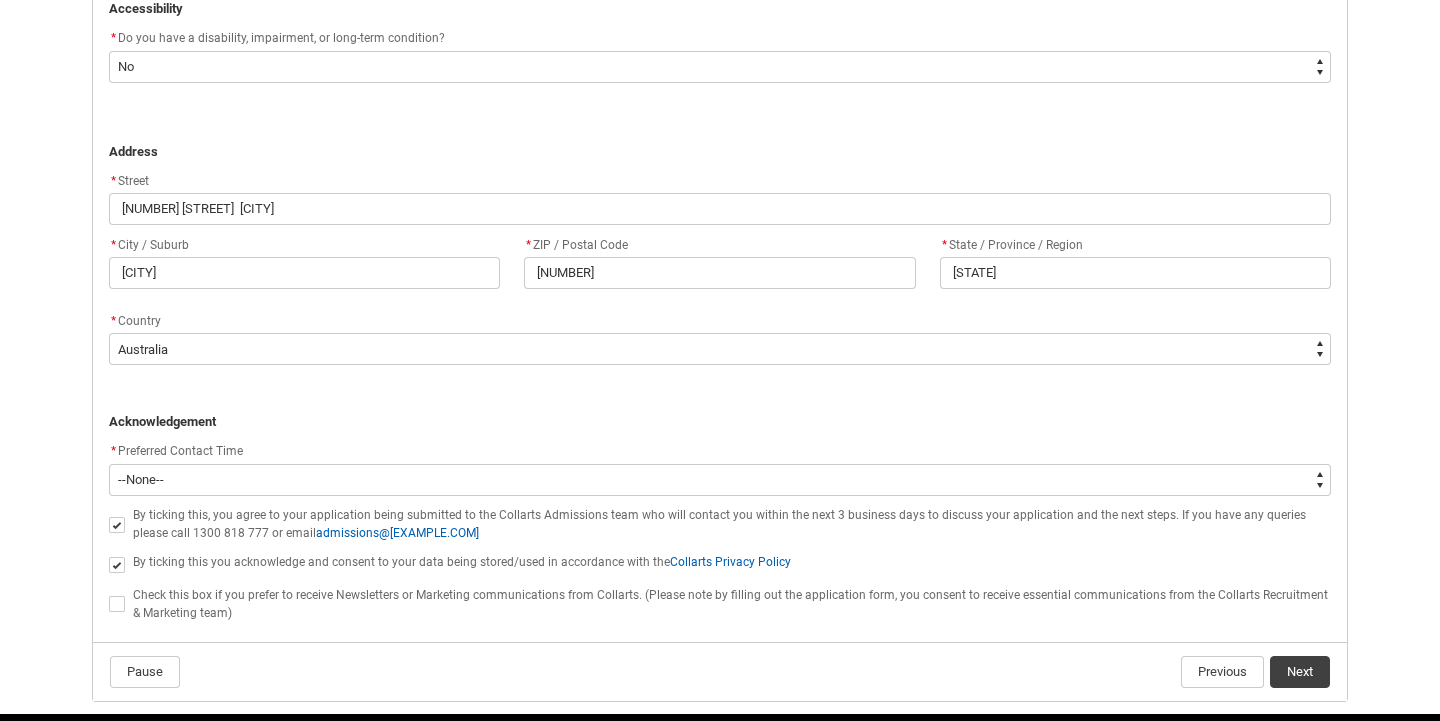 click 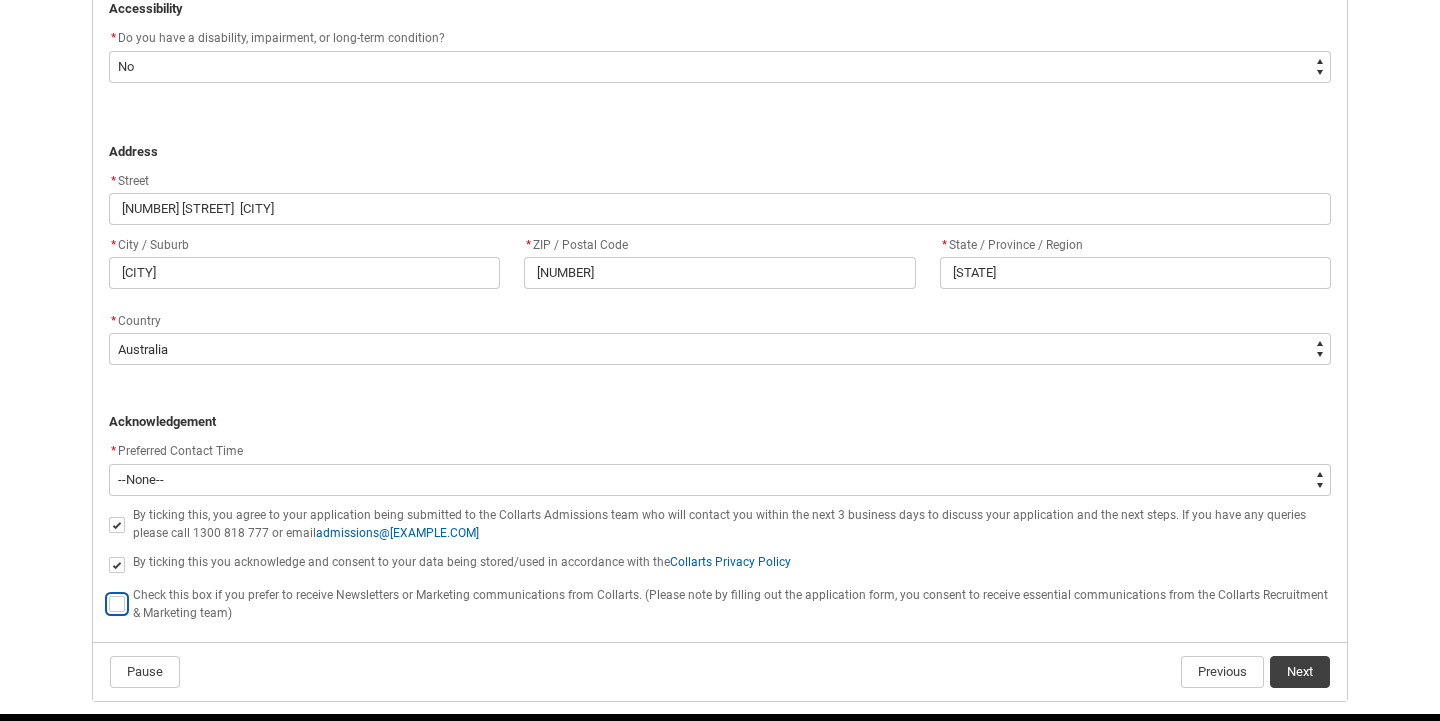 click at bounding box center [108, 593] 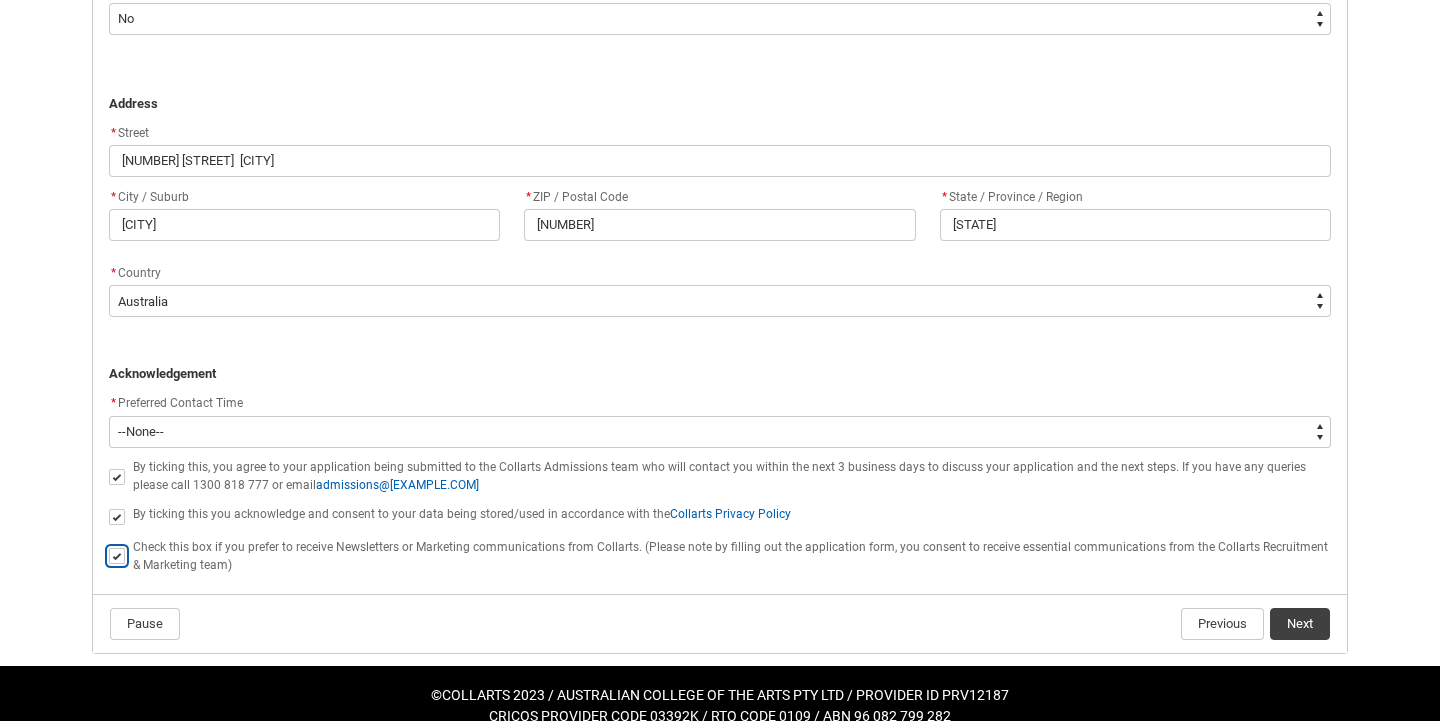 scroll, scrollTop: 1319, scrollLeft: 0, axis: vertical 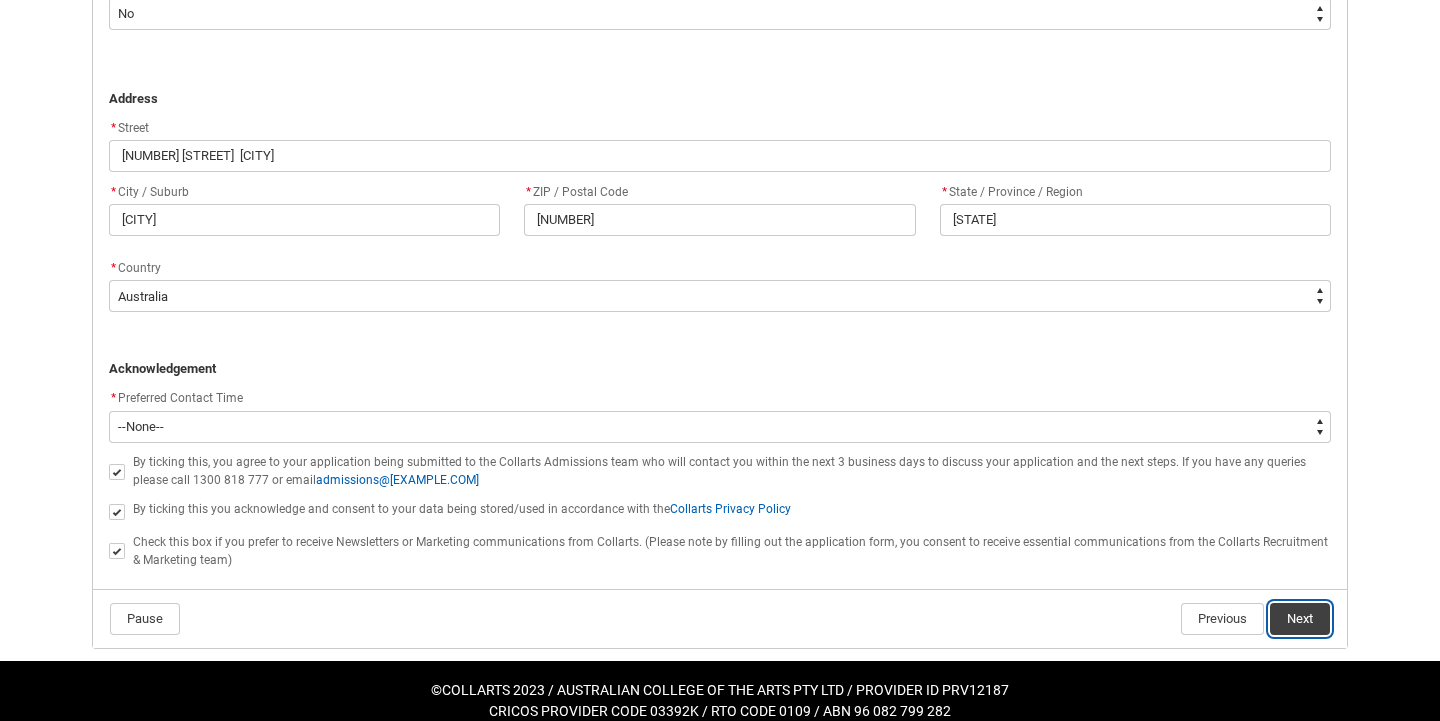 click on "Next" 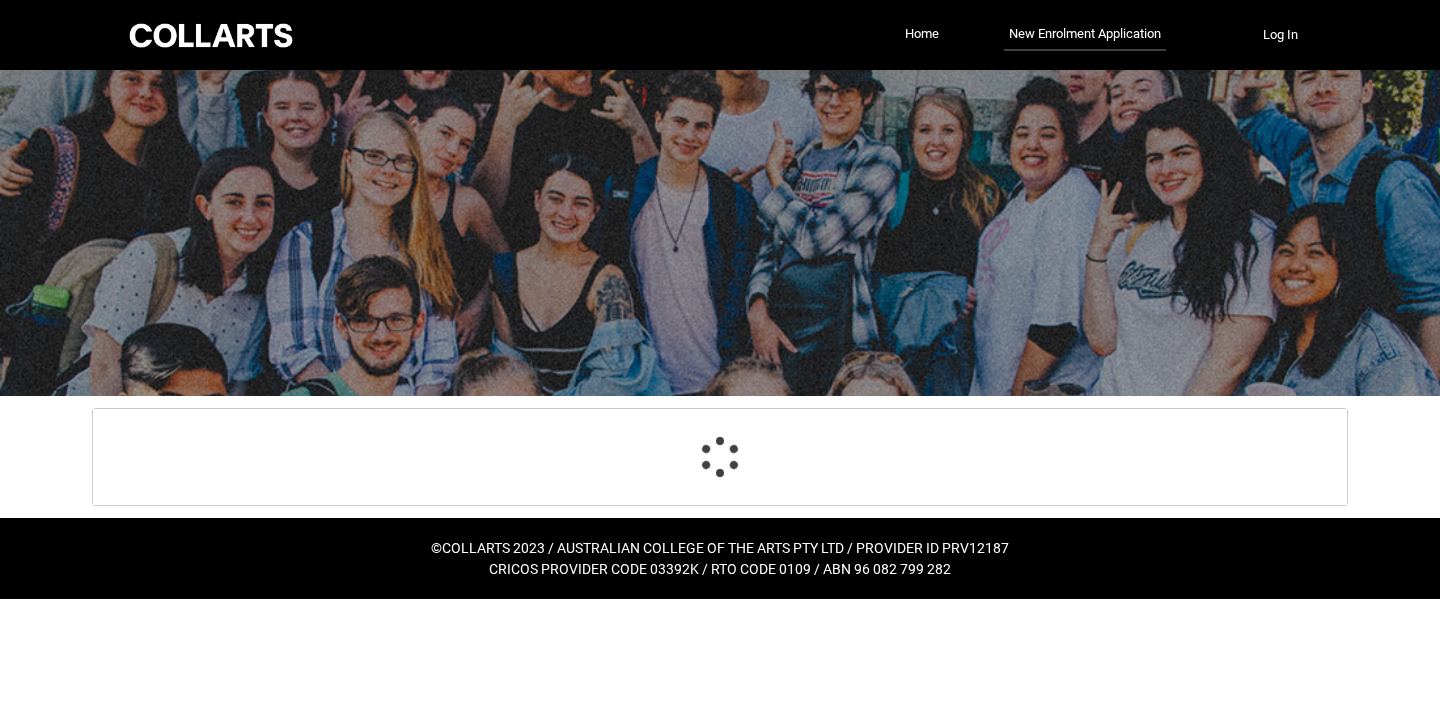 scroll, scrollTop: 1360, scrollLeft: 0, axis: vertical 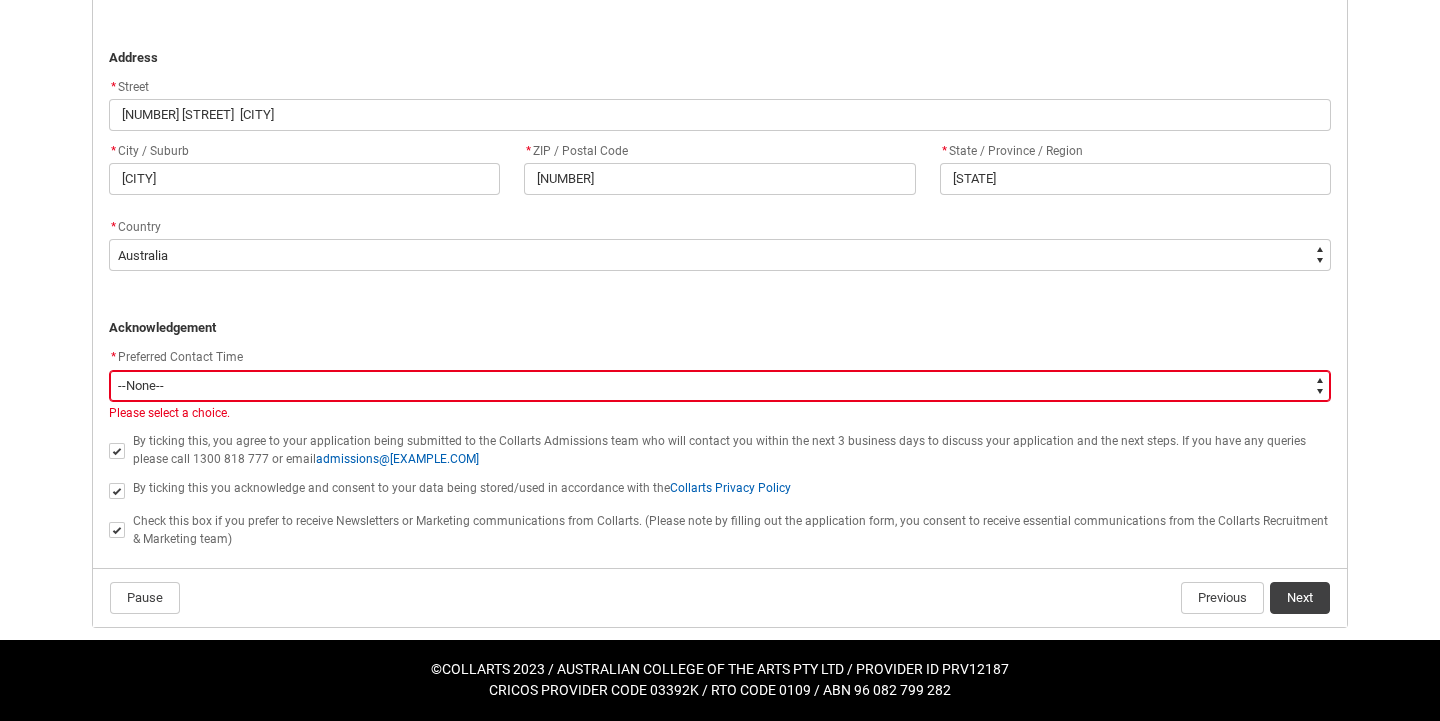 click on "--None-- Morning (9:00AM-12:00PM) Afternoon (12:00PM-5:00PM)" at bounding box center [720, 386] 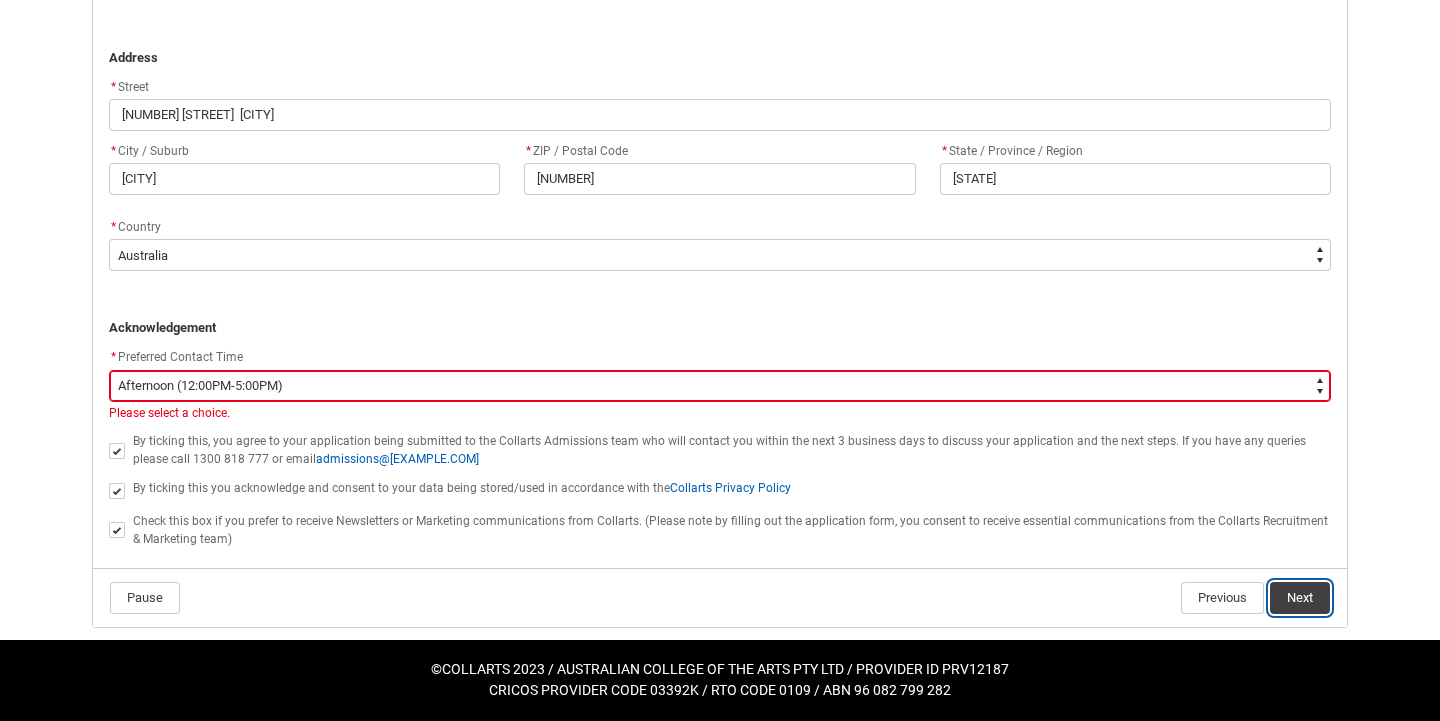 click on "Next" 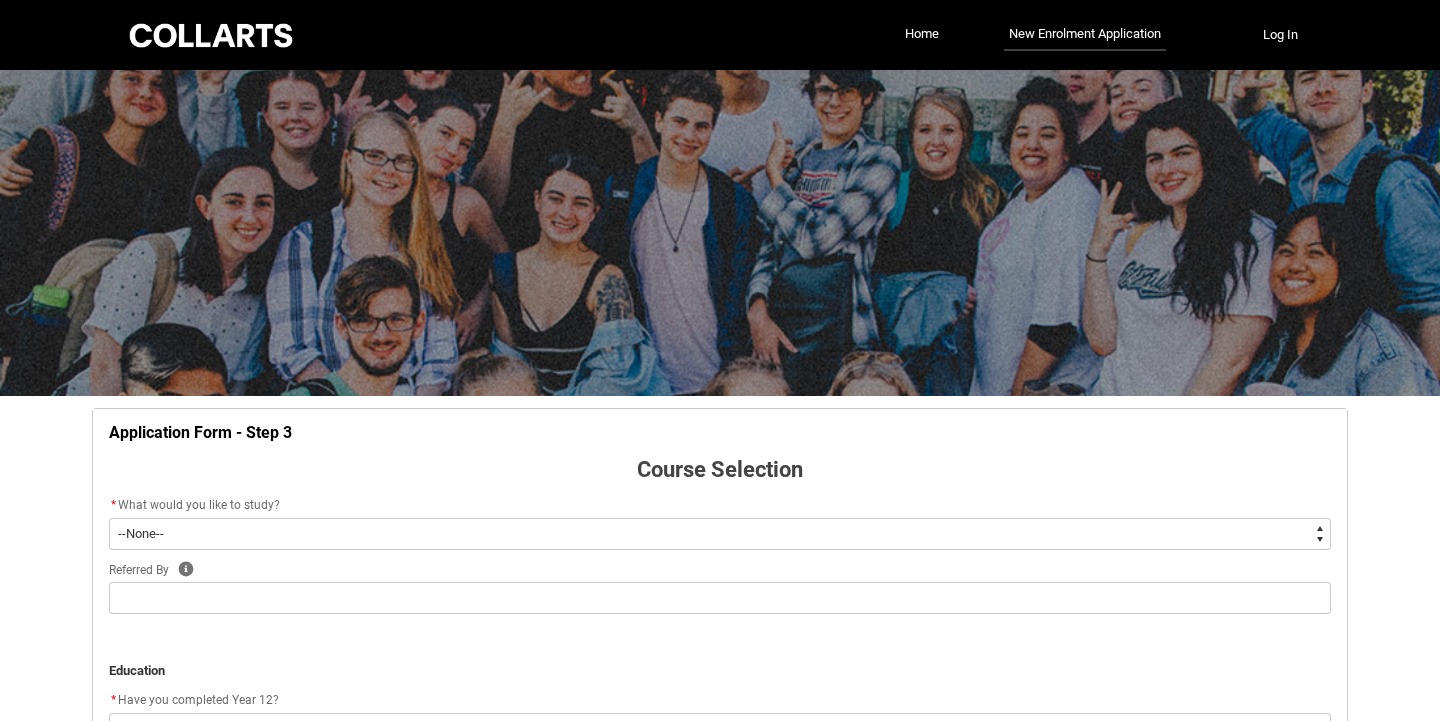 scroll, scrollTop: 209, scrollLeft: 0, axis: vertical 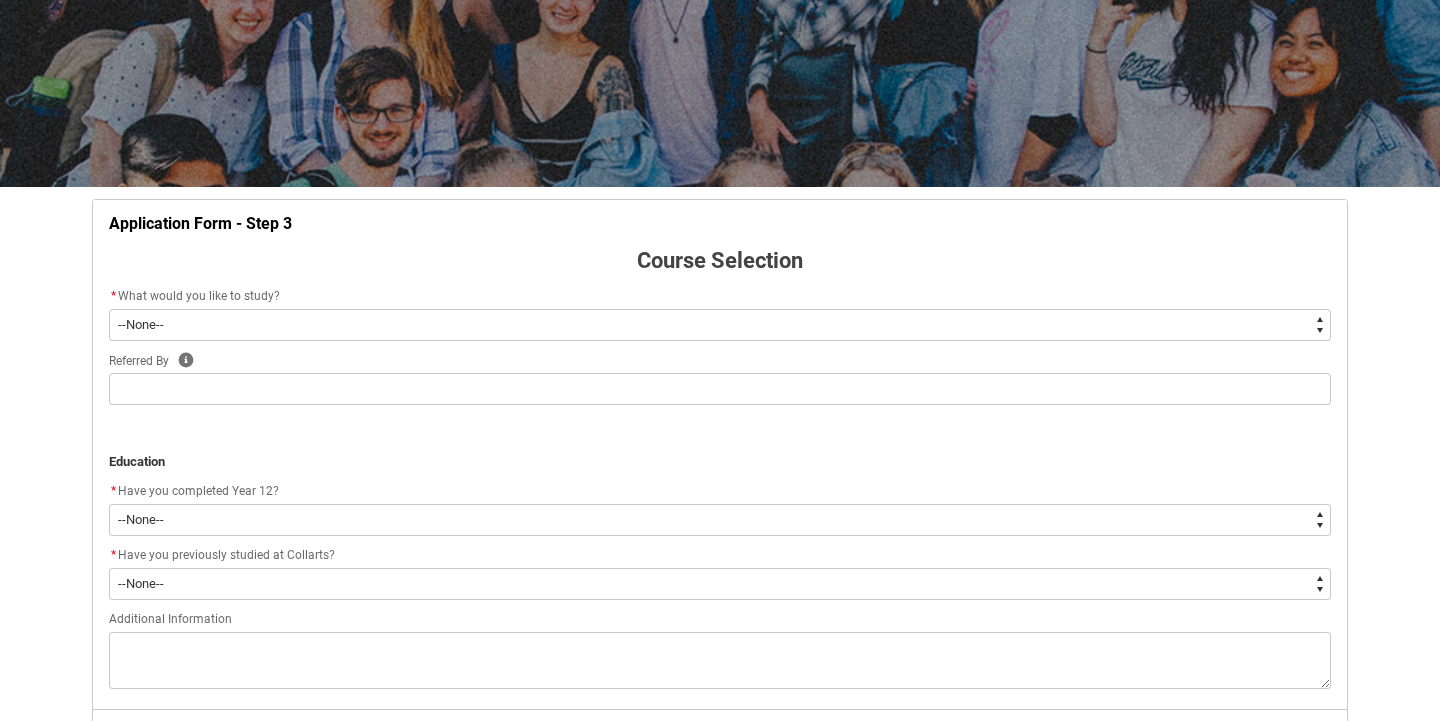 click on "--None-- Diploma Bachelor Post Graduate" at bounding box center [720, 325] 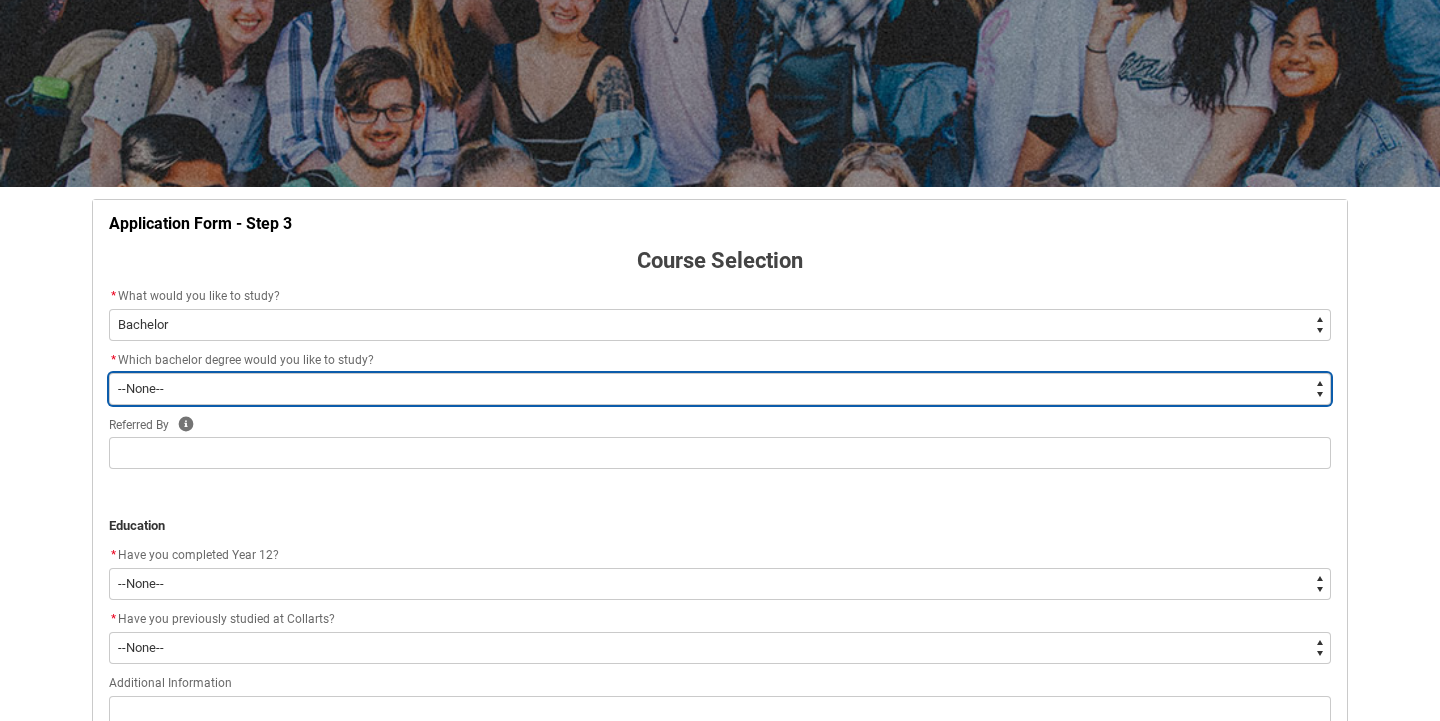 click on "--None-- Bachelor of 2D Animation Bachelor of Applied Business (Entertainment Management) Bachelor of Arts (Interior Design) Bachelor of Audio Production Bachelor of Design (Fashion & Sustainability) Bachelor of Digital and Social Media Bachelor of Event Management Bachelor of Fashion Marketing (Branding and Communications) Bachelor of Fashion Marketing (Buying and Retail Management) Bachelor of Game Design Bachelor of Graphic and Digital Design Bachelor of Journalism and New Media Bachelor of Music Performance Bachelor of Music Production Bachelor of Performing Arts (Acting) Bachelor of Performing Arts (Stage Management) Bachelor of Performing Arts (Writing & Directing) Bachelor of Performing Arts (Comedy) Bachelor of Photography Bachelor of Screen & Media Double Degree - Bachelor of Audio Production & Bachelor of Applied Business (Entertainment Management) Double Degree - Bachelor of Design (Fashion & Sustainability) and Bachelor of Applied Business (Fashion Marketing)" at bounding box center [720, 389] 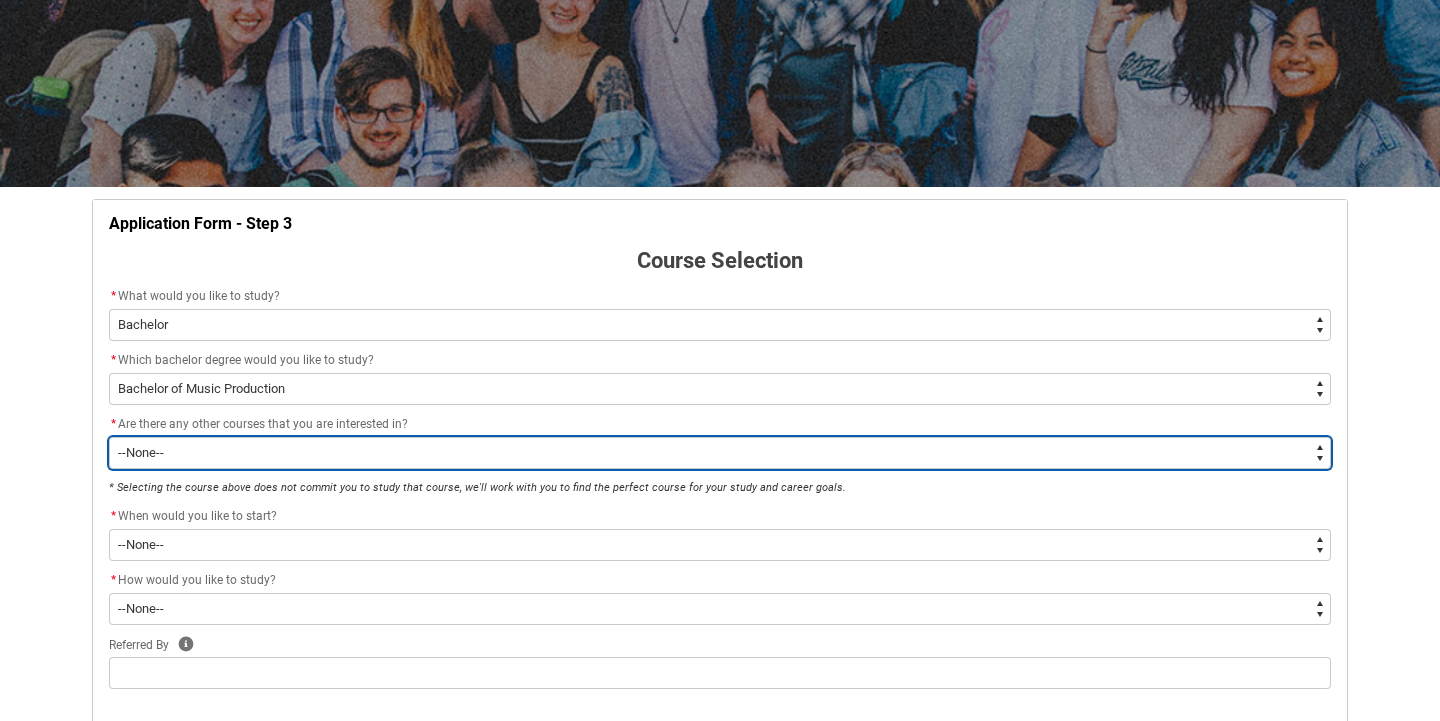 click on "--None-- Yes No" at bounding box center (720, 453) 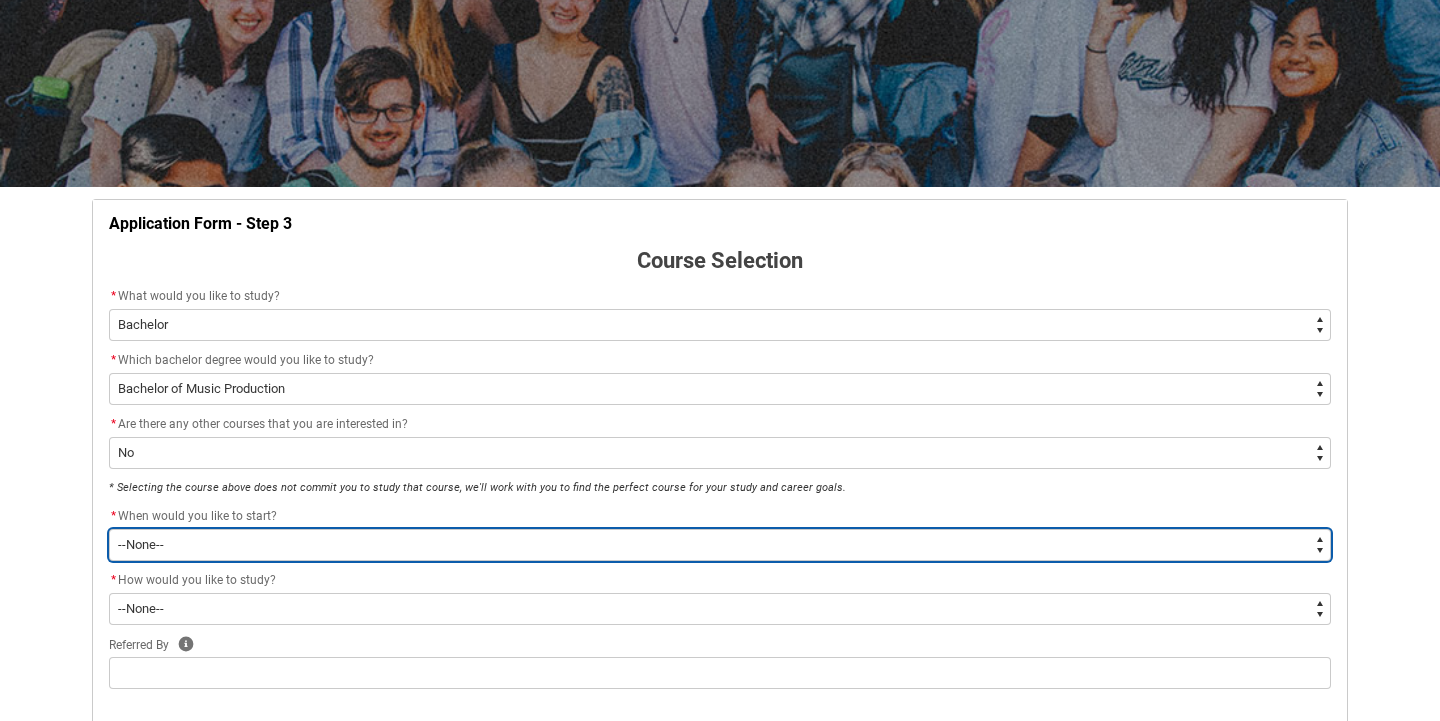 click on "--None-- Trimester 1 2026, starting February 2026 Trimester 3 2025, starting September 2025" at bounding box center (720, 545) 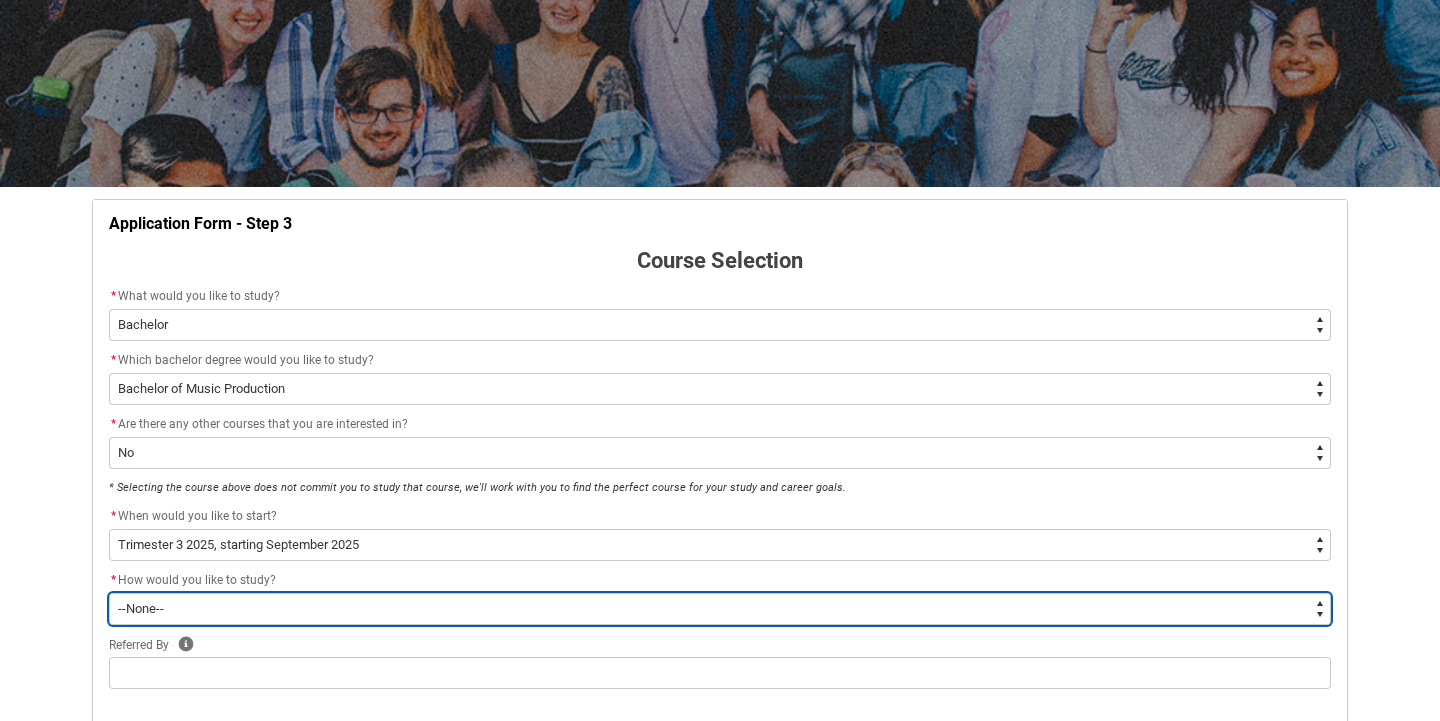 click on "--None-- On-campus Online" at bounding box center (720, 609) 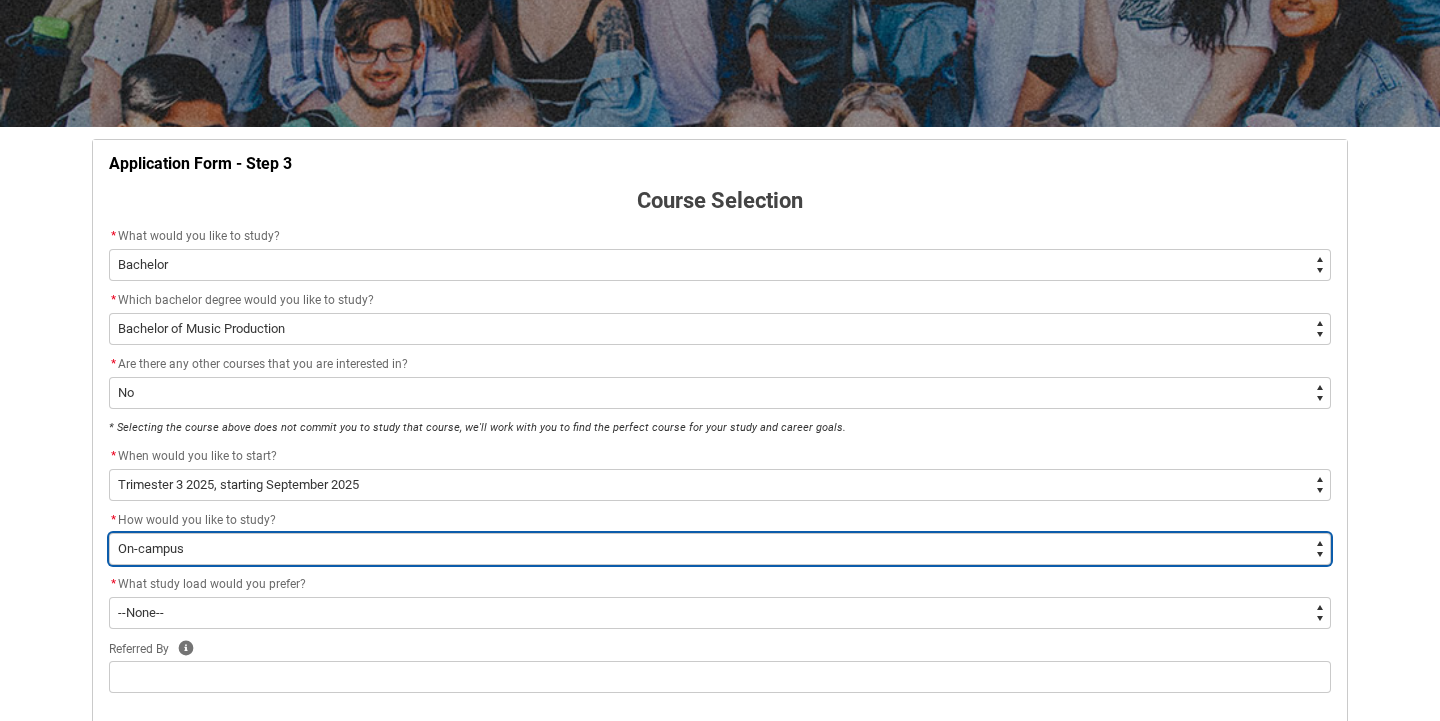 scroll, scrollTop: 309, scrollLeft: 0, axis: vertical 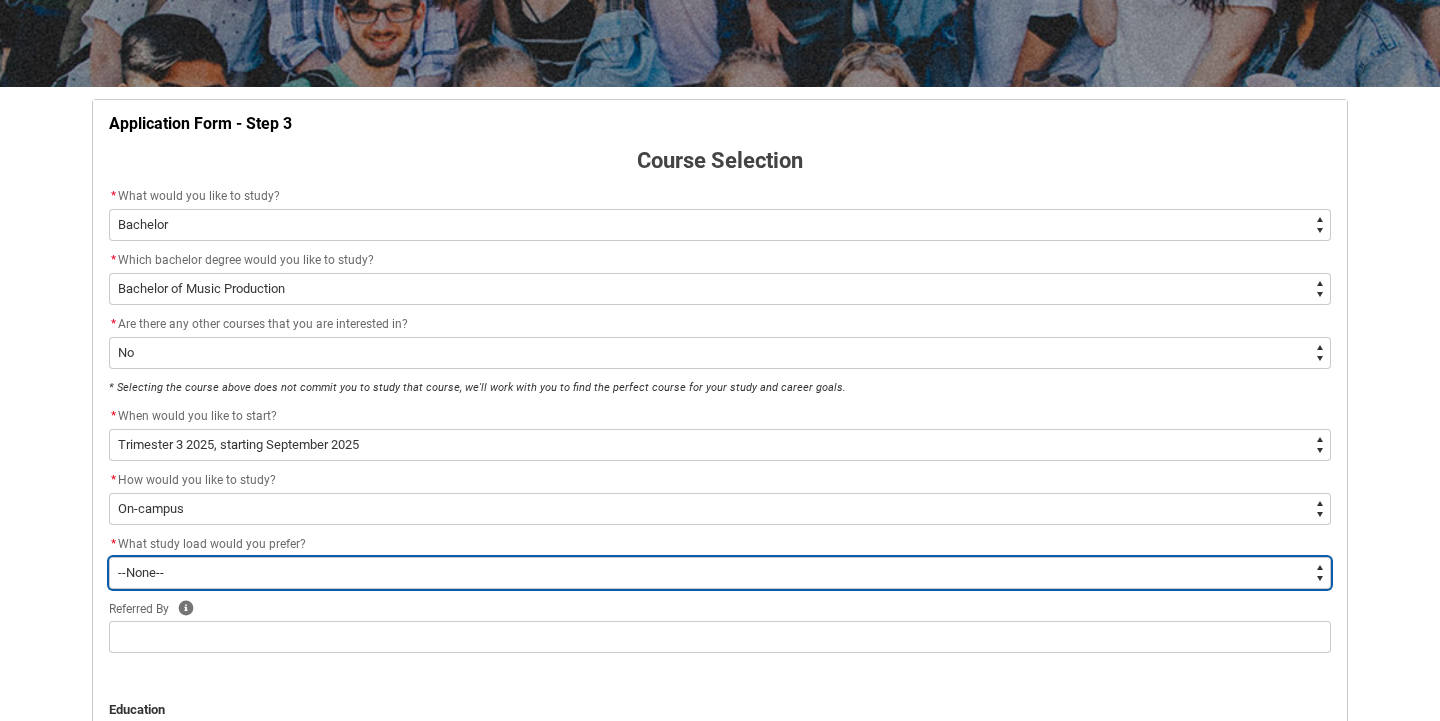 click on "--None-- Full-time Part-time" at bounding box center [720, 573] 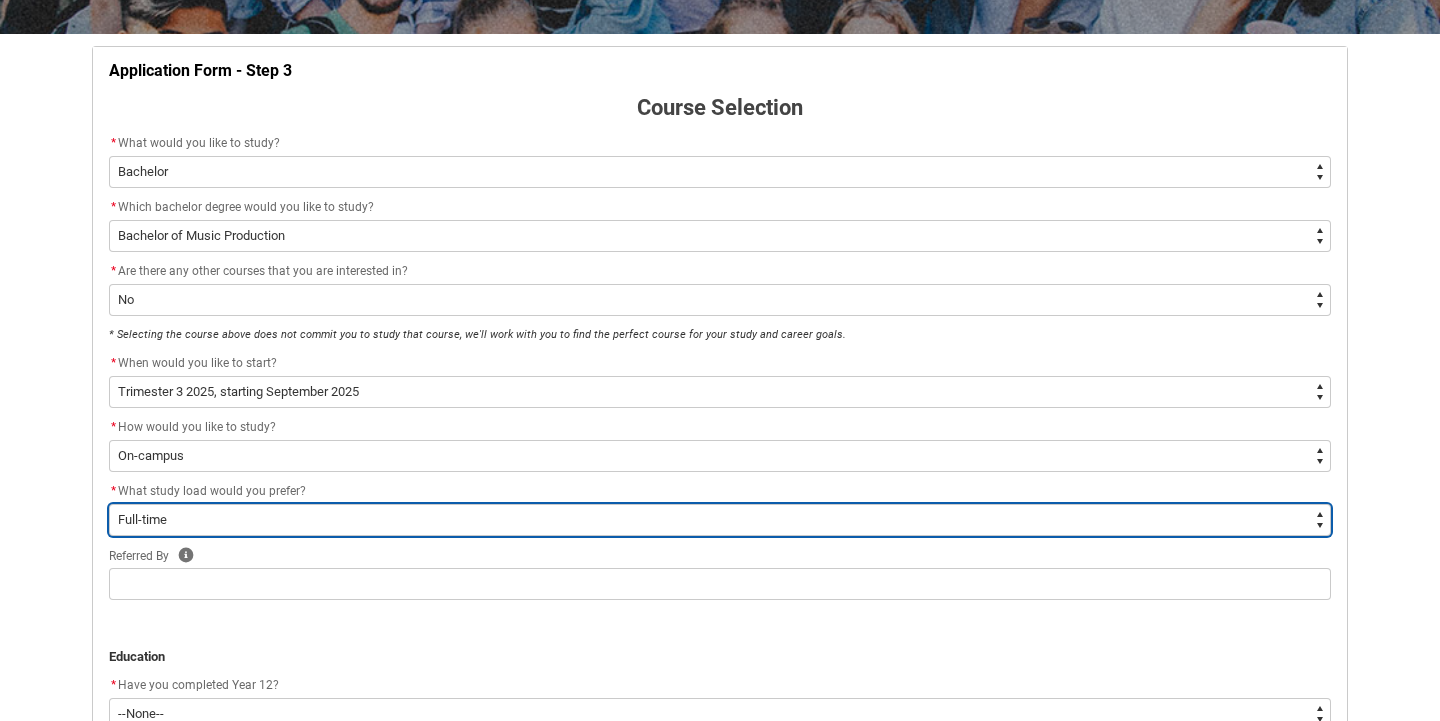 scroll, scrollTop: 368, scrollLeft: 0, axis: vertical 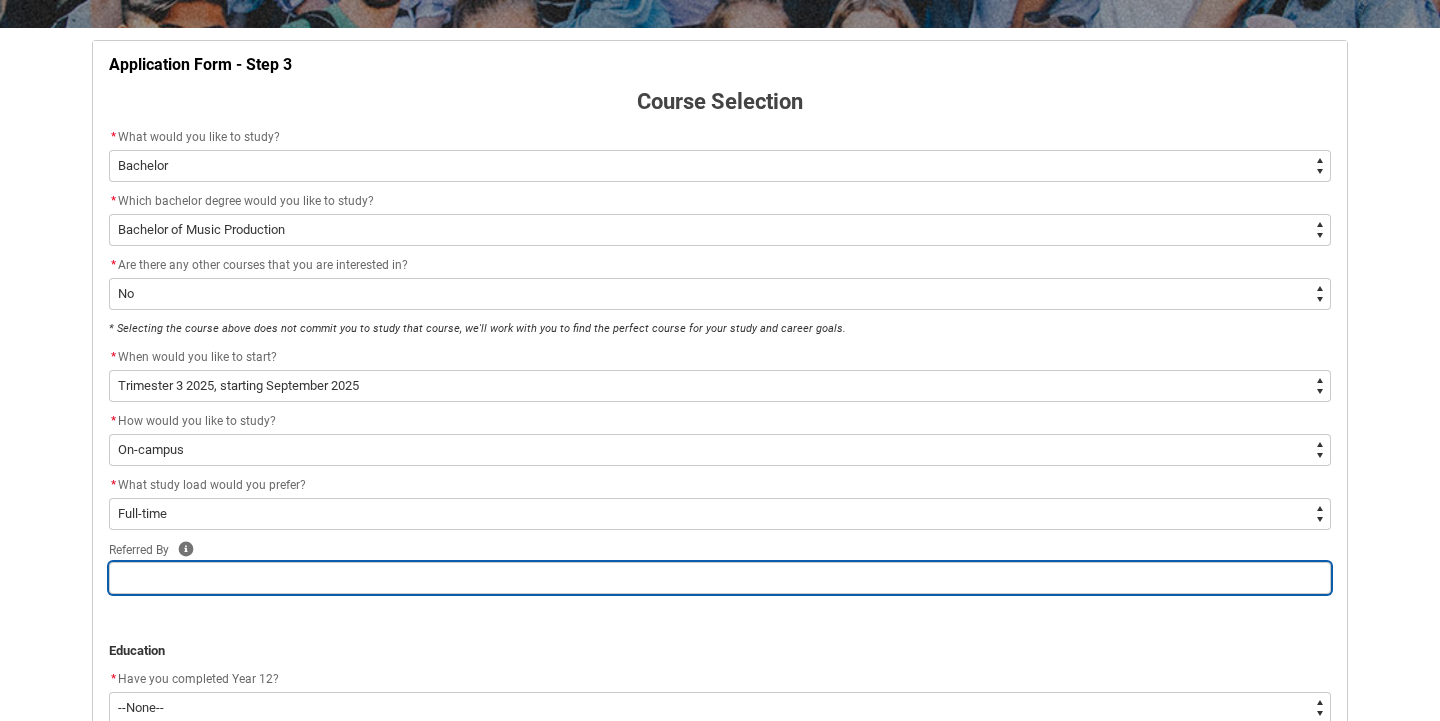 click at bounding box center [720, 578] 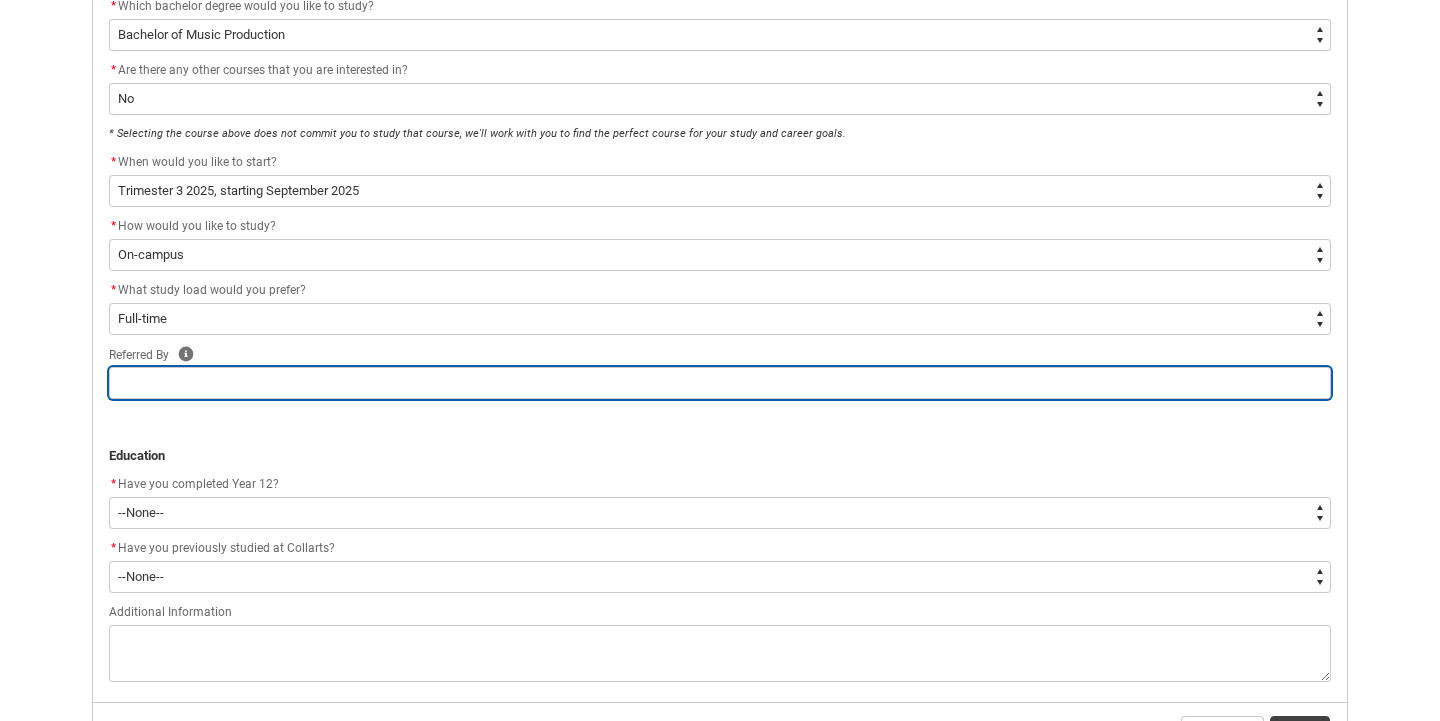 scroll, scrollTop: 577, scrollLeft: 0, axis: vertical 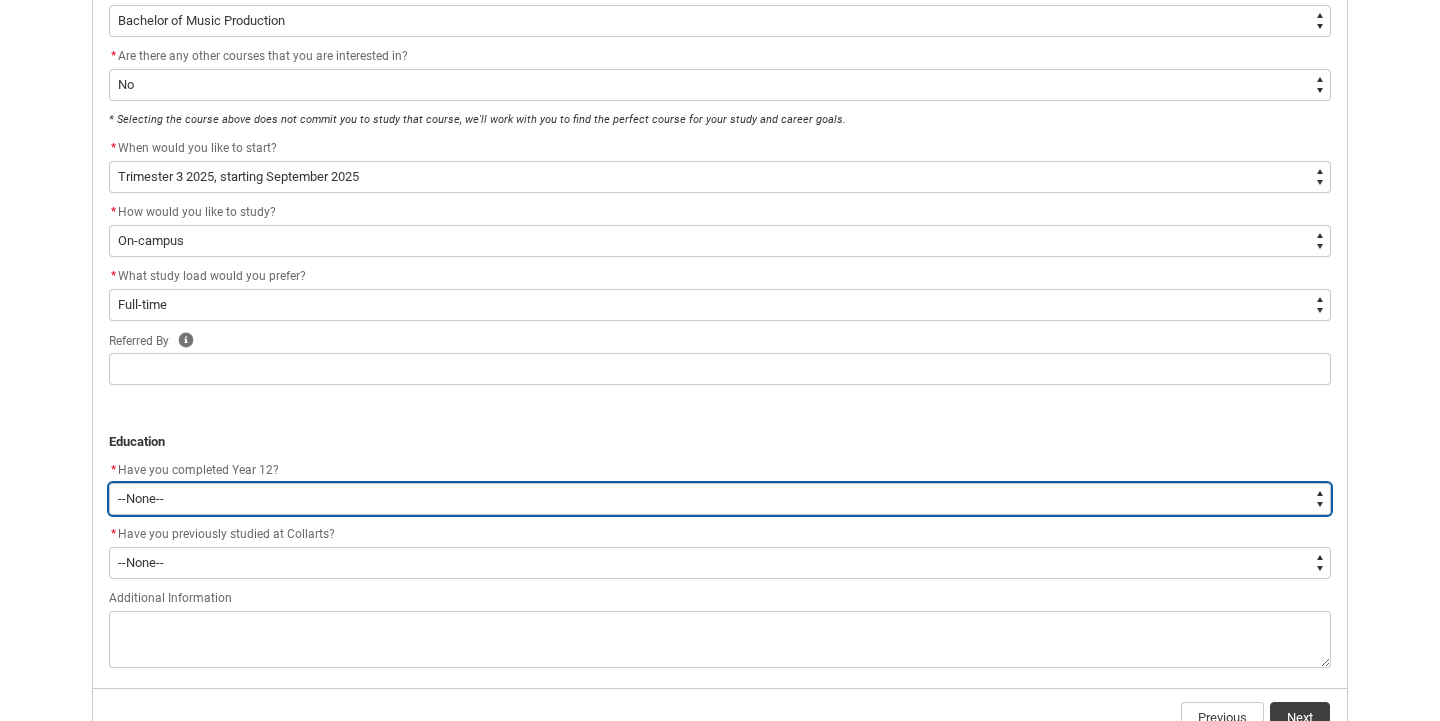 type 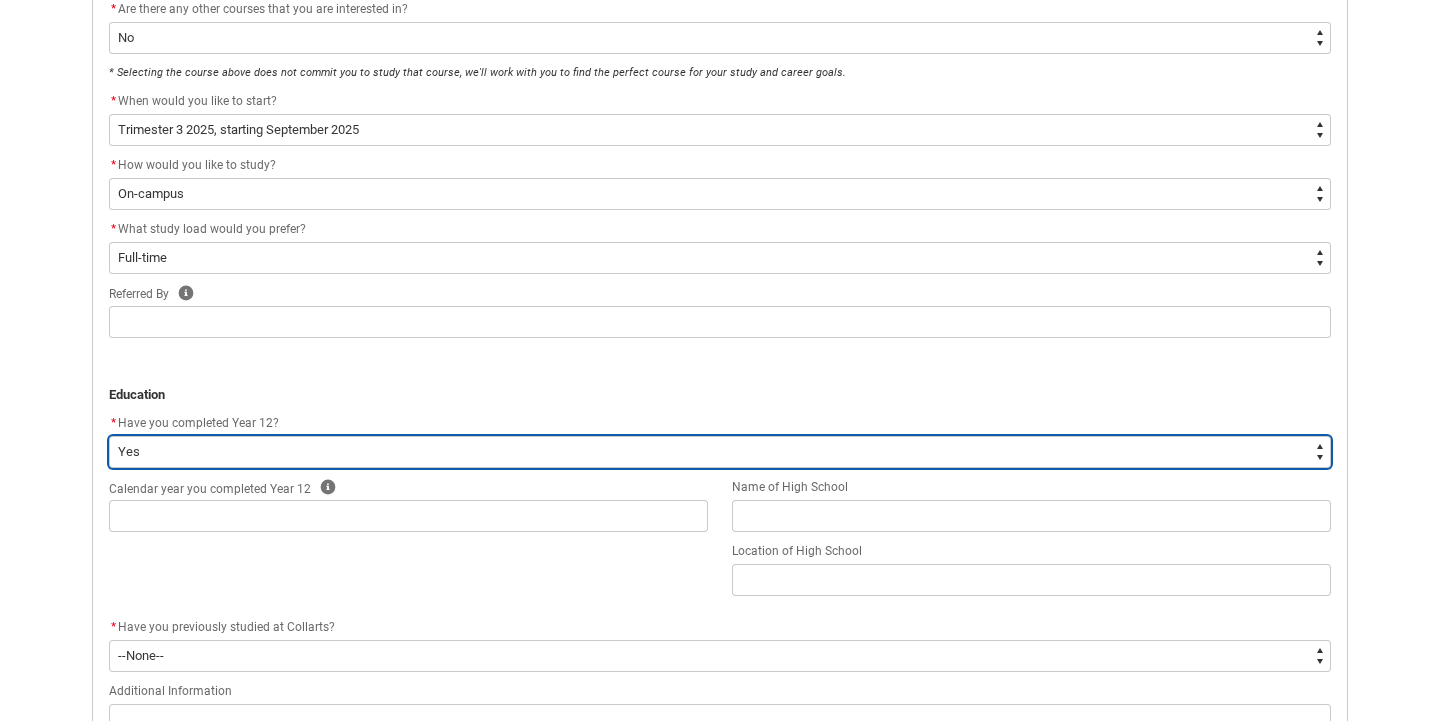 scroll, scrollTop: 626, scrollLeft: 0, axis: vertical 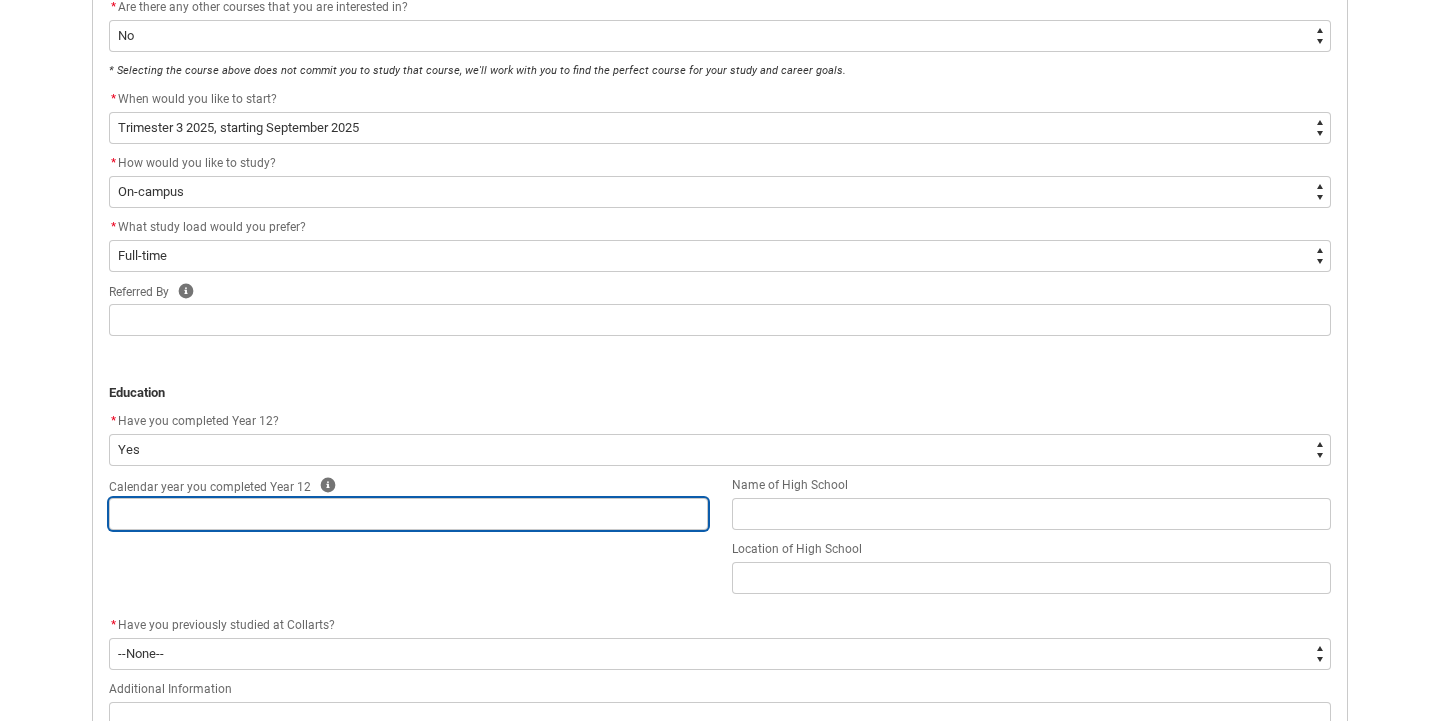 click at bounding box center (408, 514) 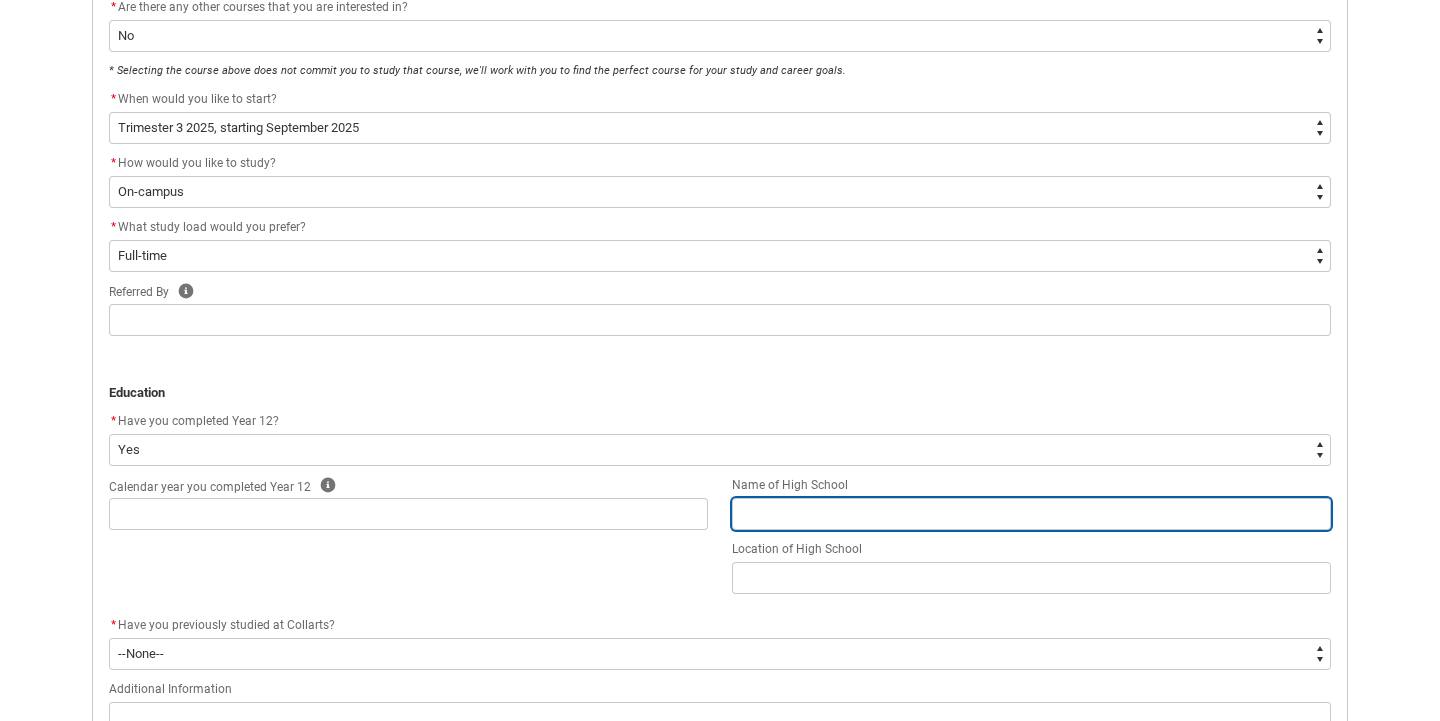 type 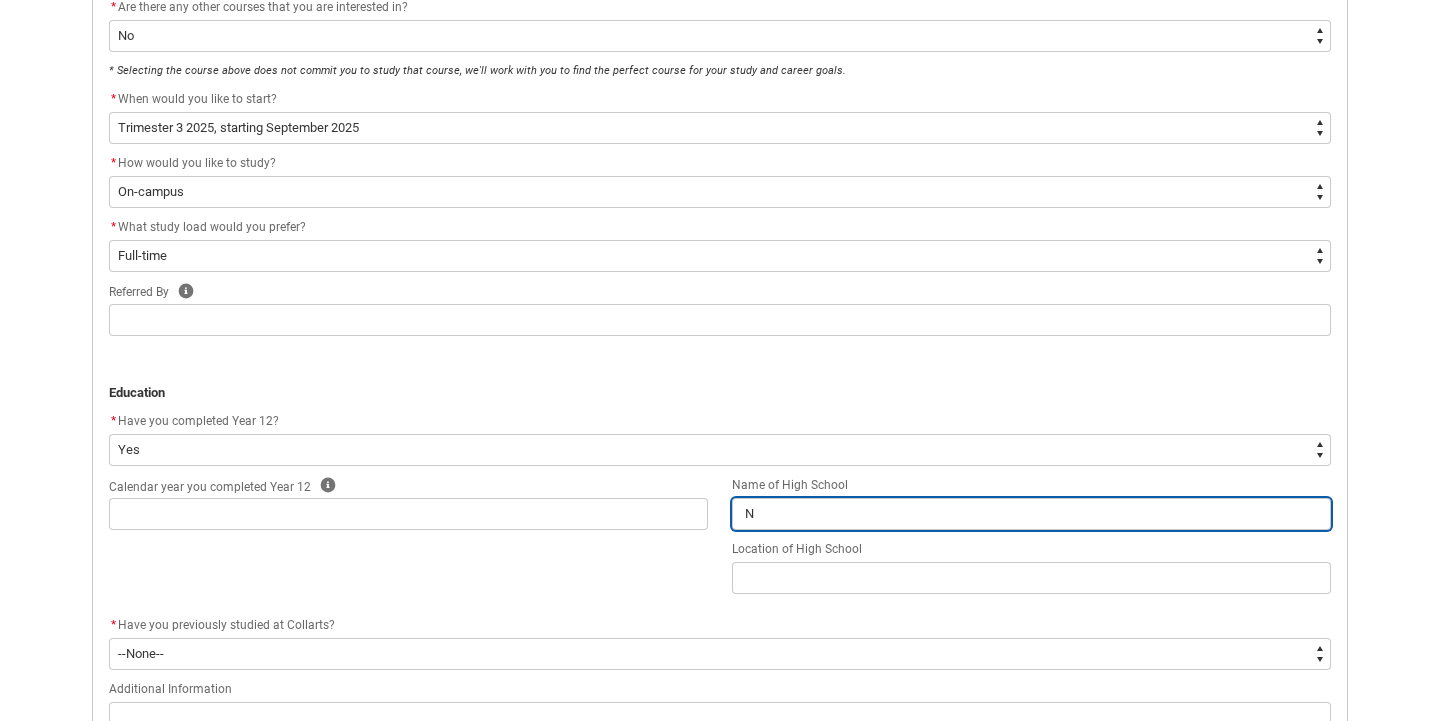 type on "Na" 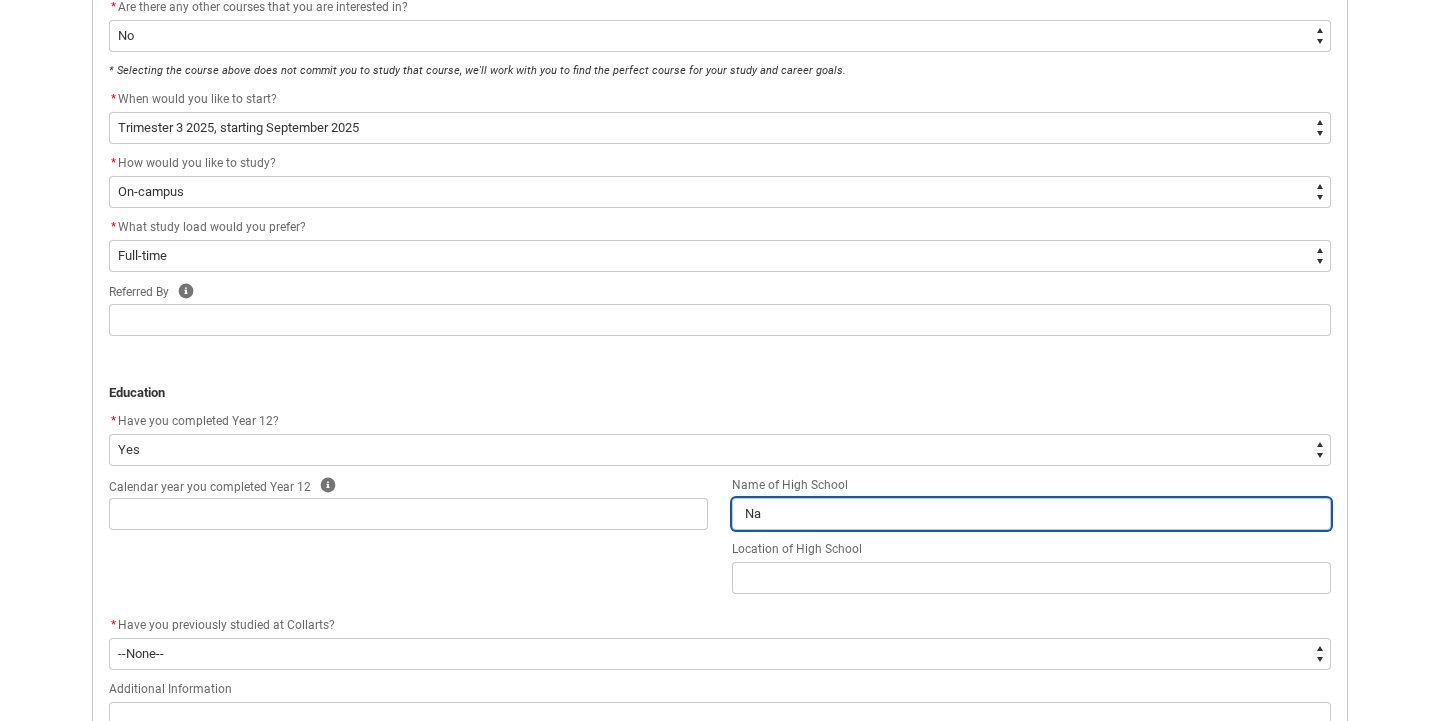 type on "Nar" 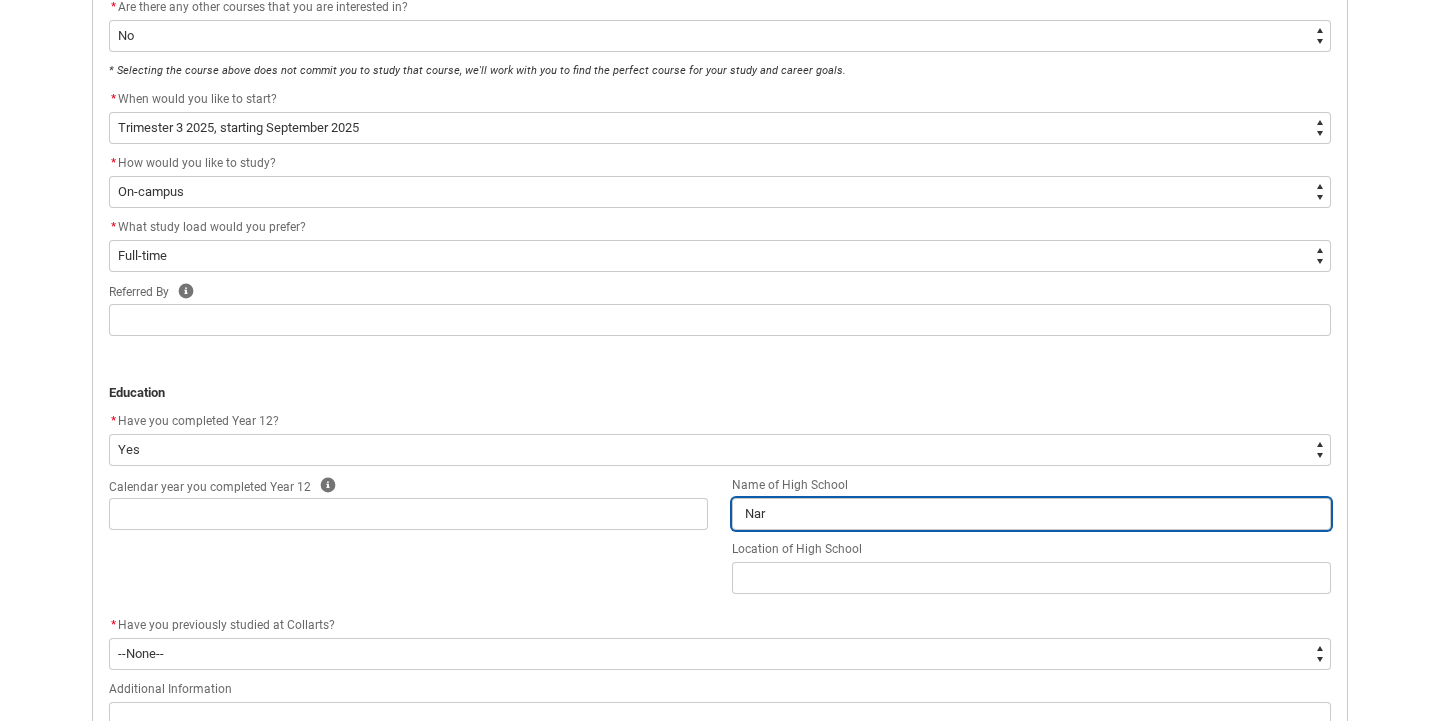 type on "[PLACE]" 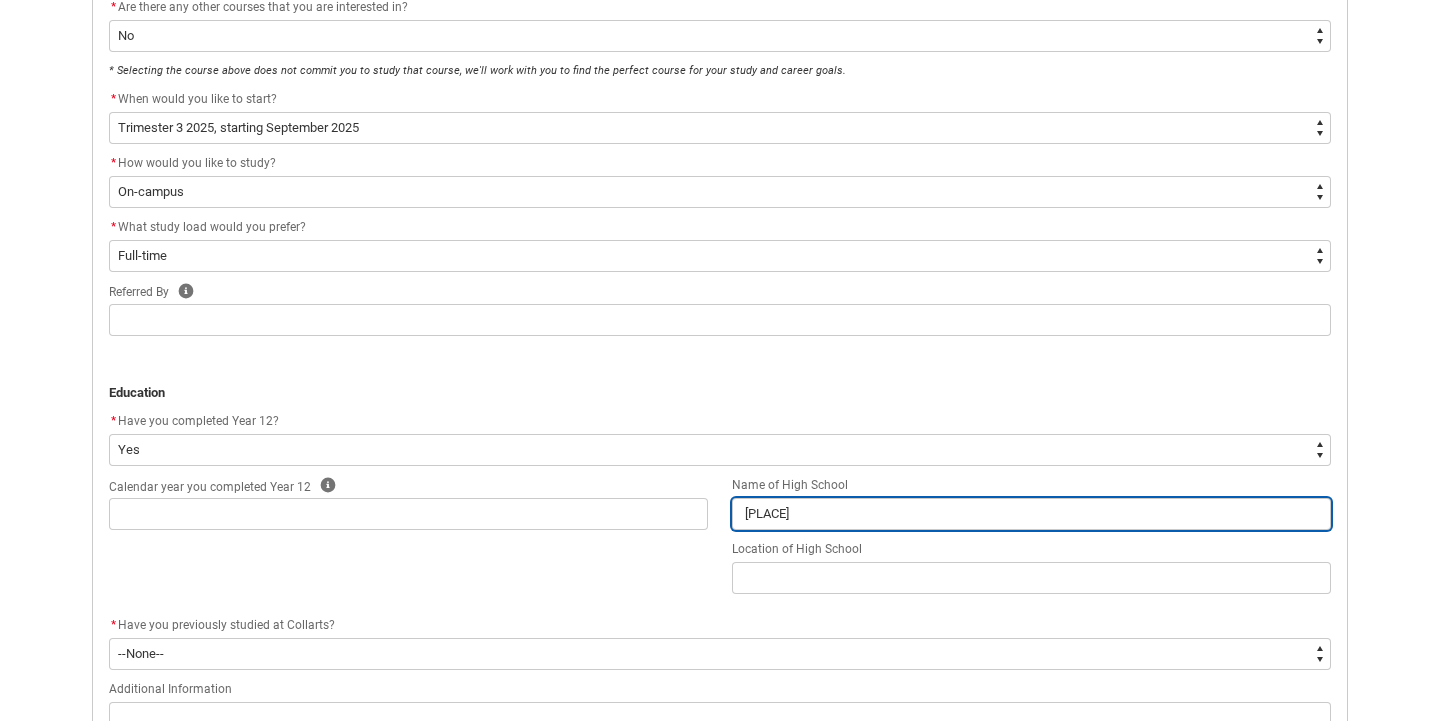 type on "[CITY]" 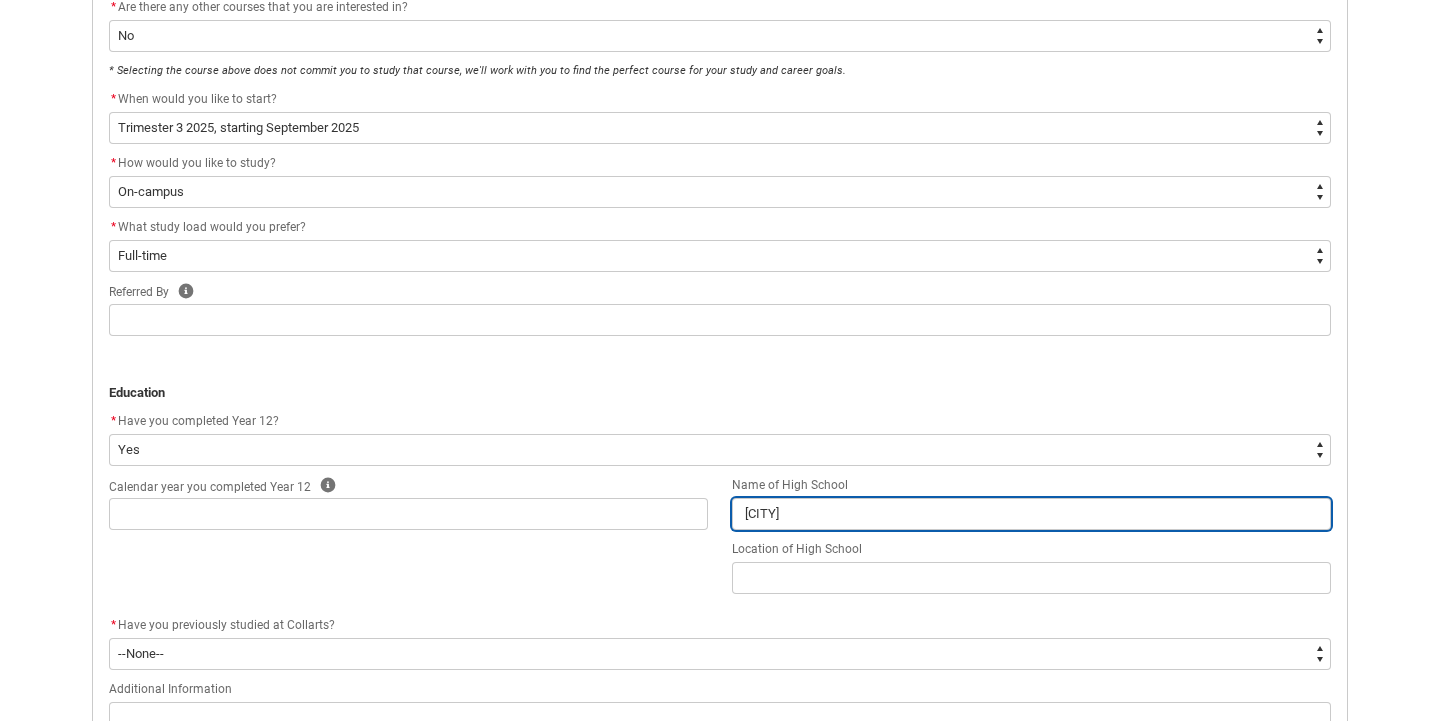 type on "[PLACE]" 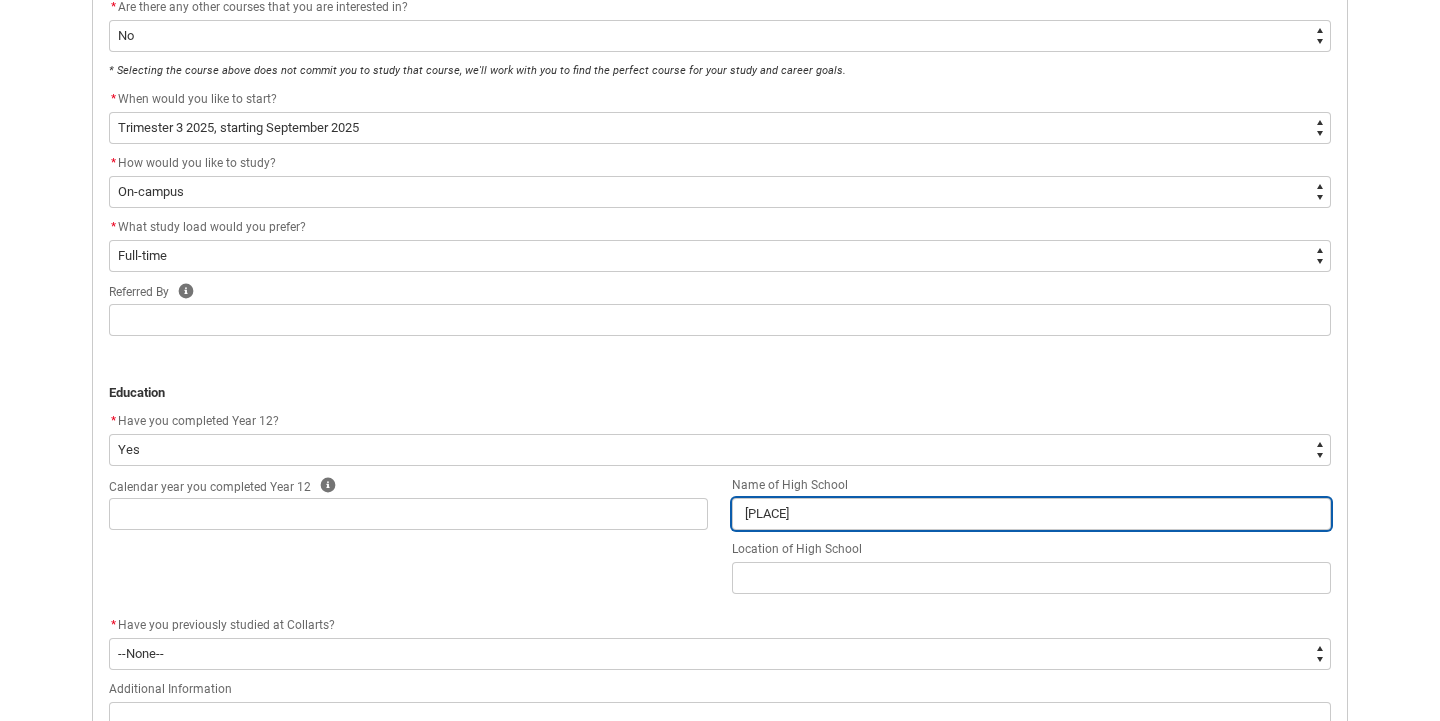 type on "[CITY]" 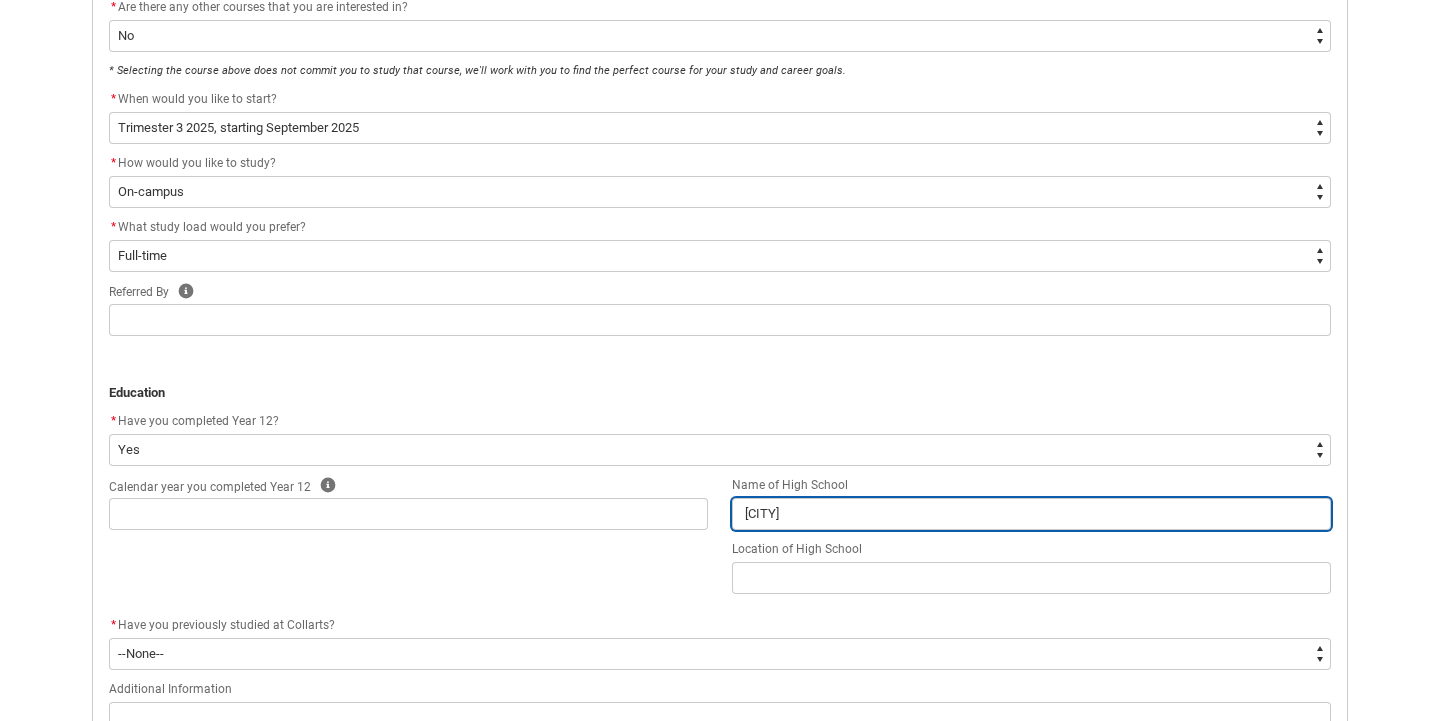 type on "[CITY]" 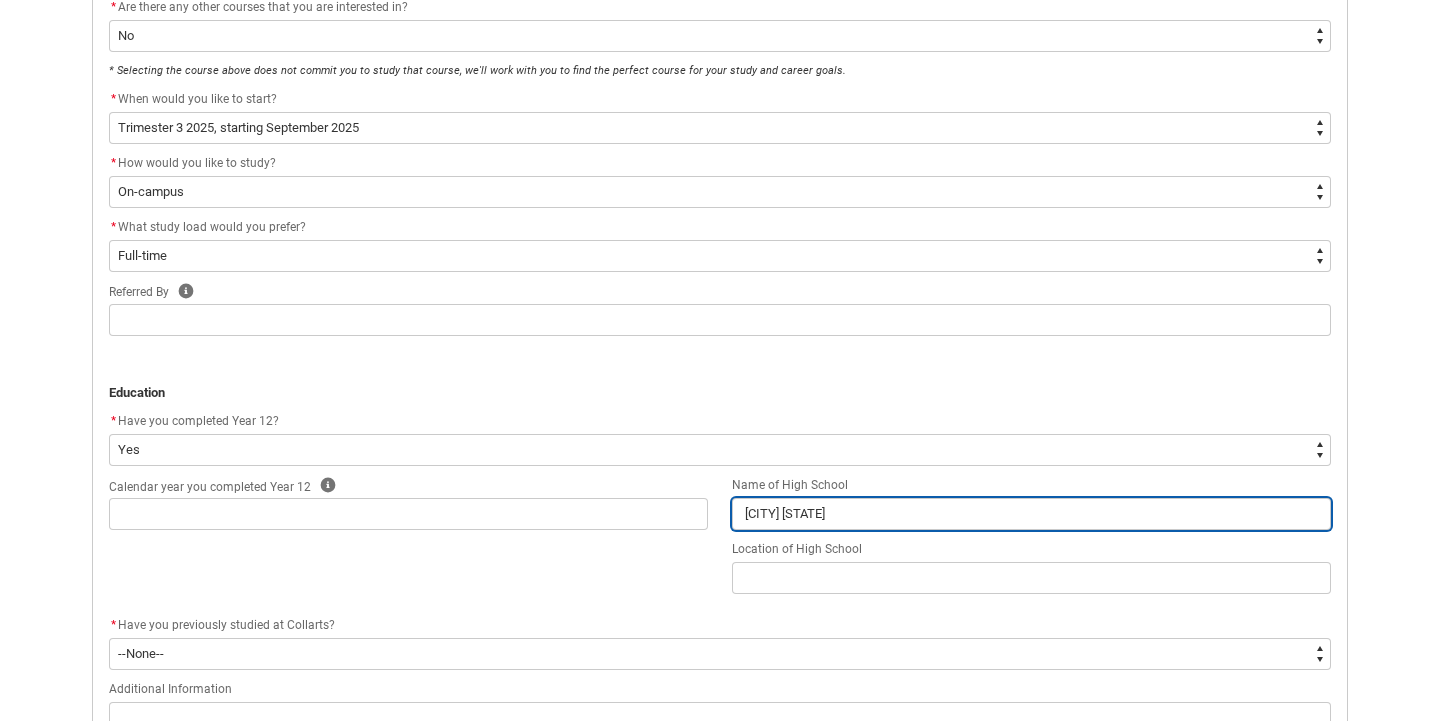 type on "[PLACE]" 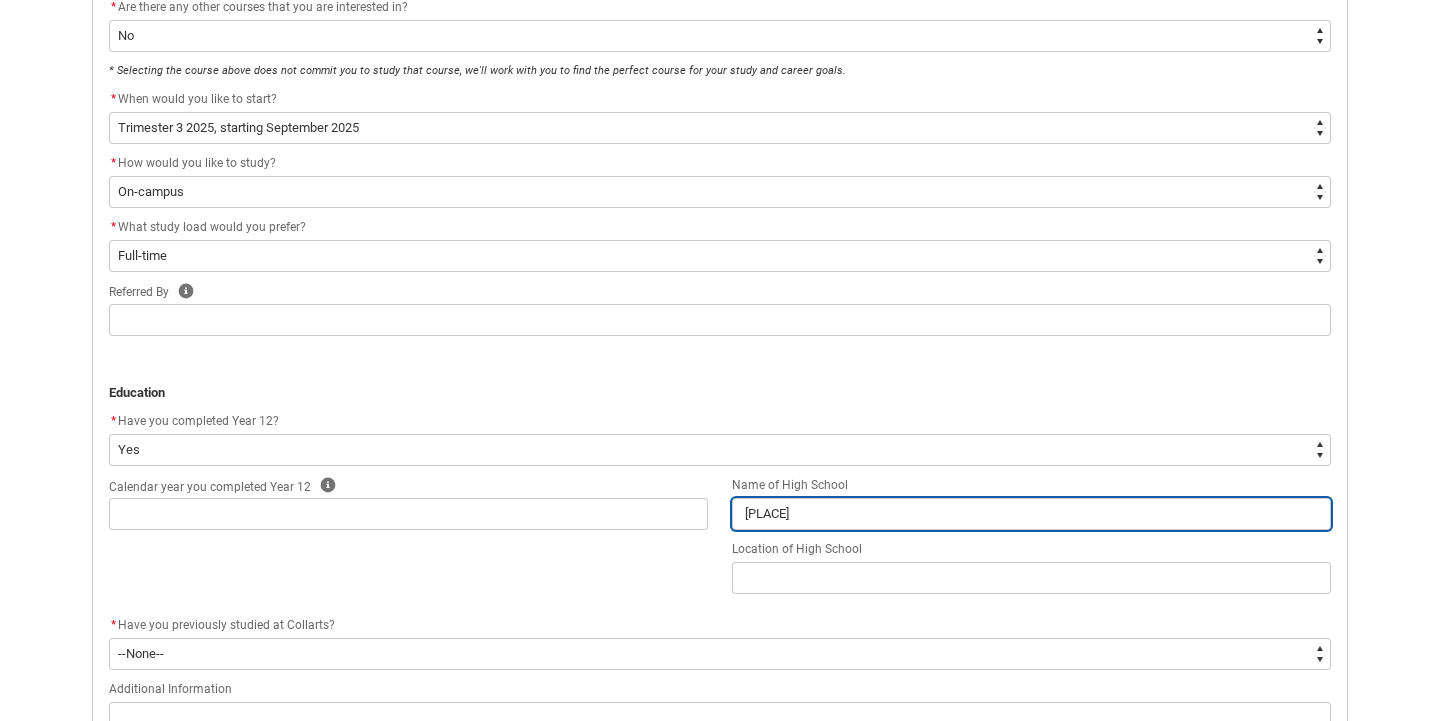 type on "[CITY] [STATE]" 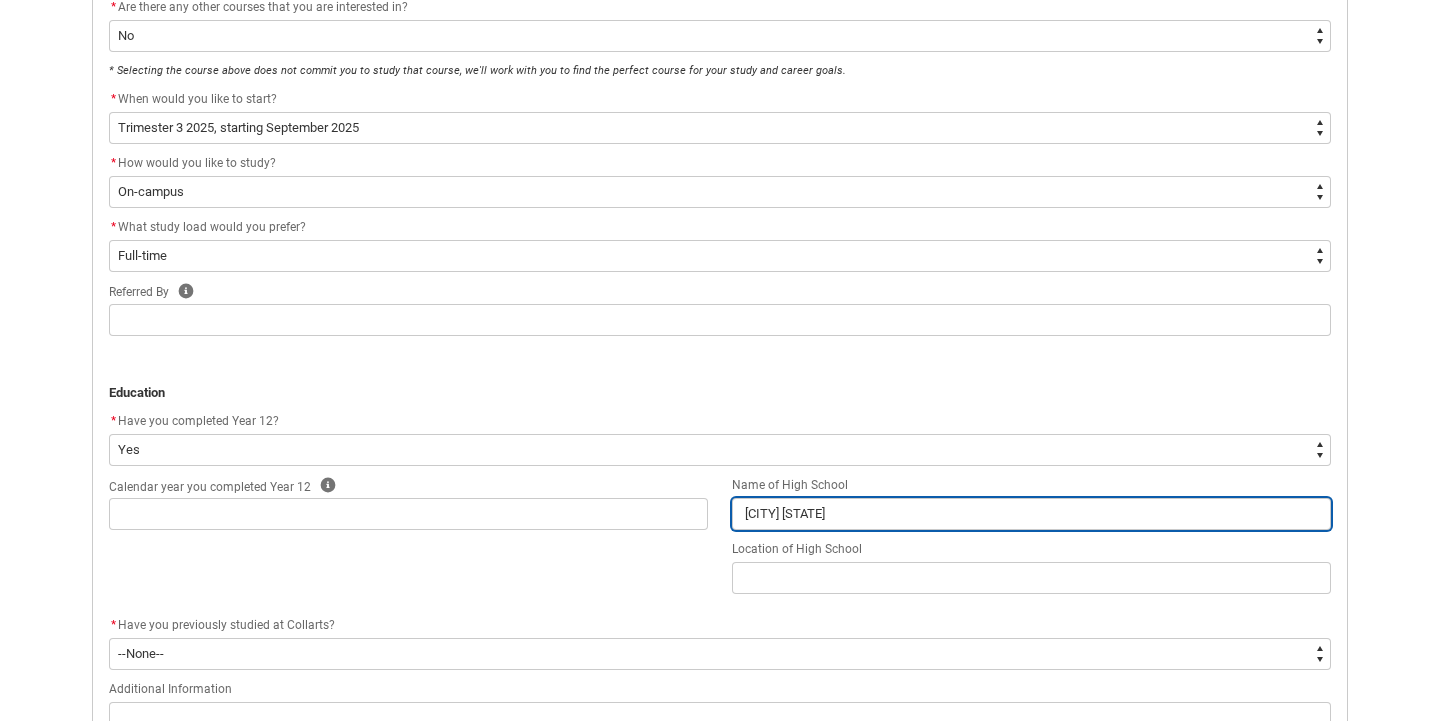 type on "[PLACE]" 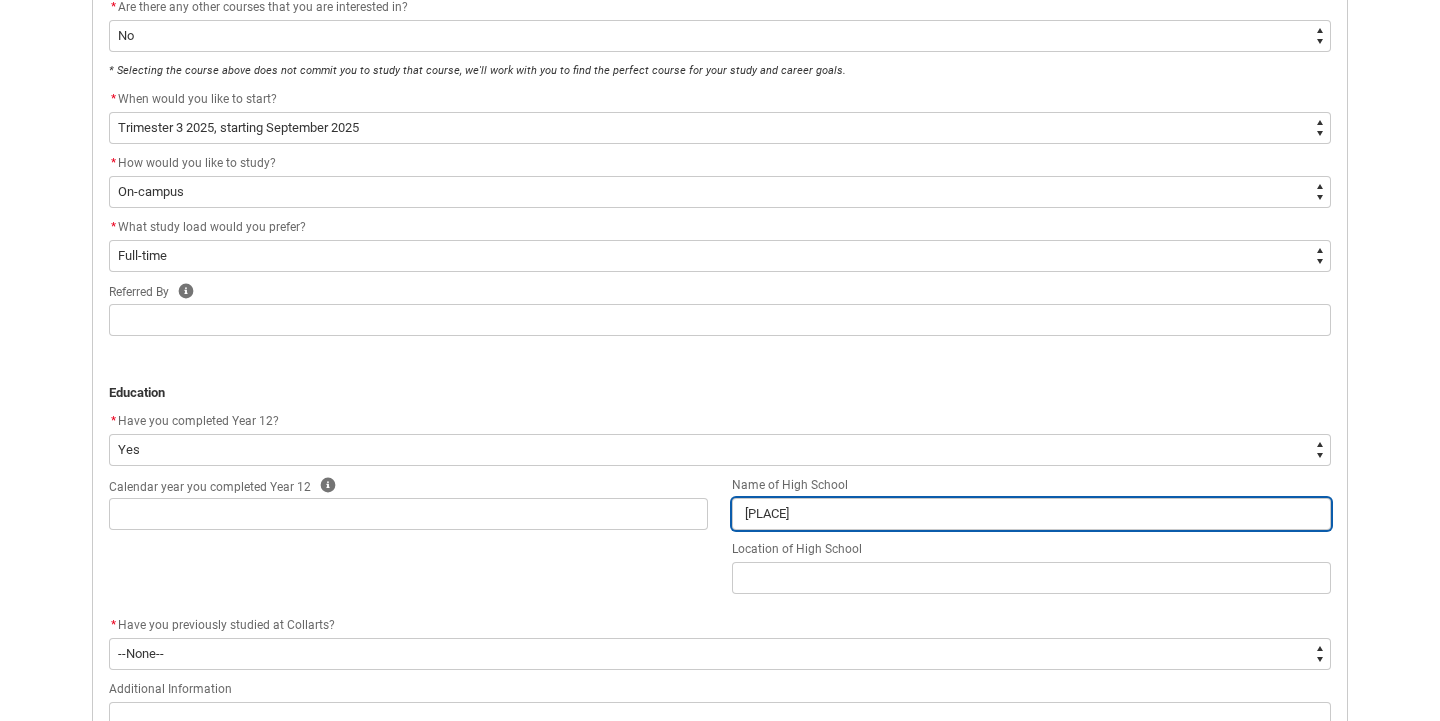 type on "[PLACE]" 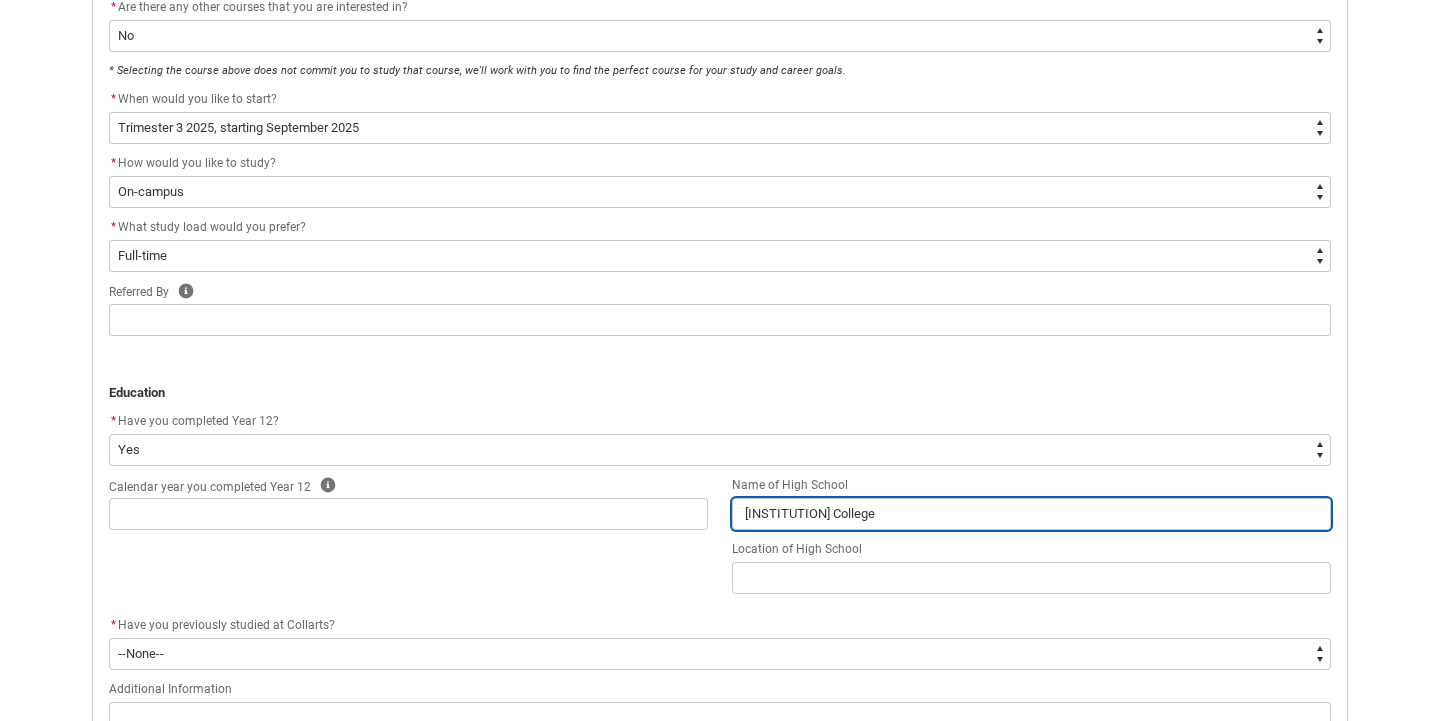 type on "[INSTITUTION] College" 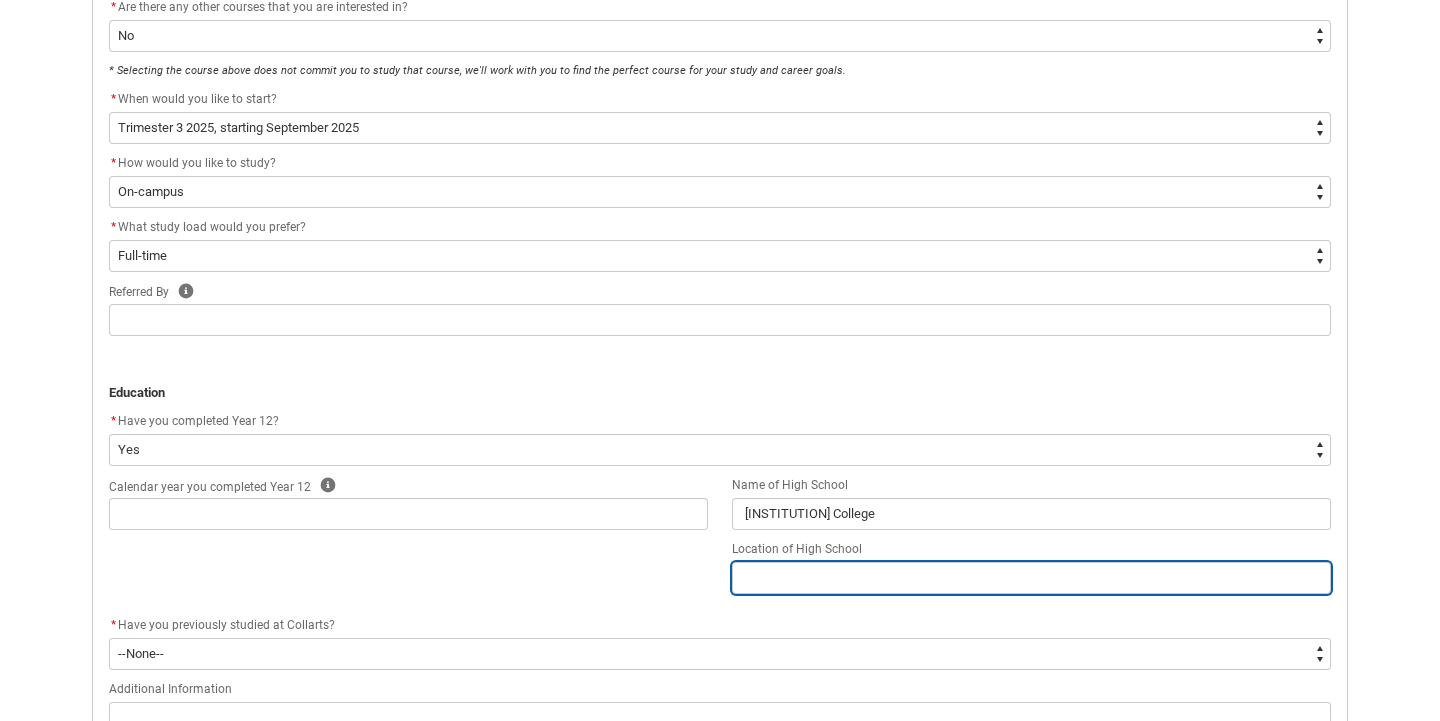 click at bounding box center (1031, 578) 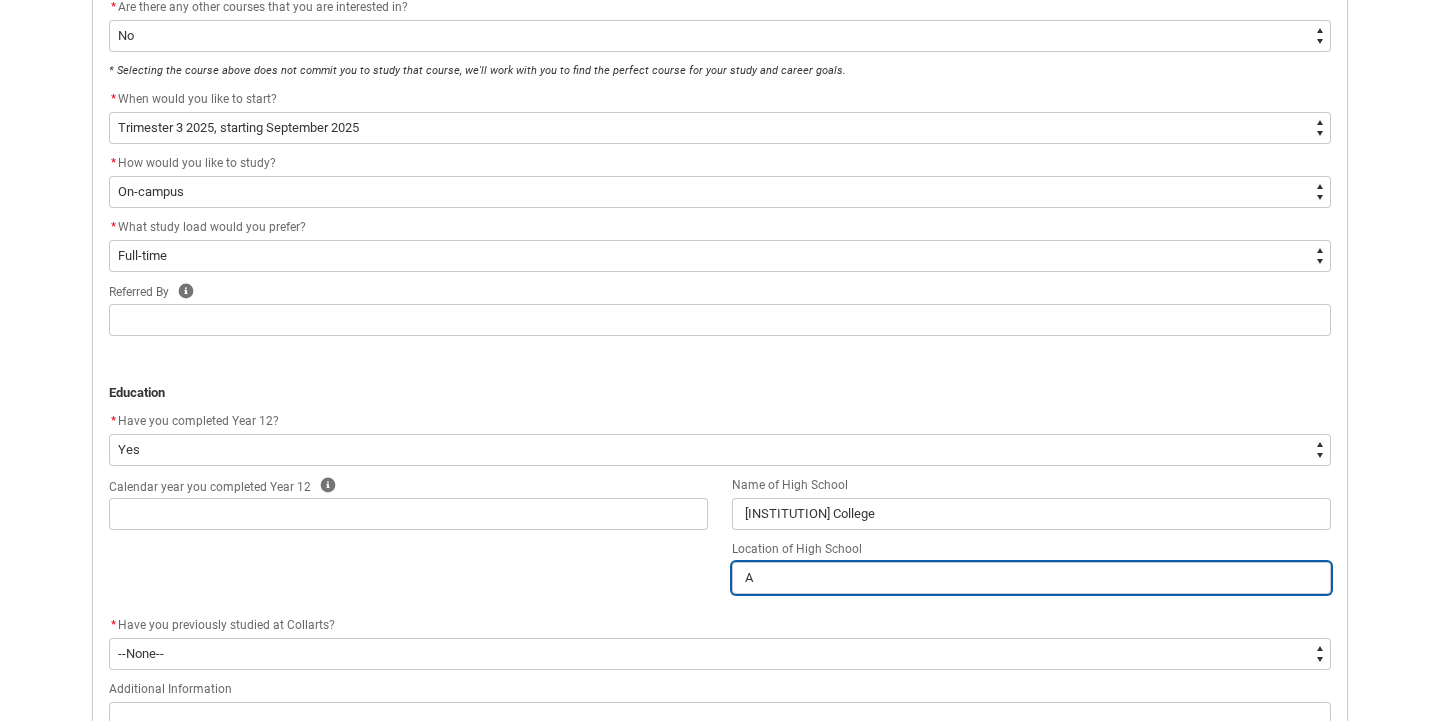 type on "[PLACE]" 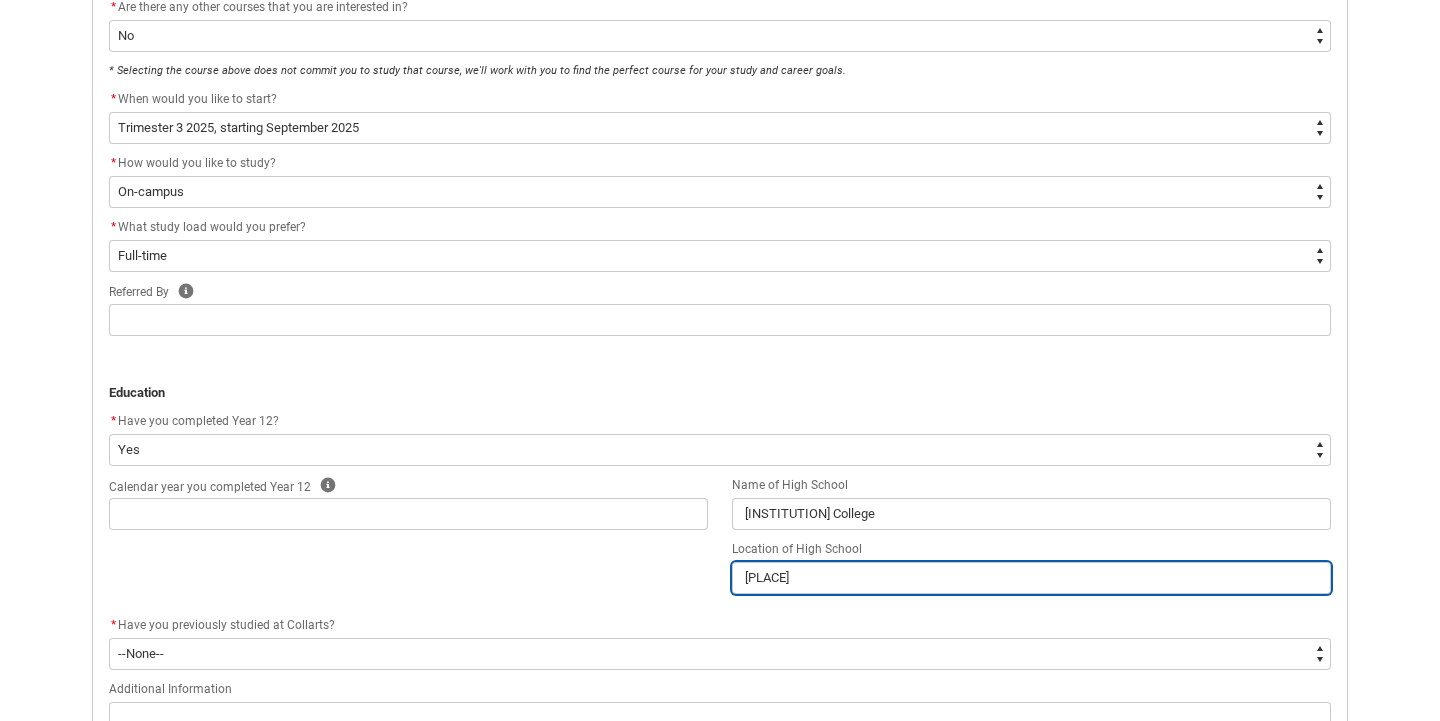 type on "[PLACE]" 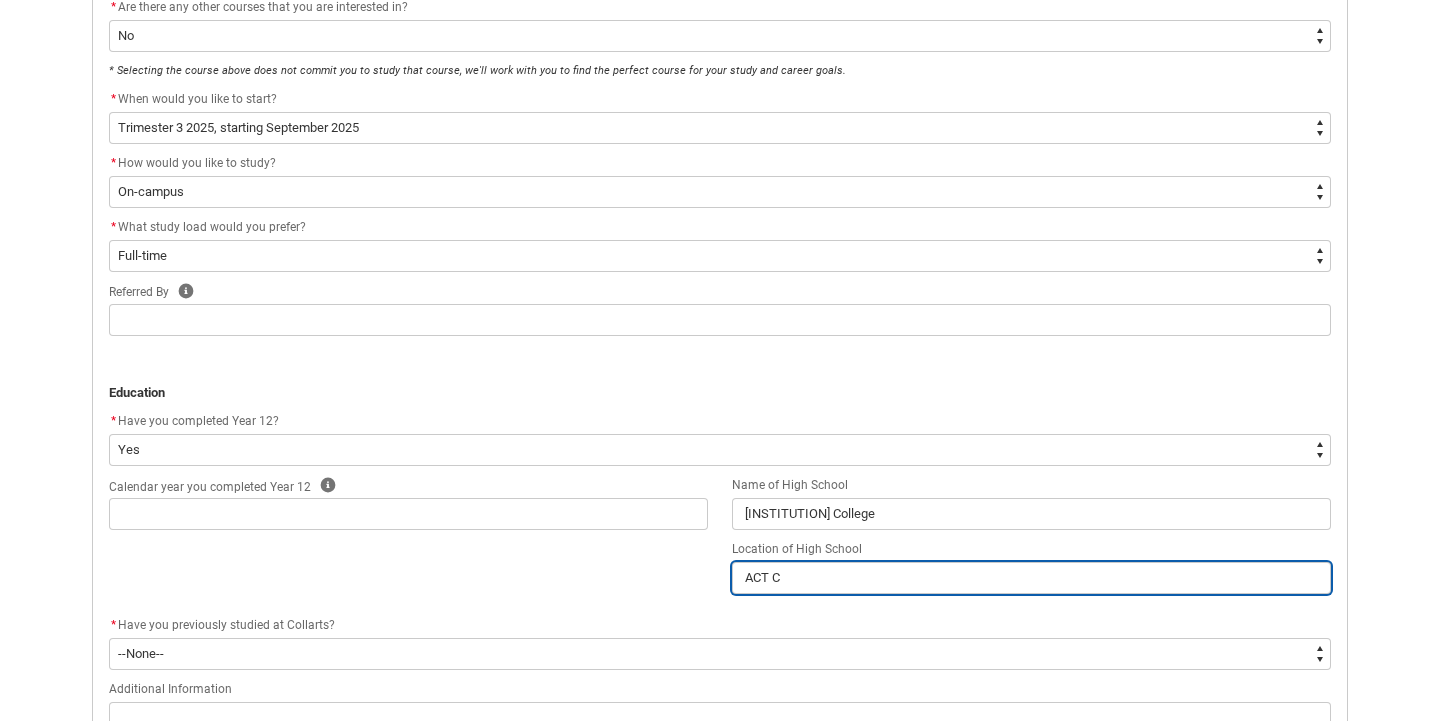 type on "[STATE] [CITY]" 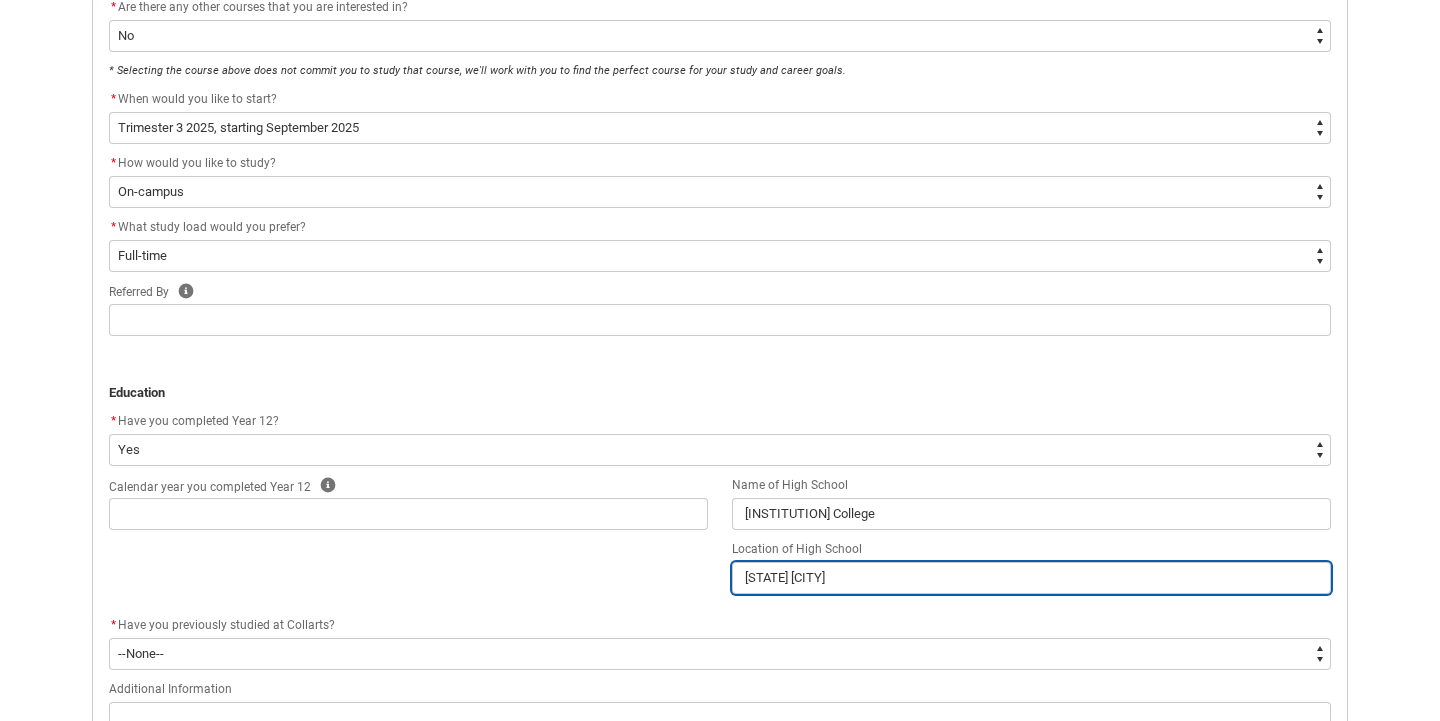 type on "[STATE] [CITY]" 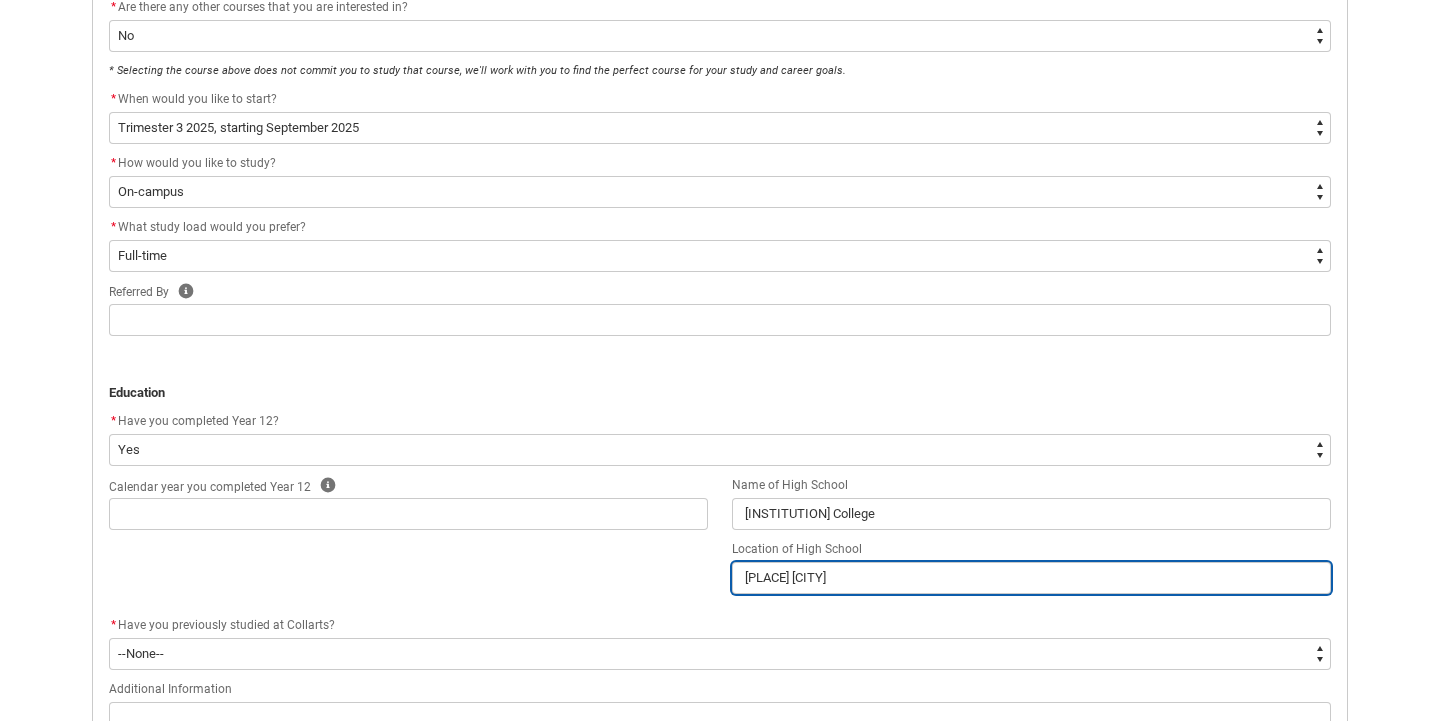 type on "[STATE] [CITY]" 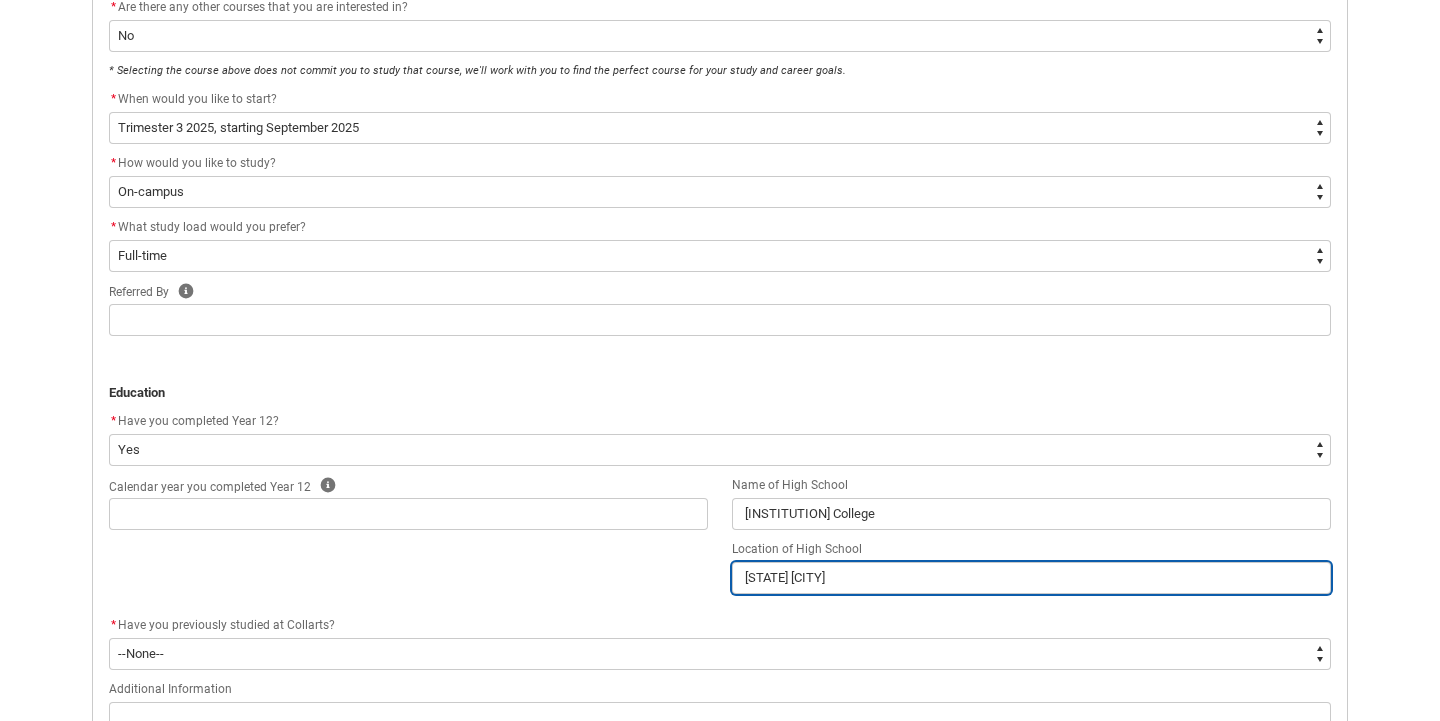 type on "[STATE] [CITY]" 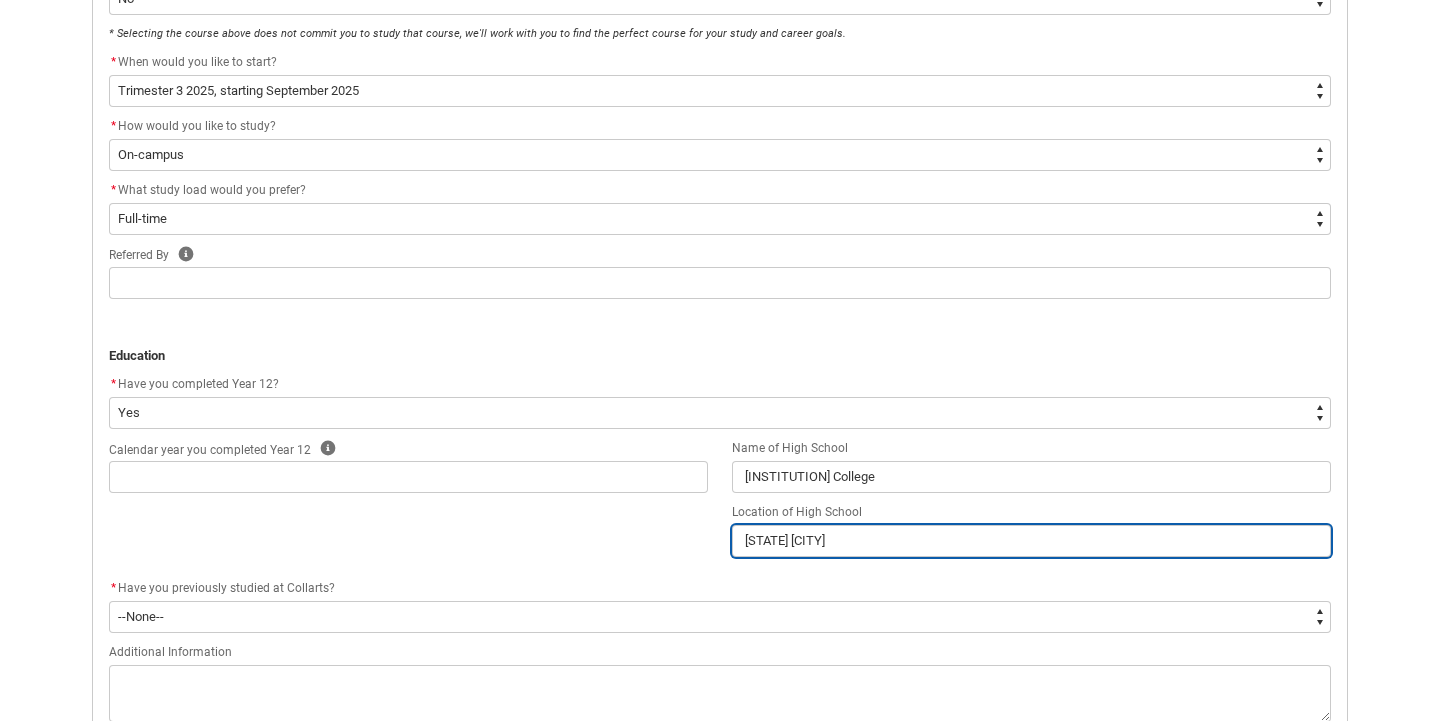 scroll, scrollTop: 665, scrollLeft: 0, axis: vertical 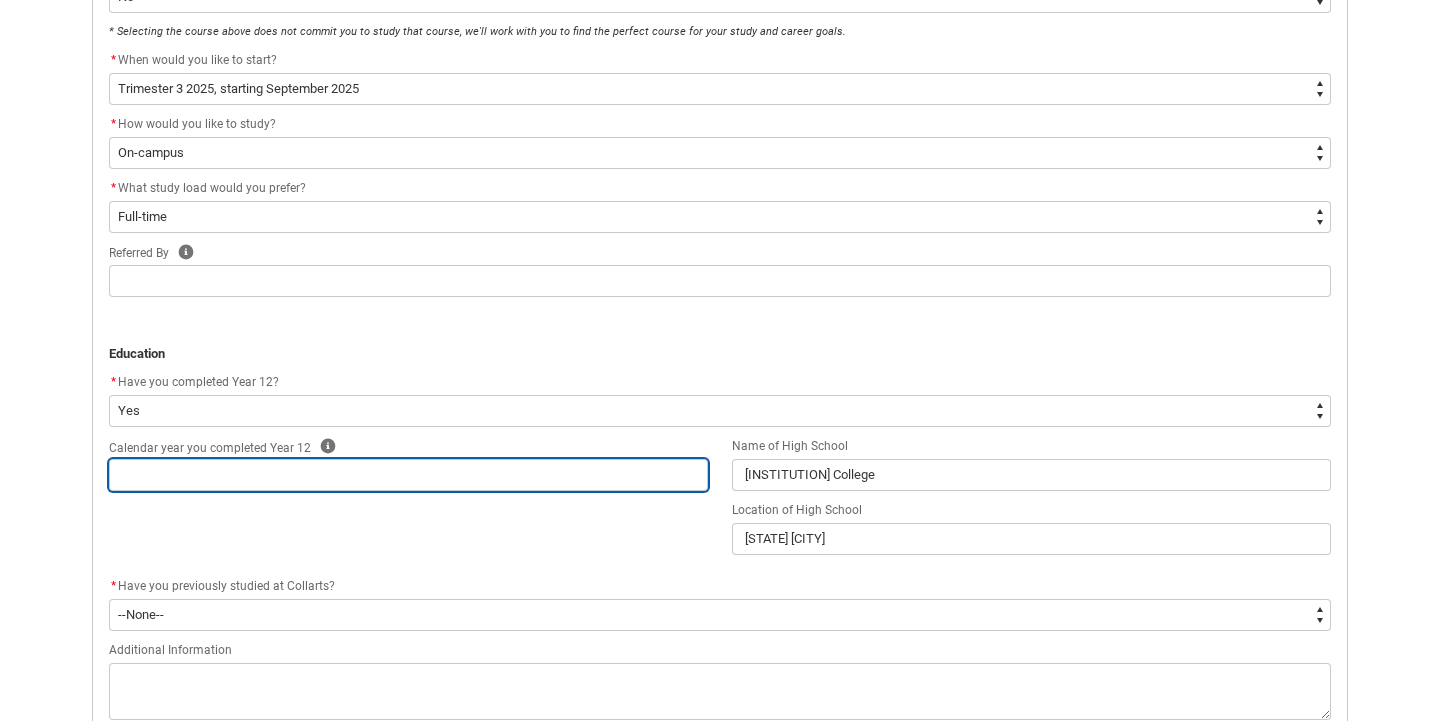 click at bounding box center [408, 475] 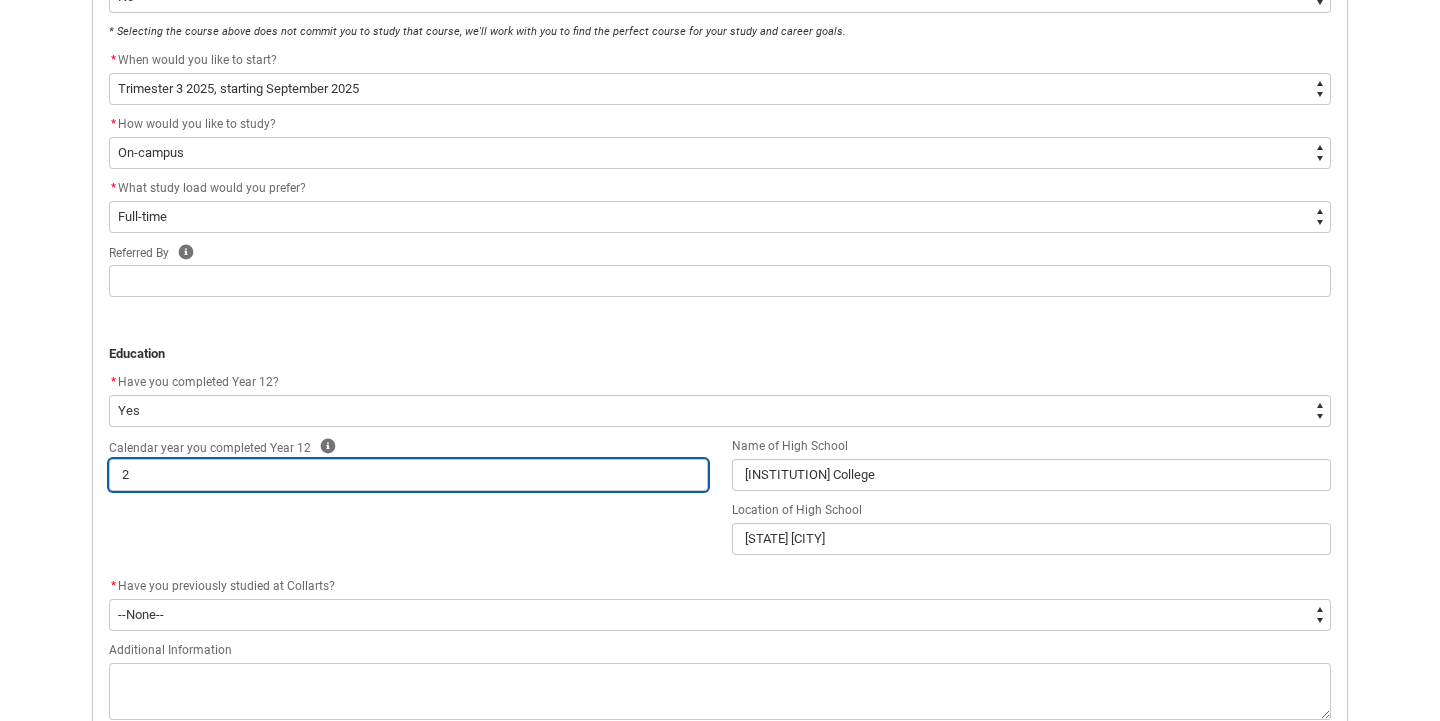 type on "20" 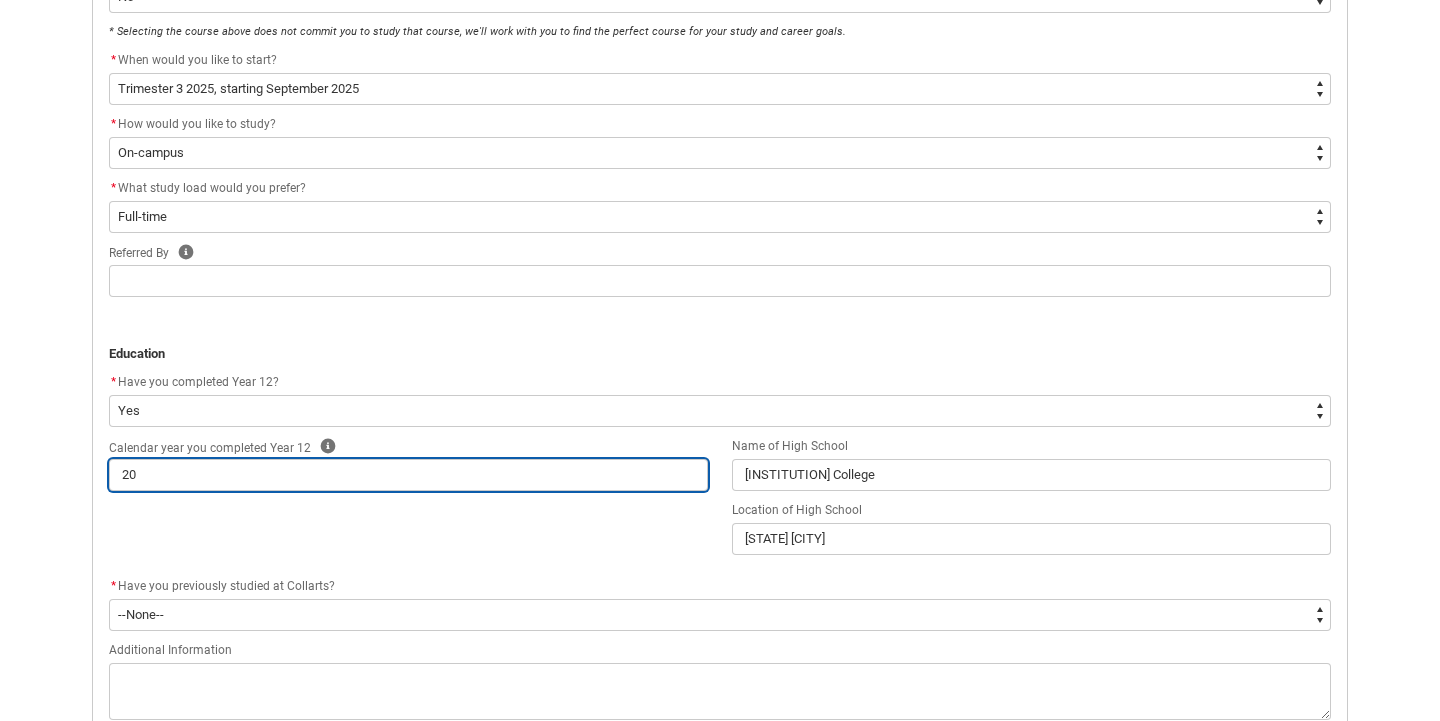 type on "202" 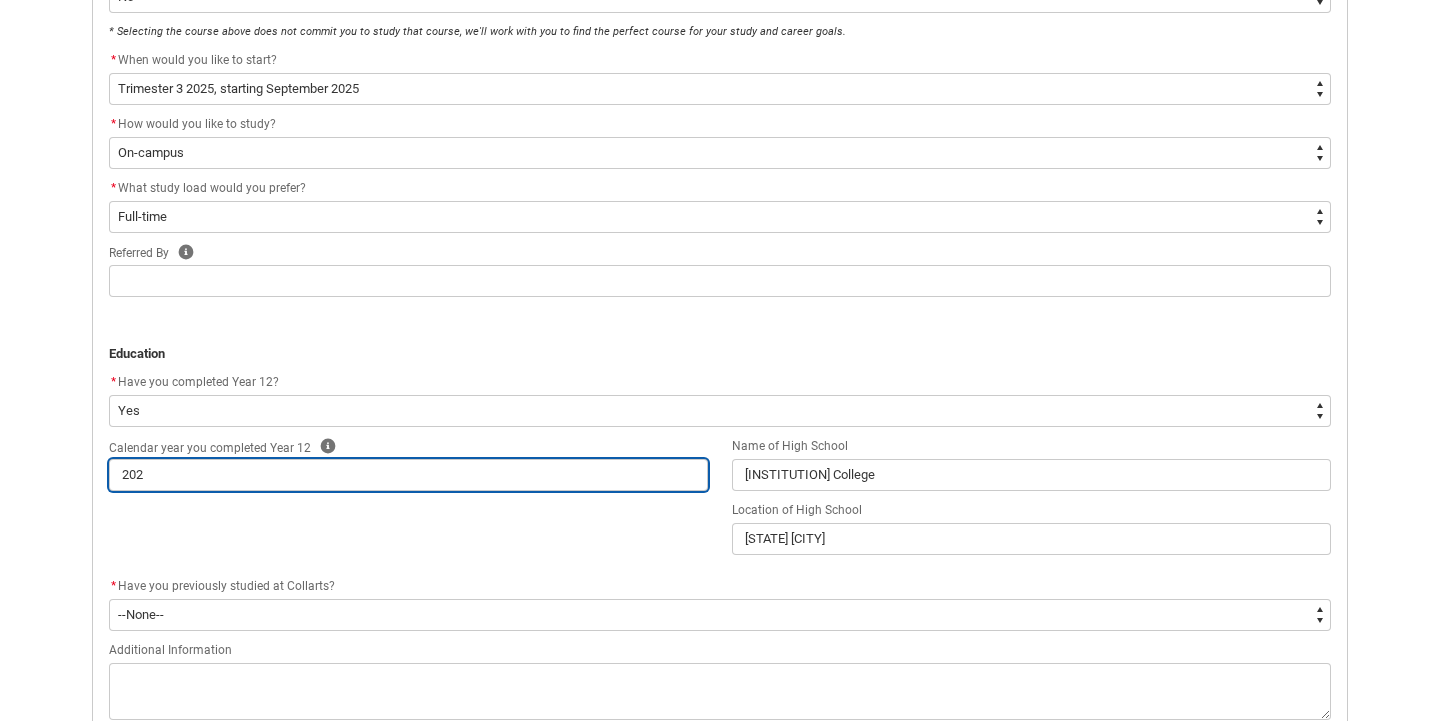 type on "2020" 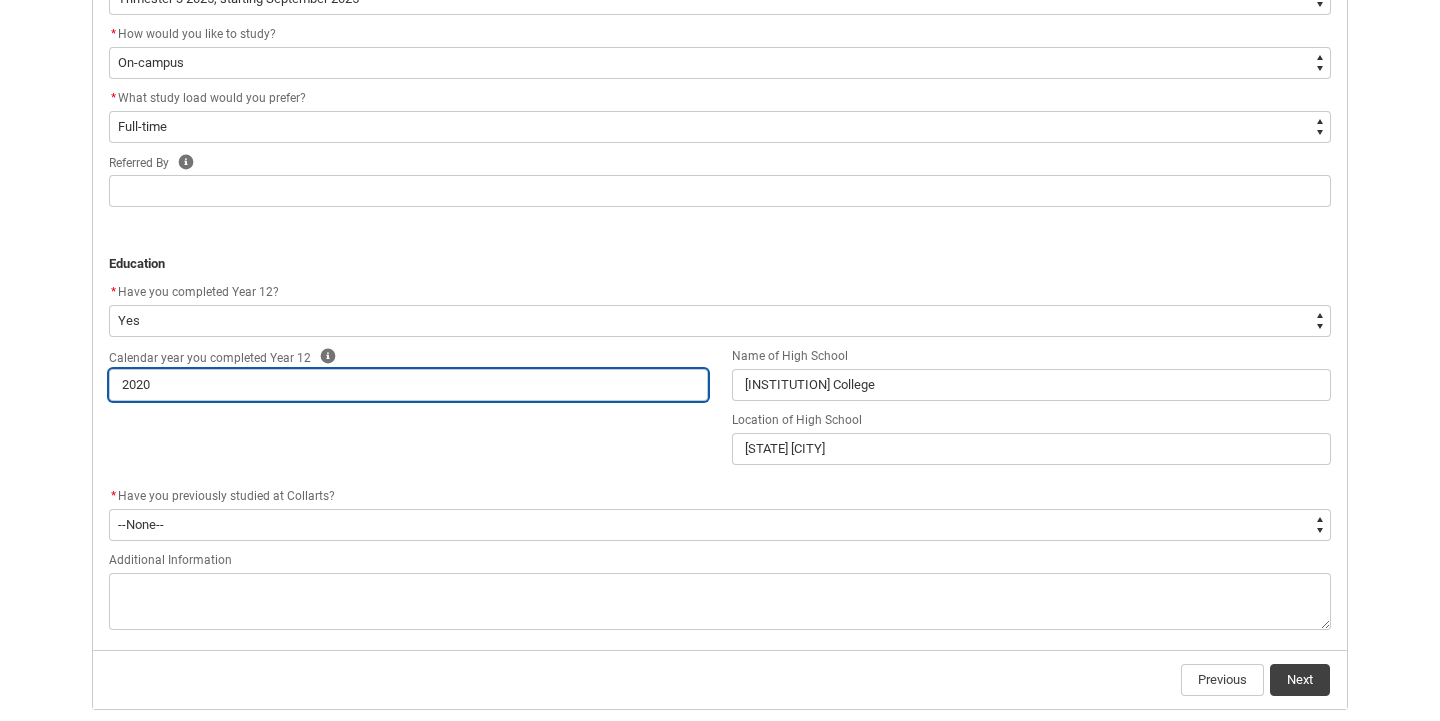 scroll, scrollTop: 759, scrollLeft: 0, axis: vertical 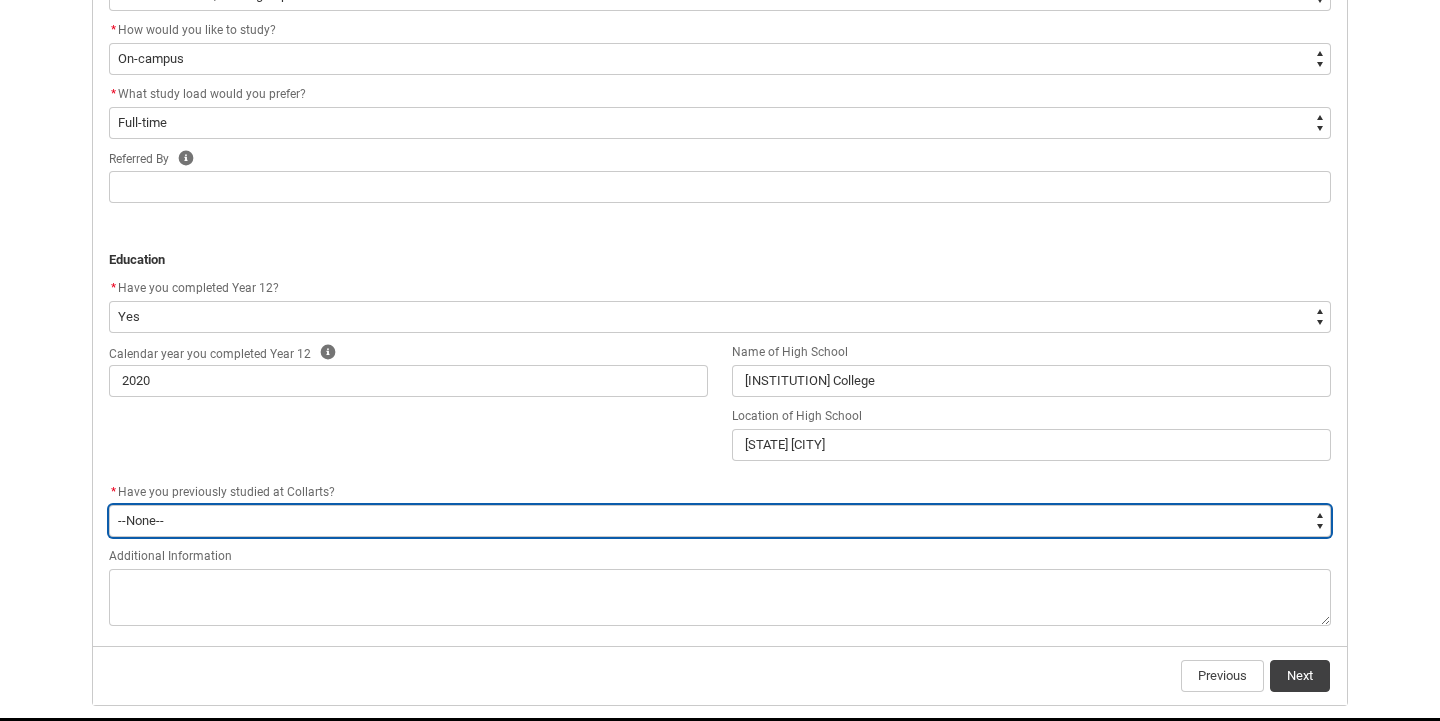 click on "--None-- Yes No" at bounding box center [720, 521] 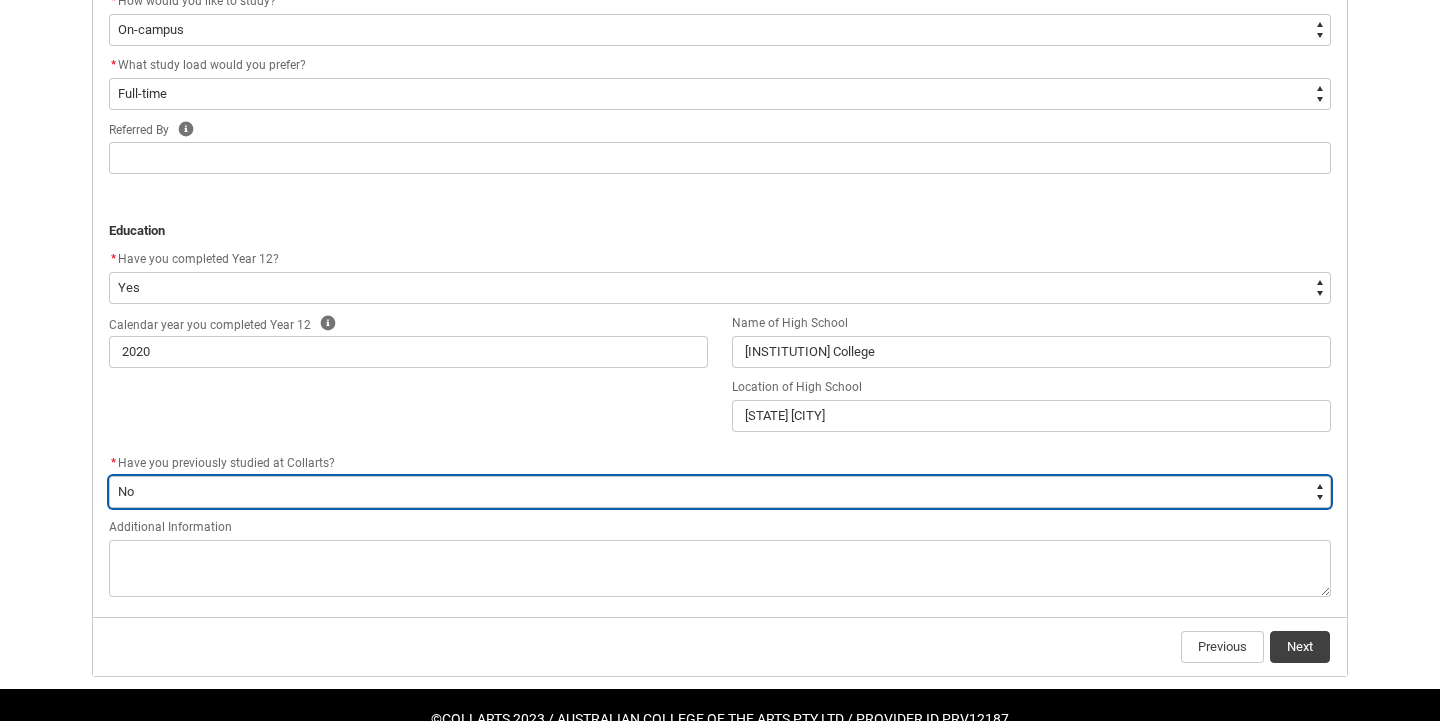 scroll, scrollTop: 837, scrollLeft: 0, axis: vertical 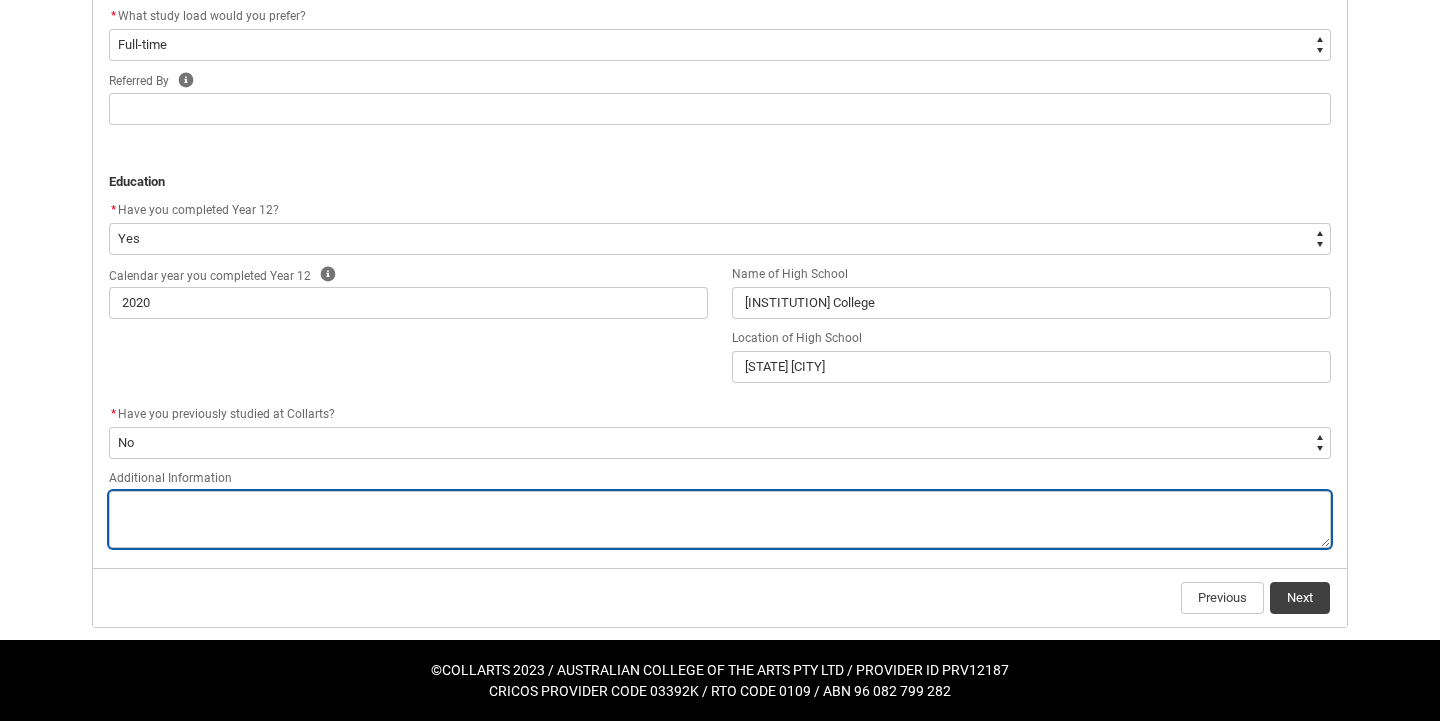 click at bounding box center (720, 519) 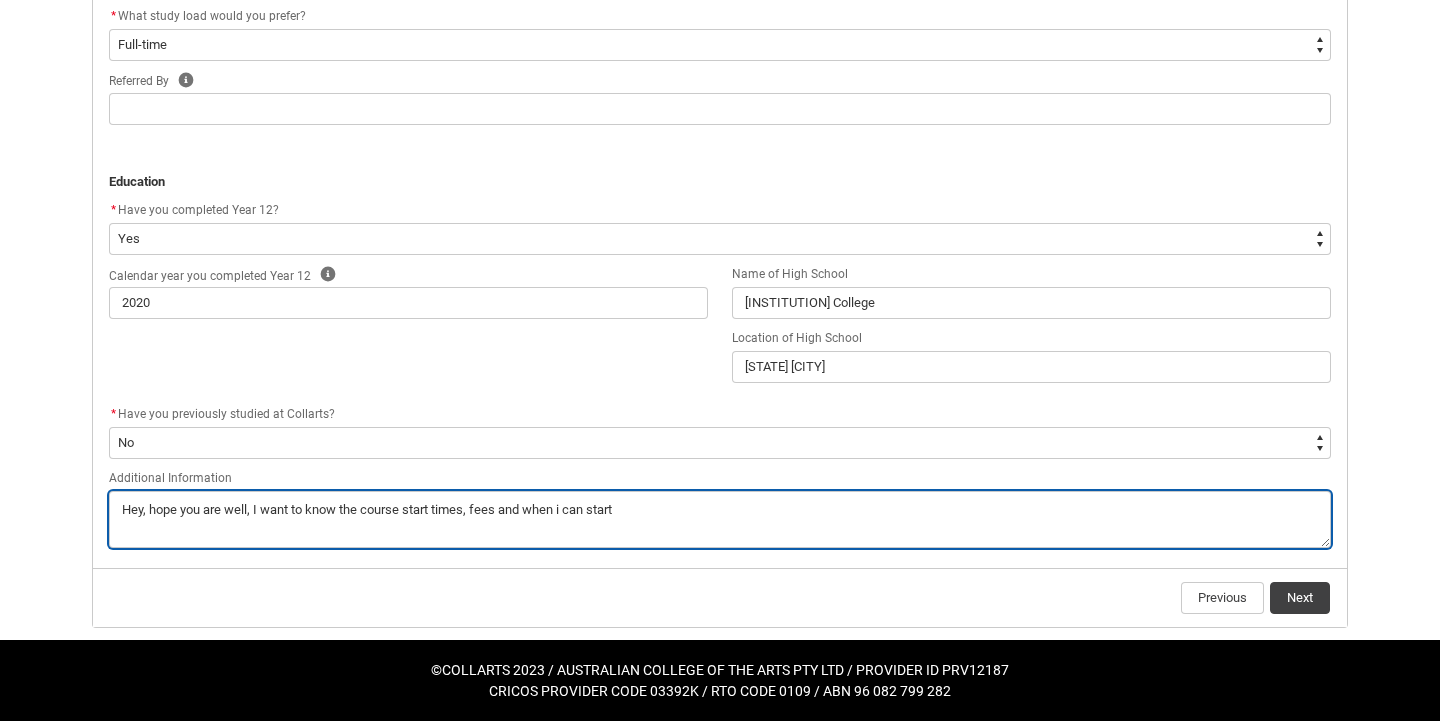 click at bounding box center (720, 519) 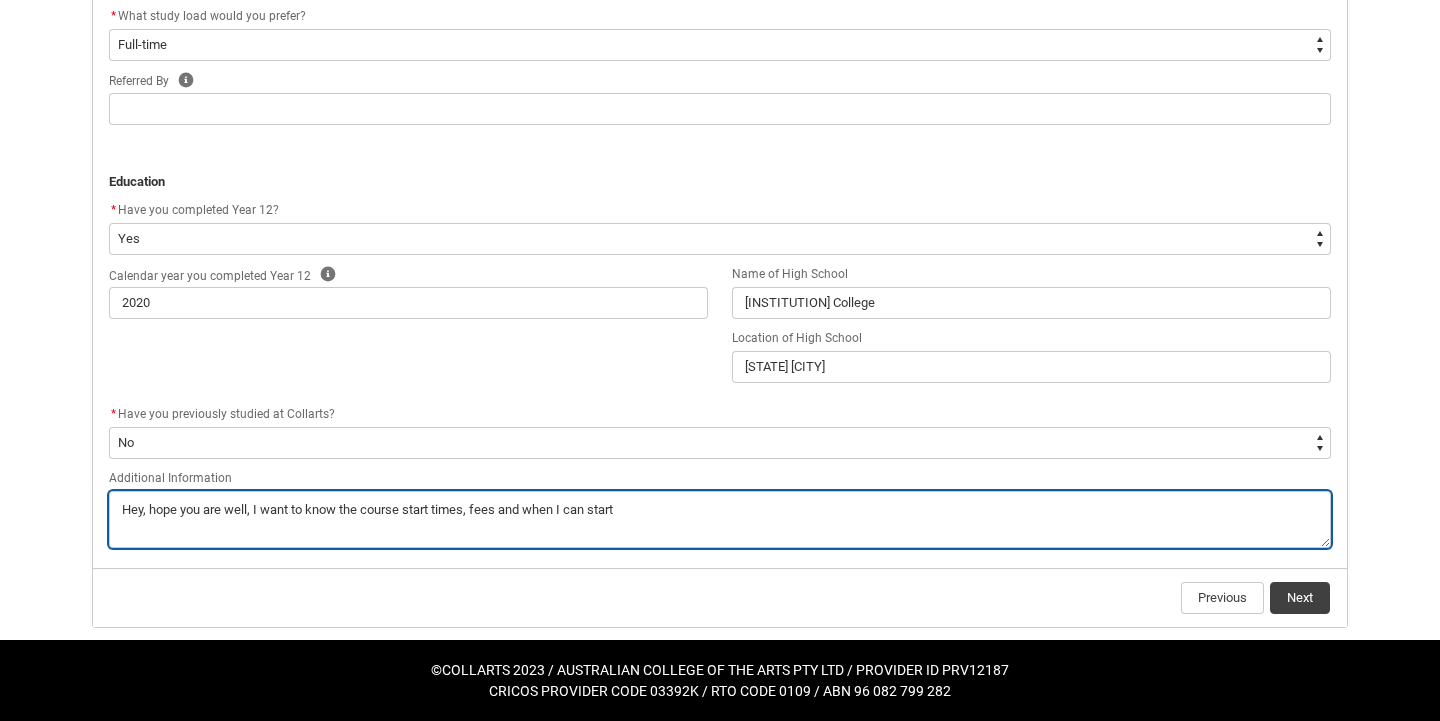 click at bounding box center (720, 519) 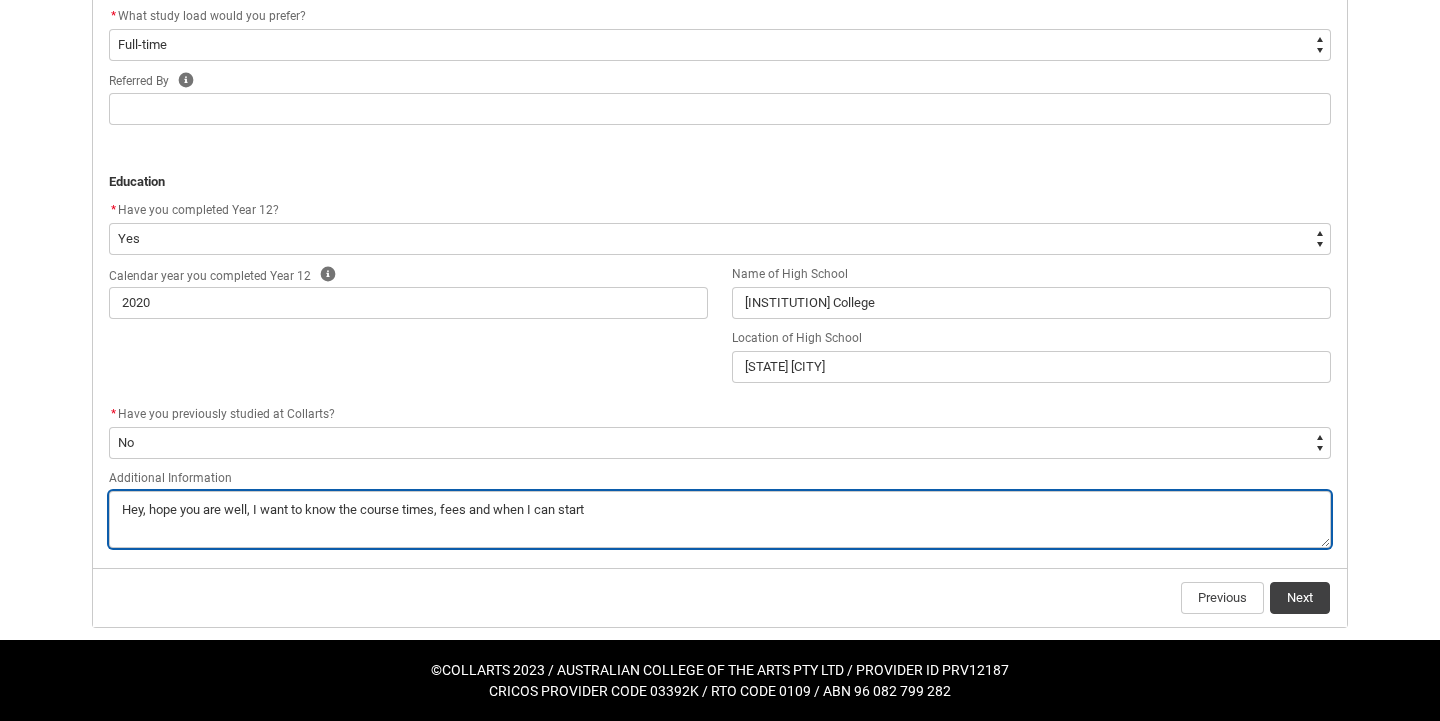 click at bounding box center (720, 519) 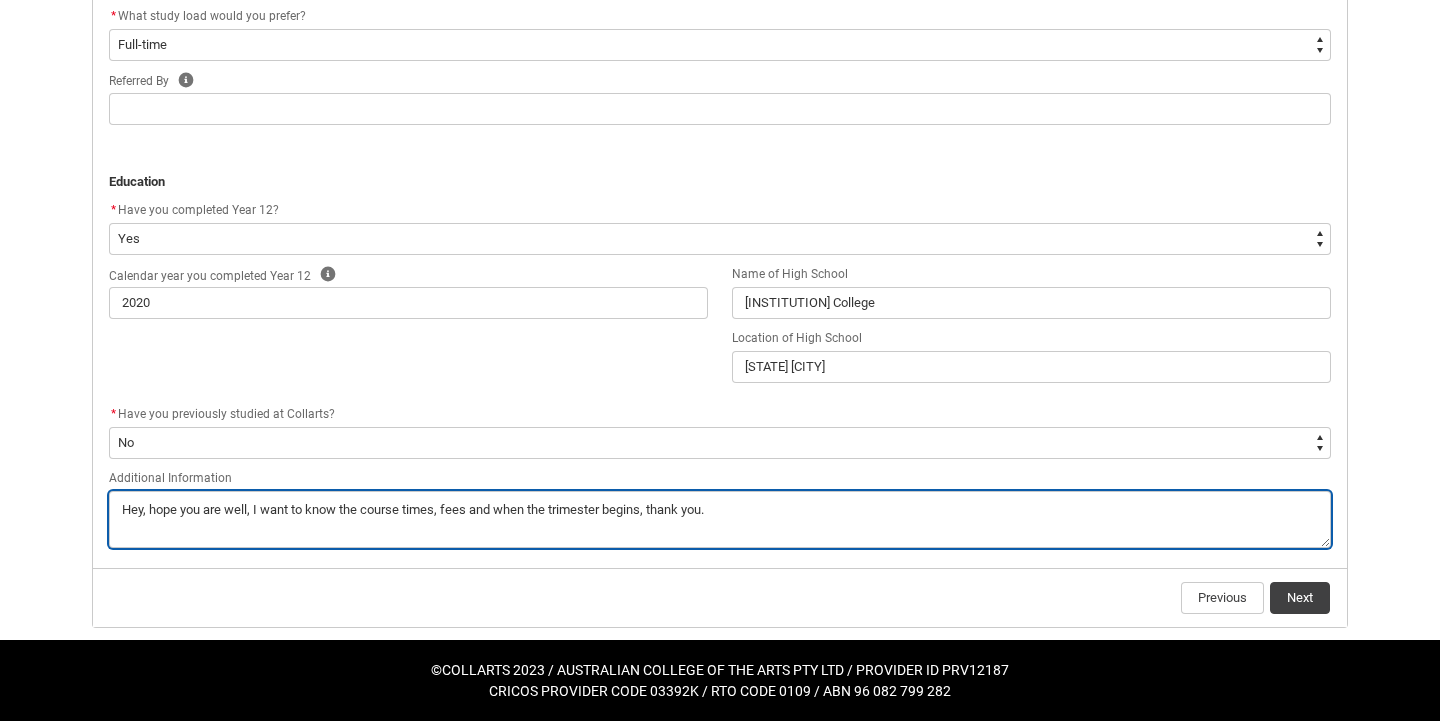 click at bounding box center (720, 519) 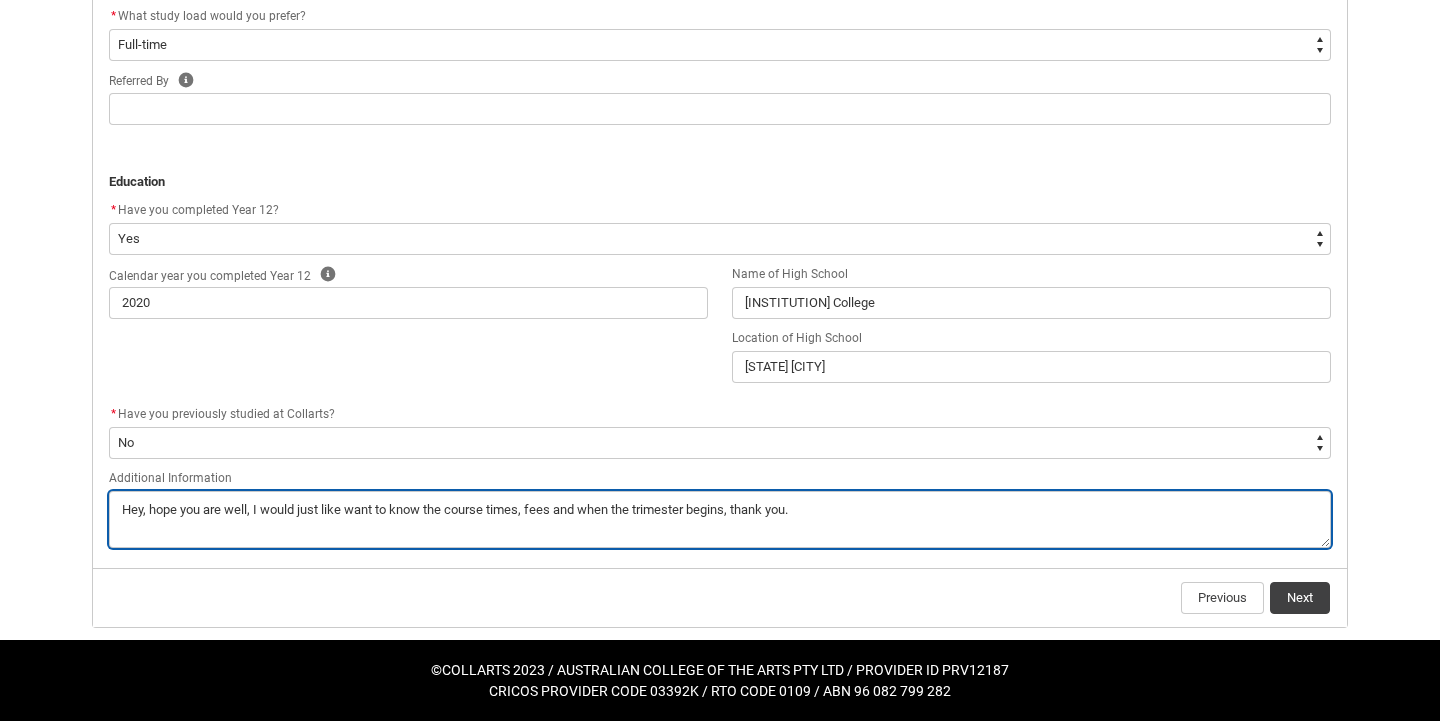 click at bounding box center (720, 519) 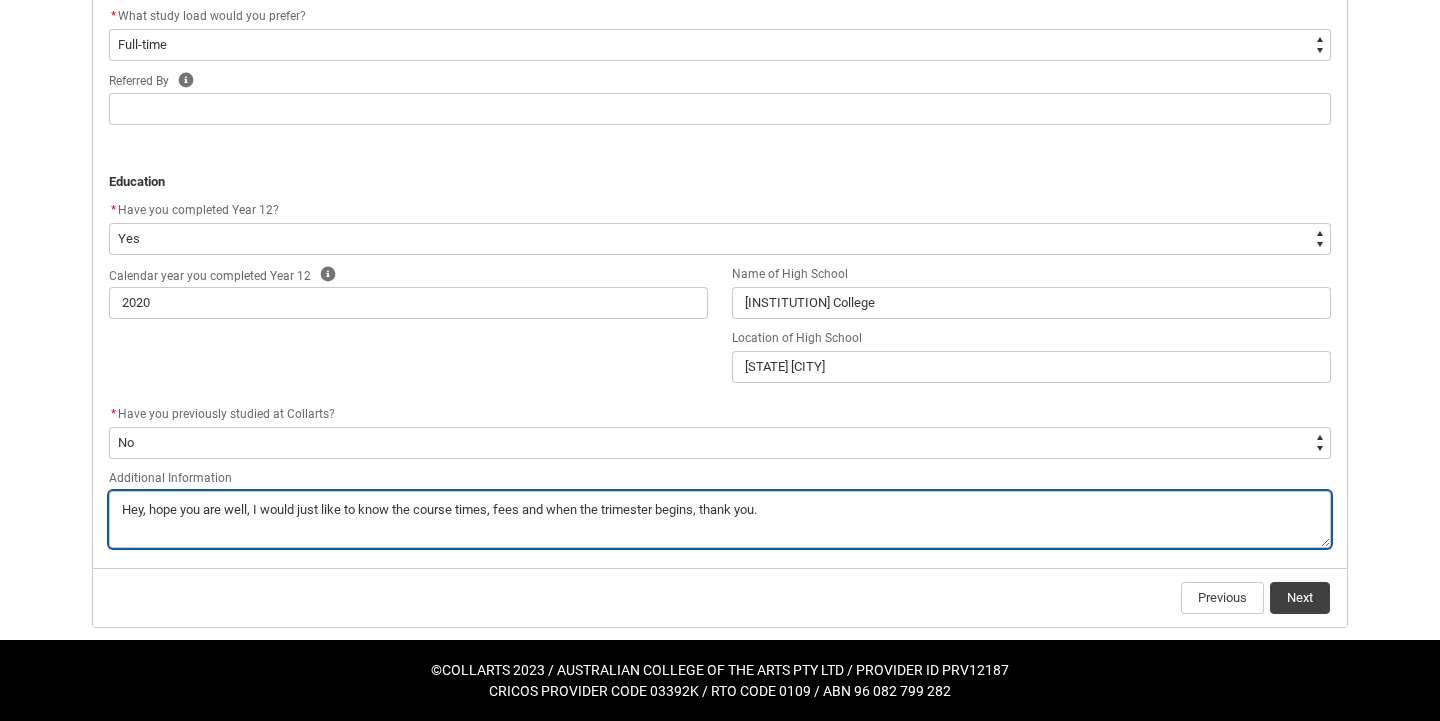 click at bounding box center (720, 519) 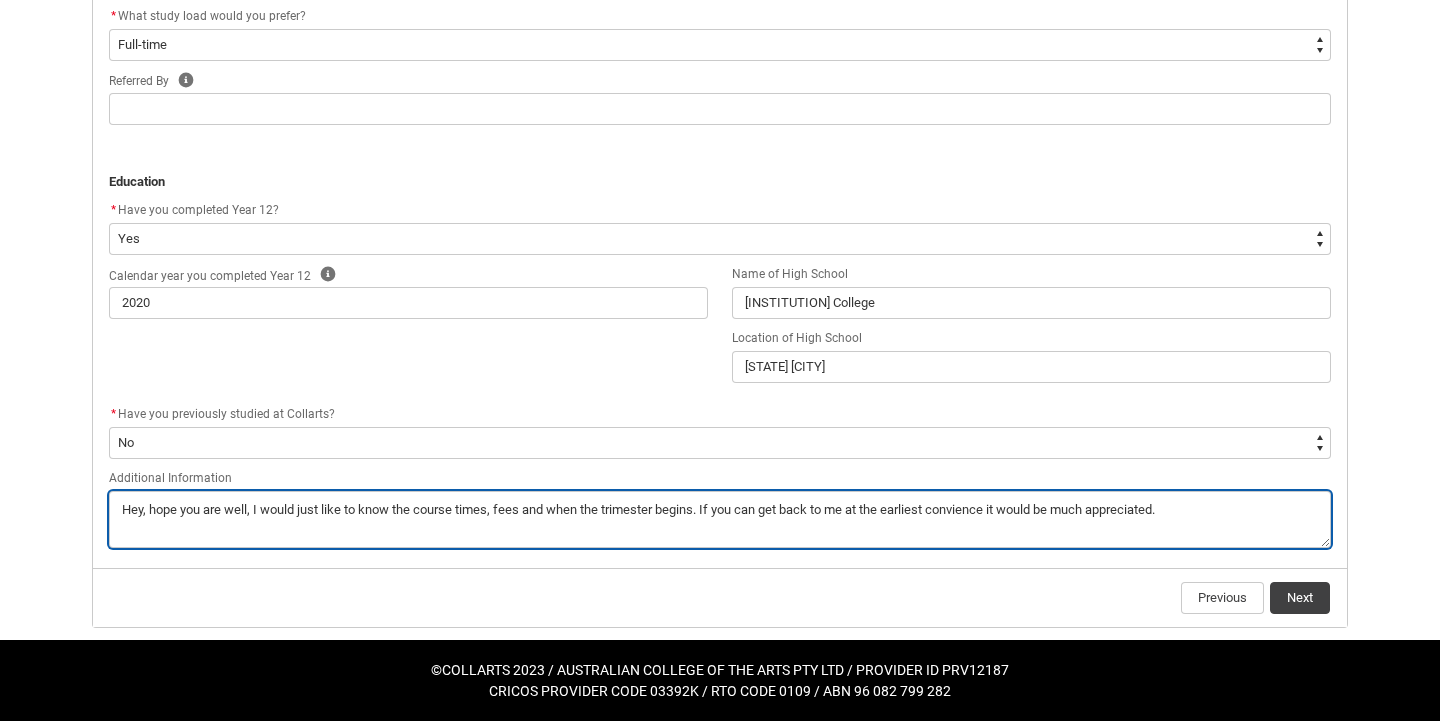 click at bounding box center (720, 519) 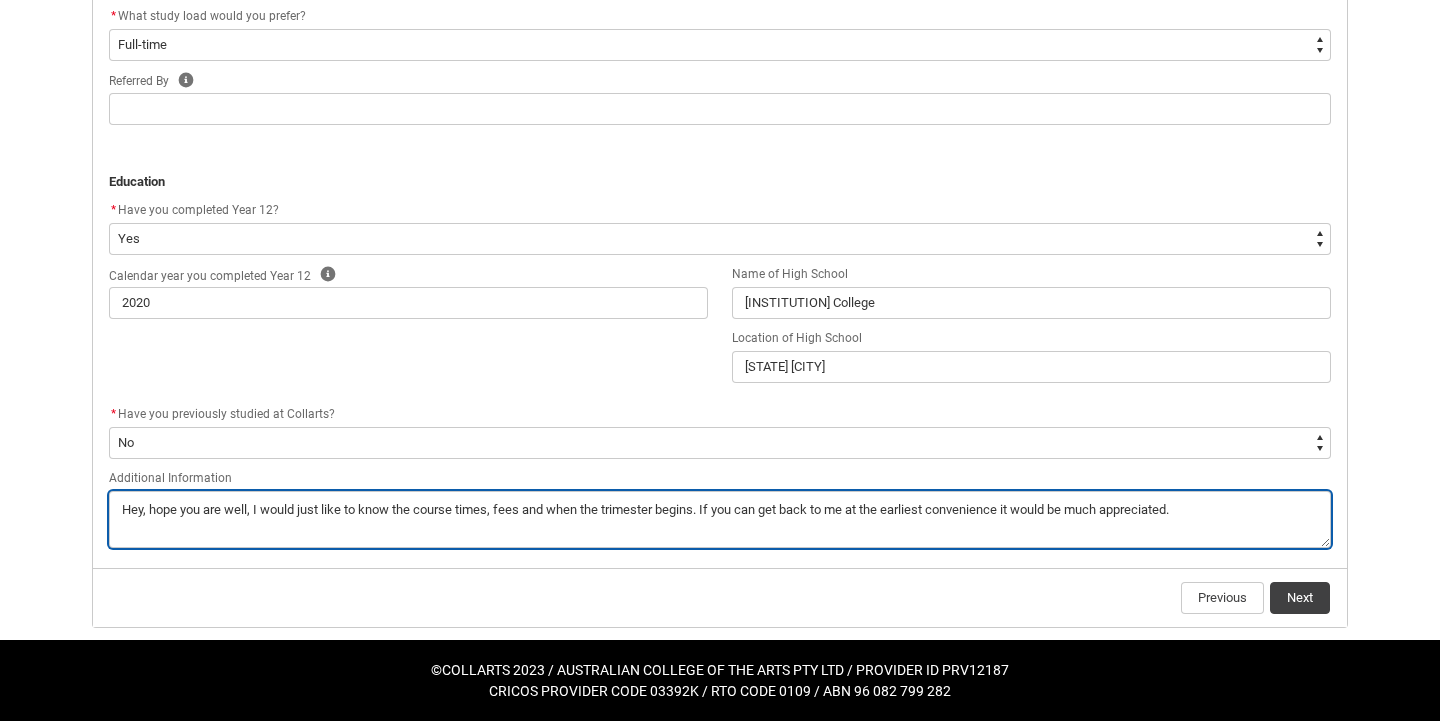 click at bounding box center (720, 519) 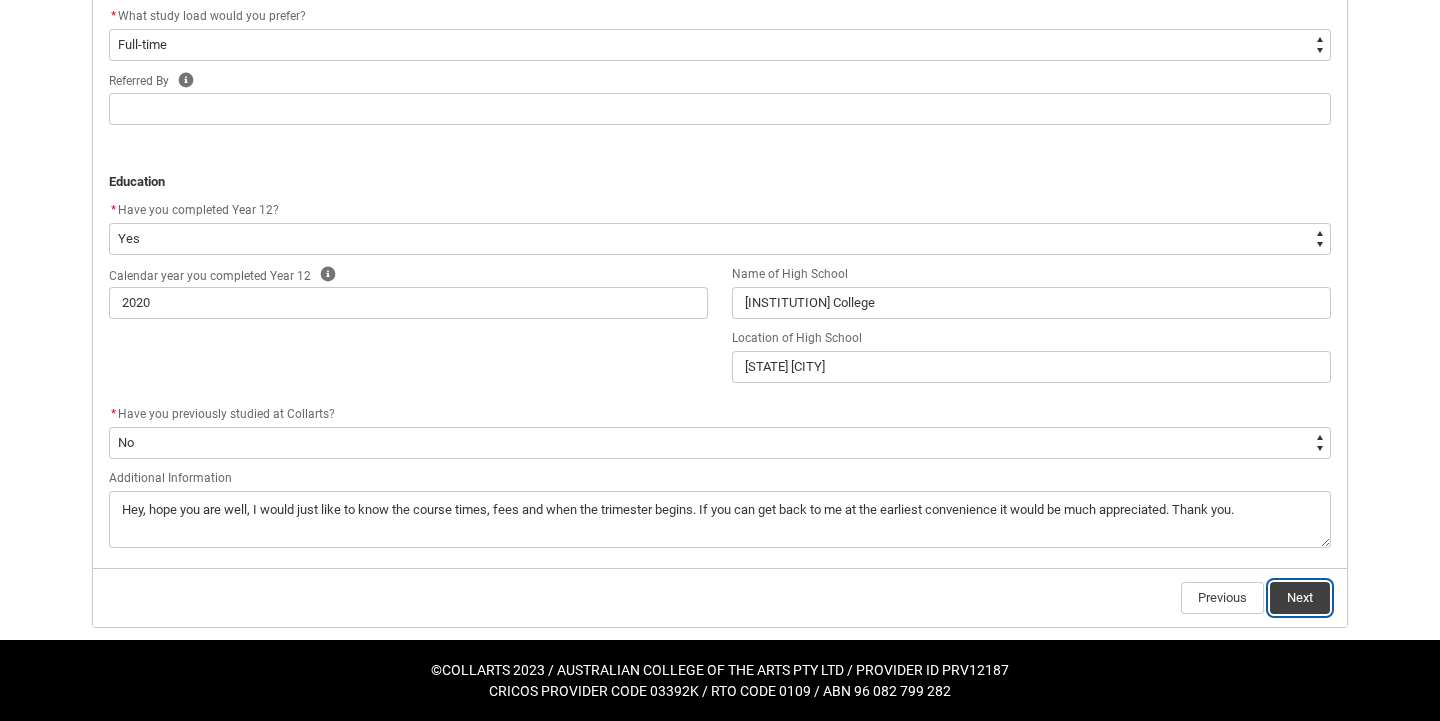 click on "Next" 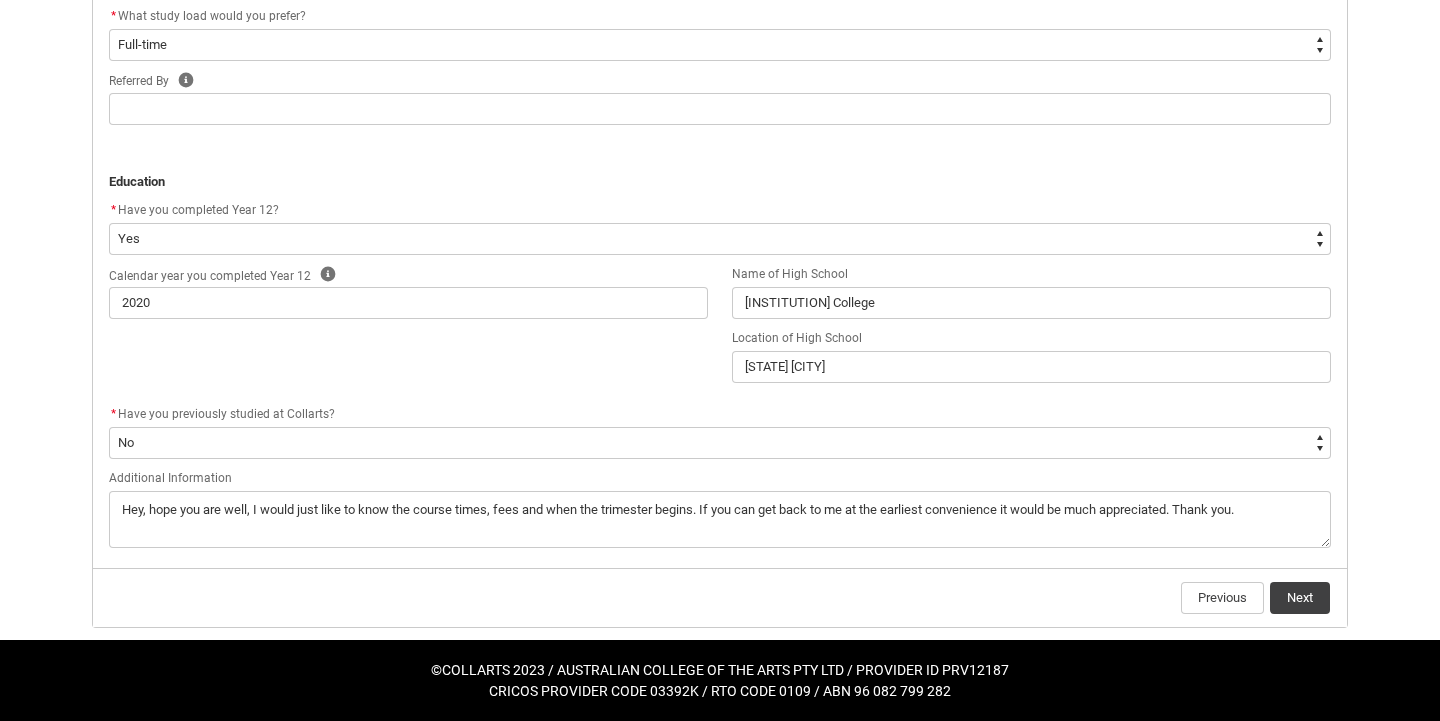 scroll, scrollTop: 0, scrollLeft: 0, axis: both 